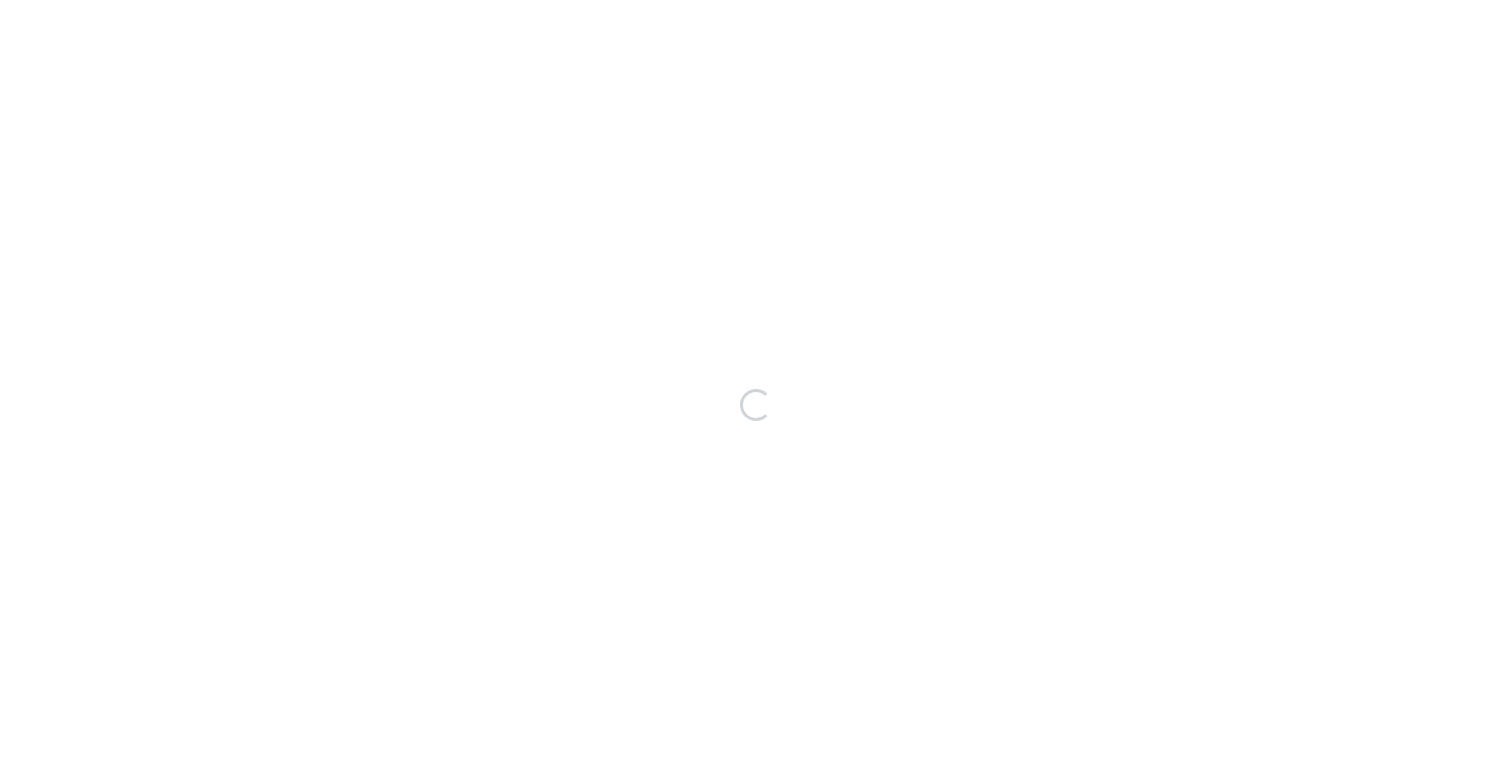 scroll, scrollTop: 0, scrollLeft: 0, axis: both 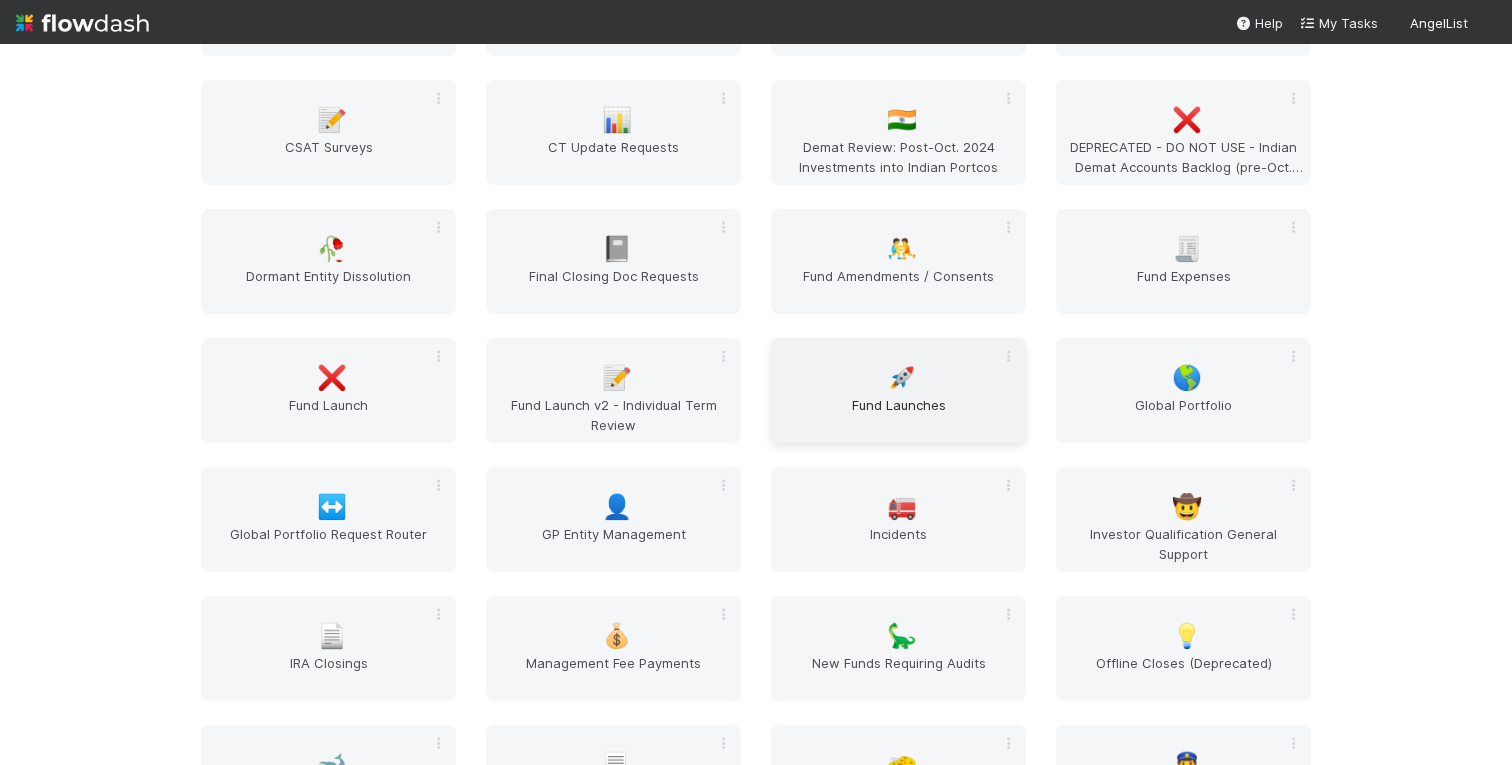 click on "🚀 Fund Launches" at bounding box center (898, 390) 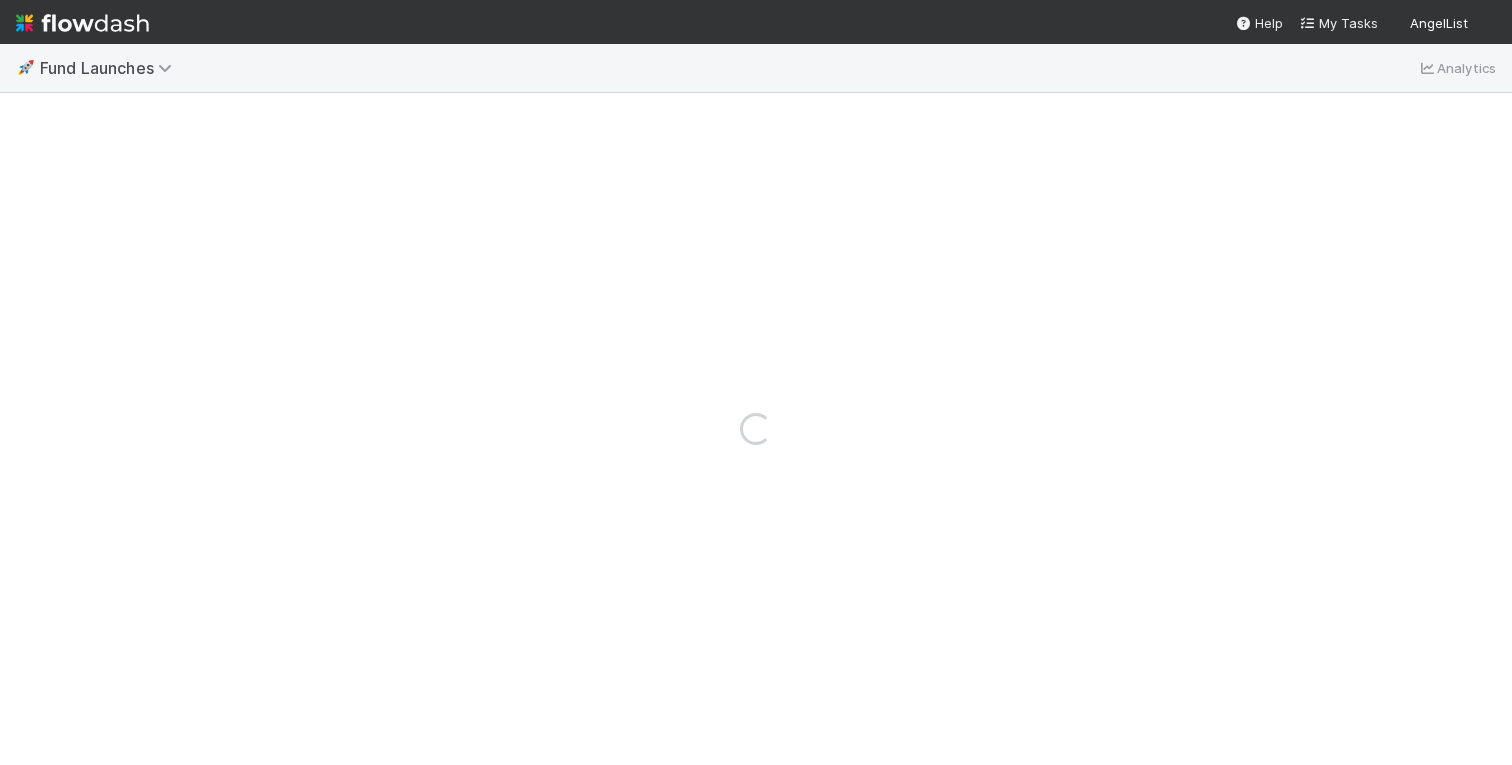 scroll, scrollTop: 0, scrollLeft: 0, axis: both 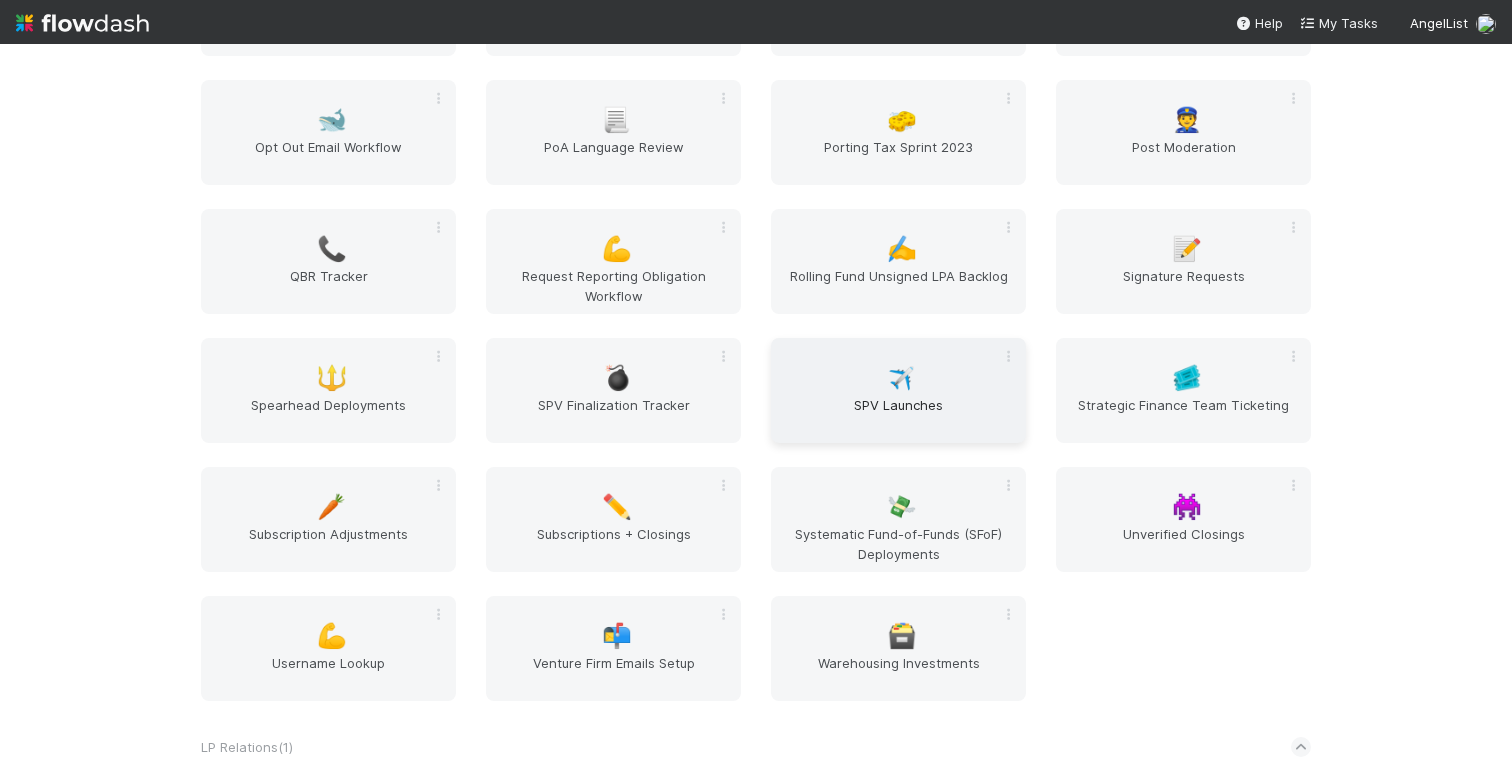 click on "✈️ SPV Launches" at bounding box center (898, 390) 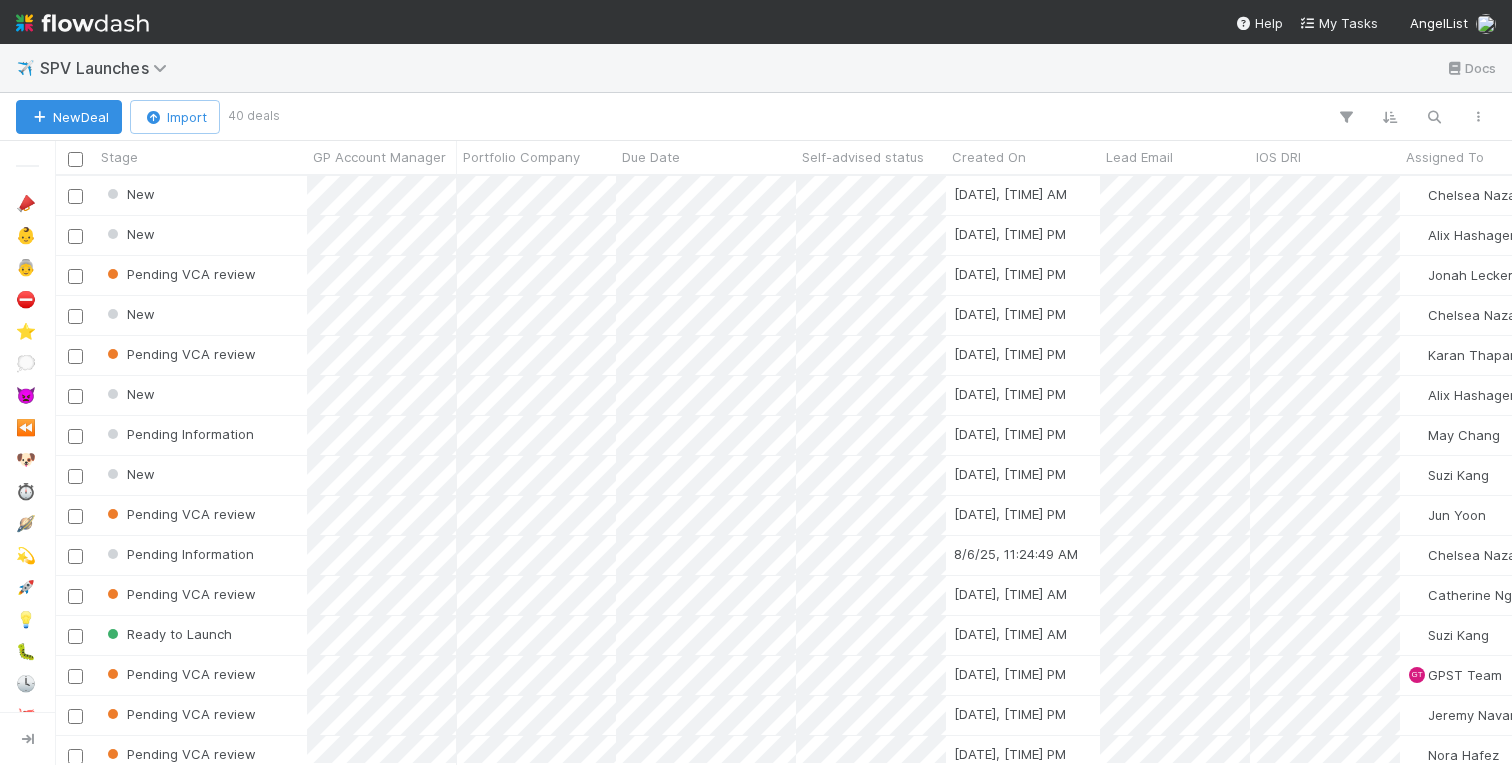 scroll, scrollTop: 0, scrollLeft: 1, axis: horizontal 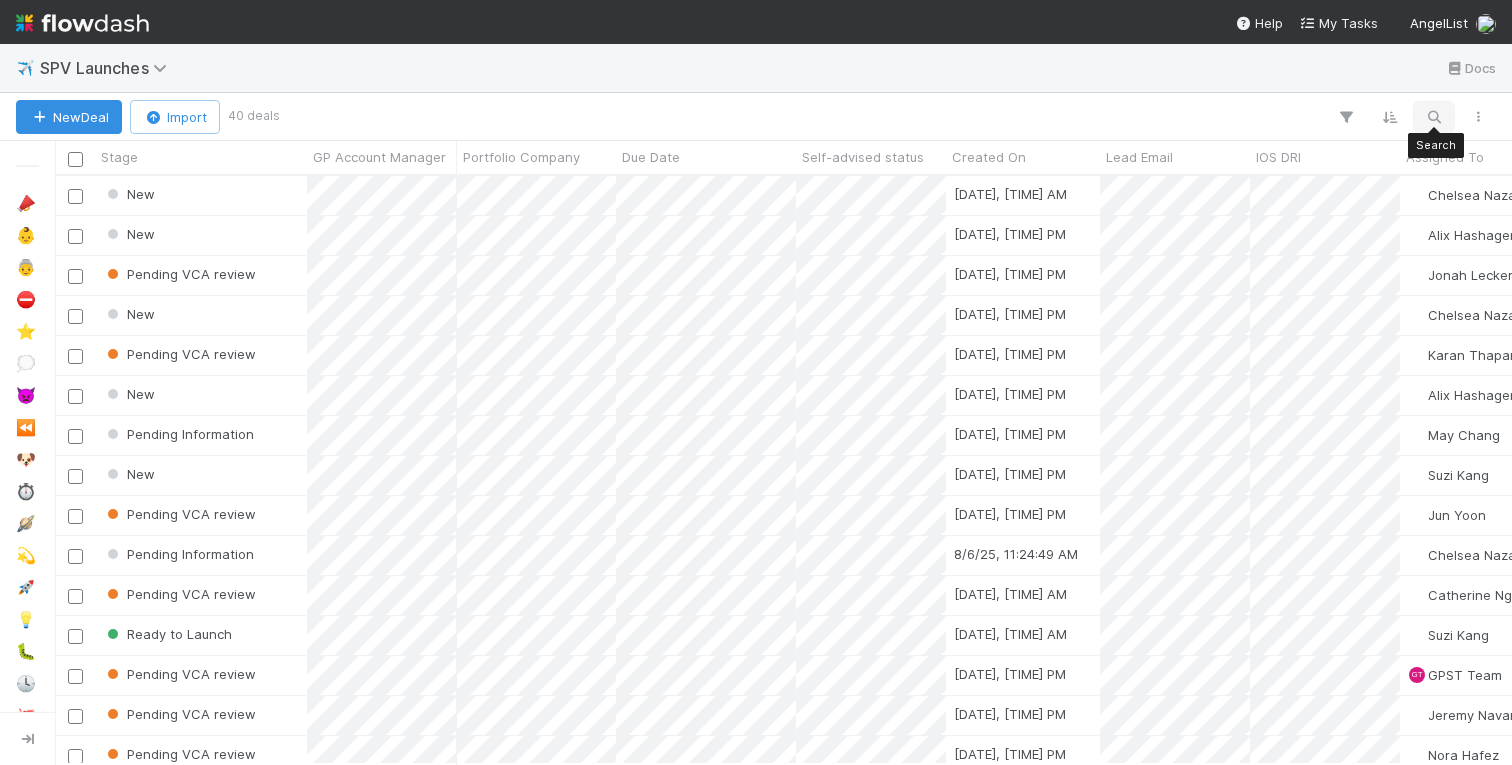 click at bounding box center (1434, 117) 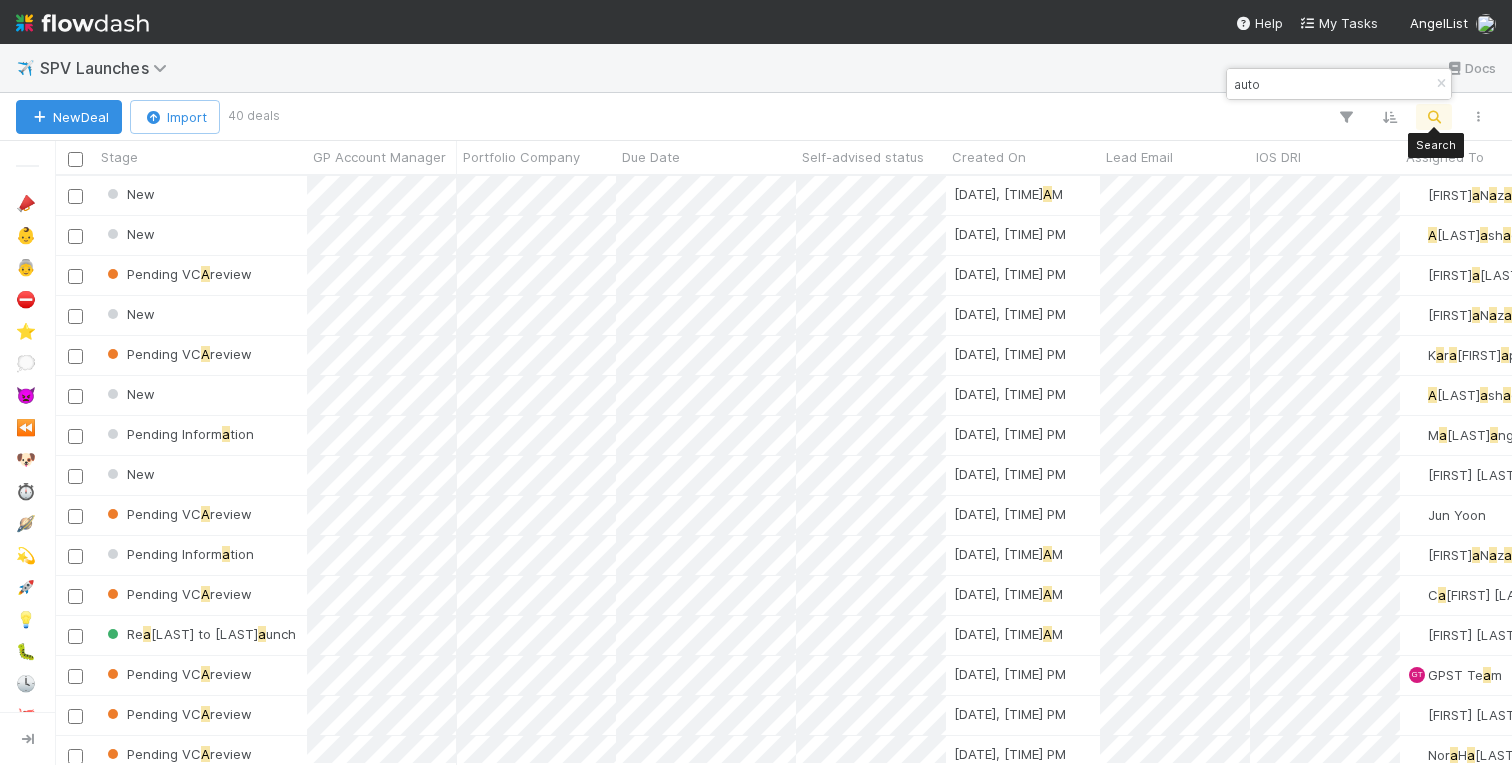 scroll, scrollTop: 0, scrollLeft: 1, axis: horizontal 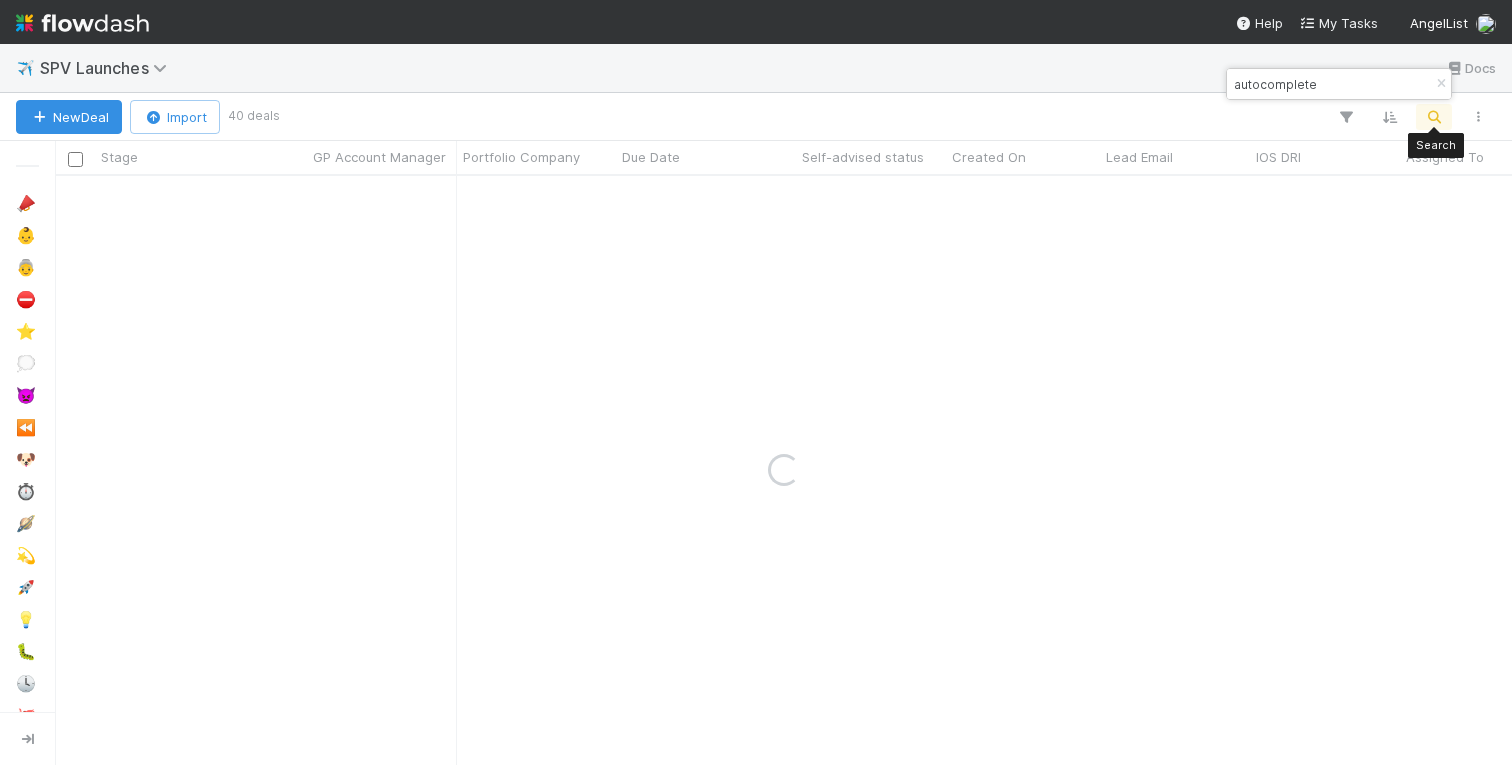 type on "autocomplete" 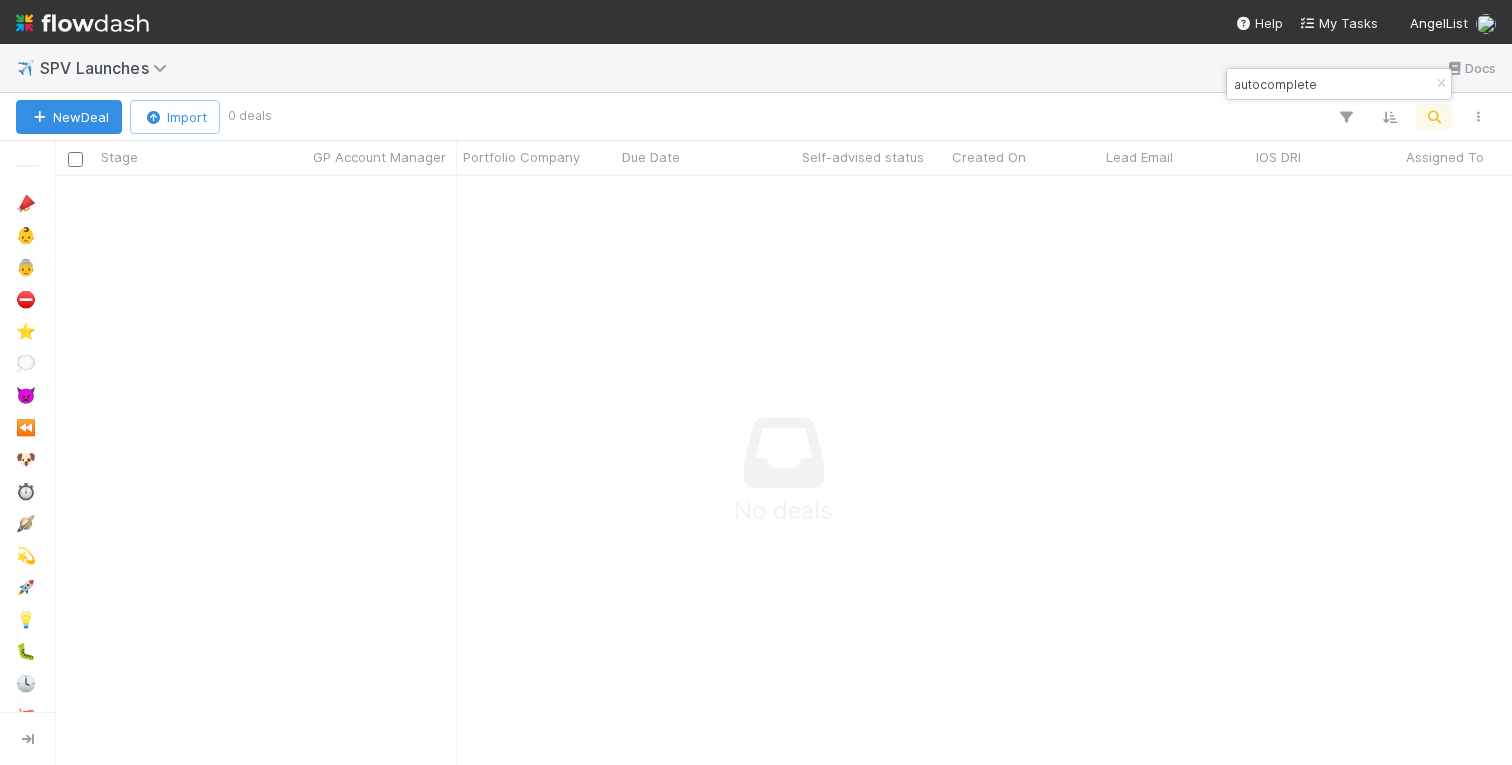 scroll, scrollTop: 0, scrollLeft: 1, axis: horizontal 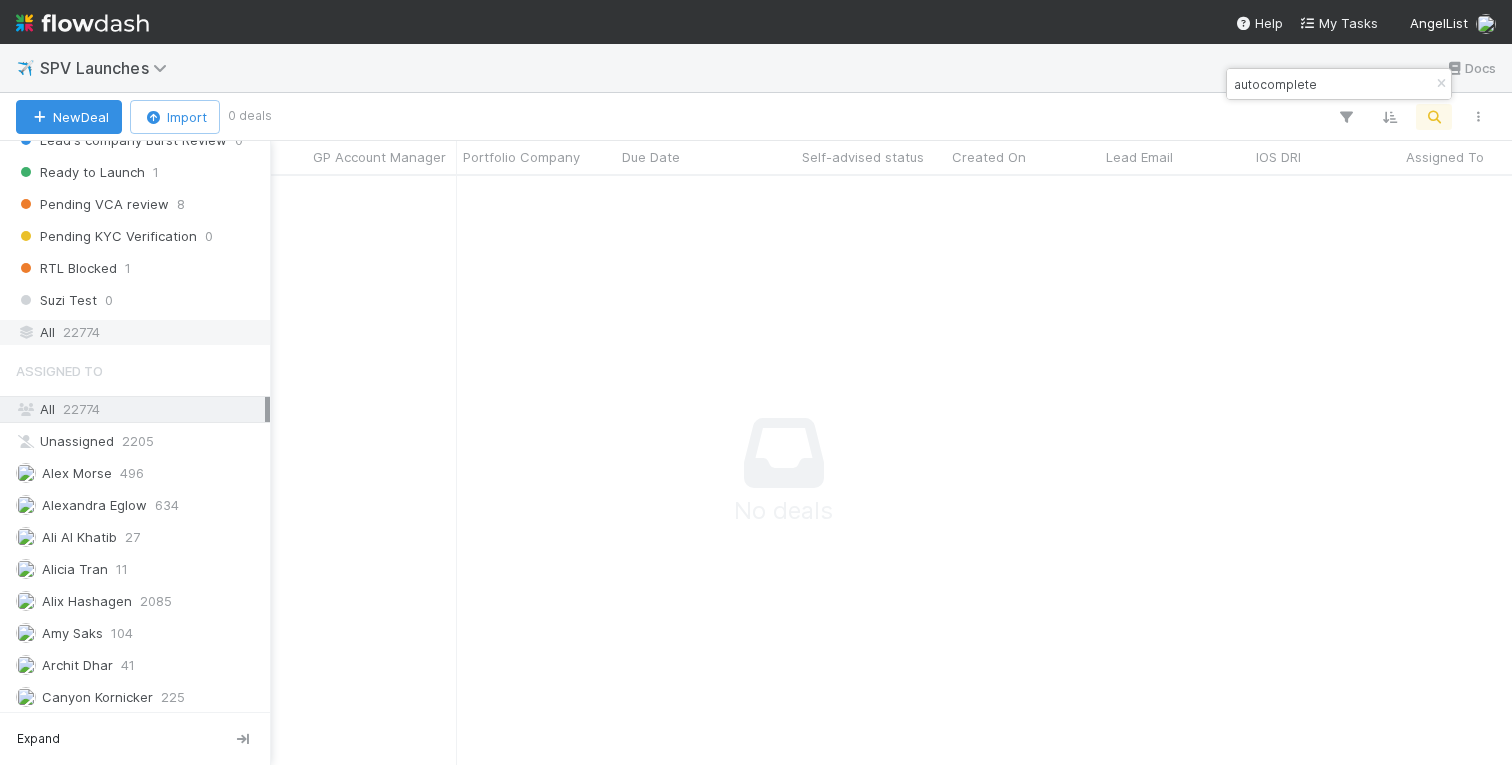 click on "22774" at bounding box center [81, 332] 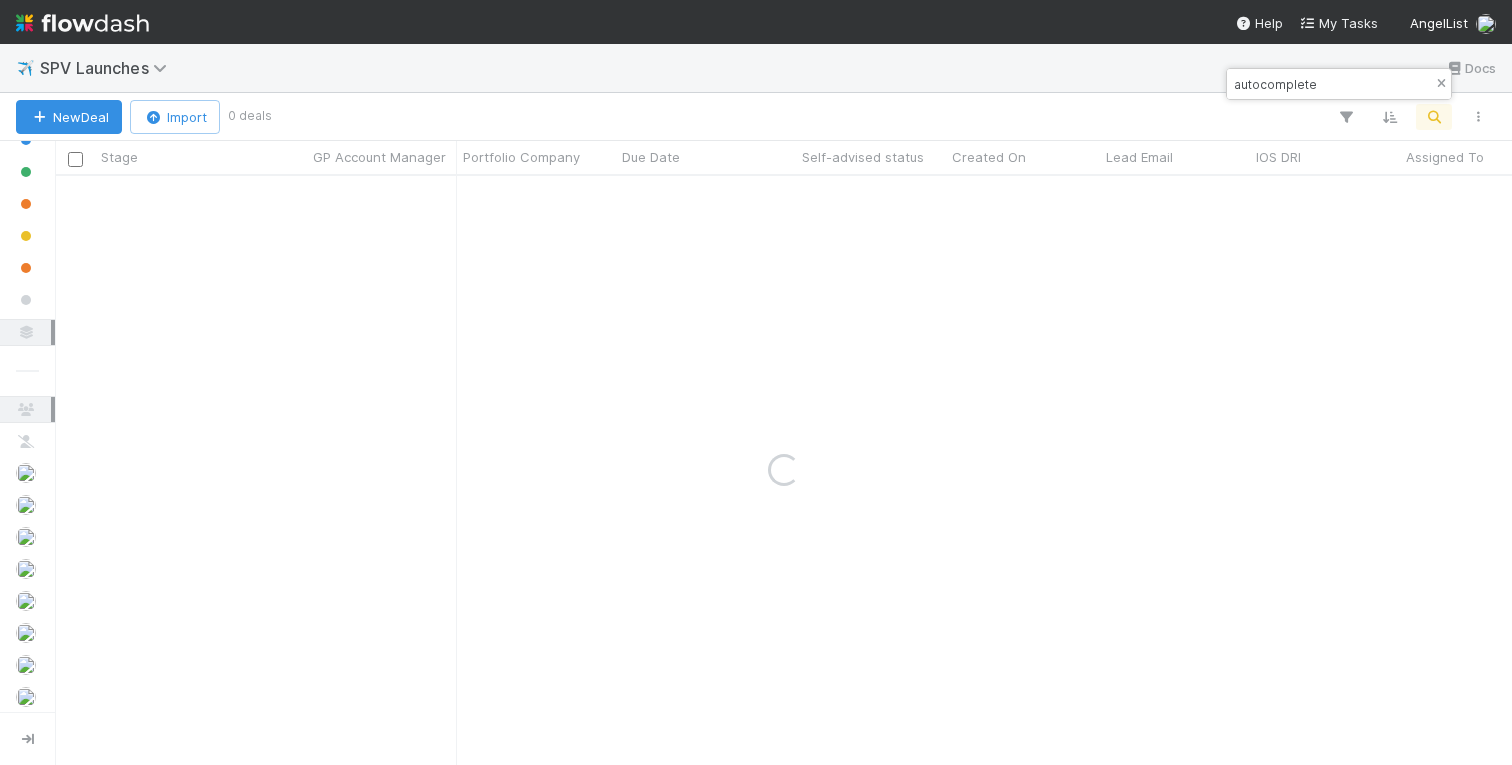 click at bounding box center [1441, 84] 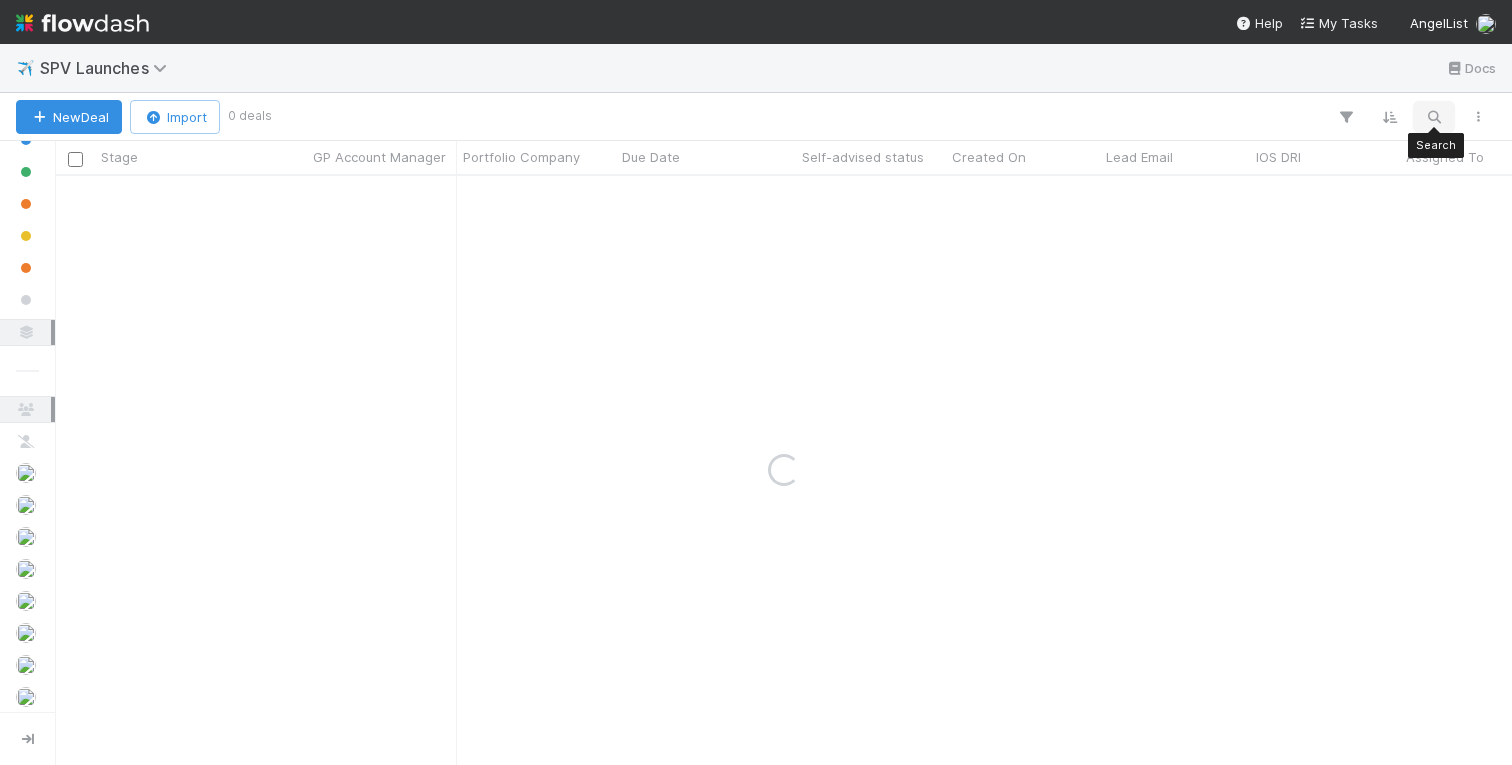 click at bounding box center (1434, 117) 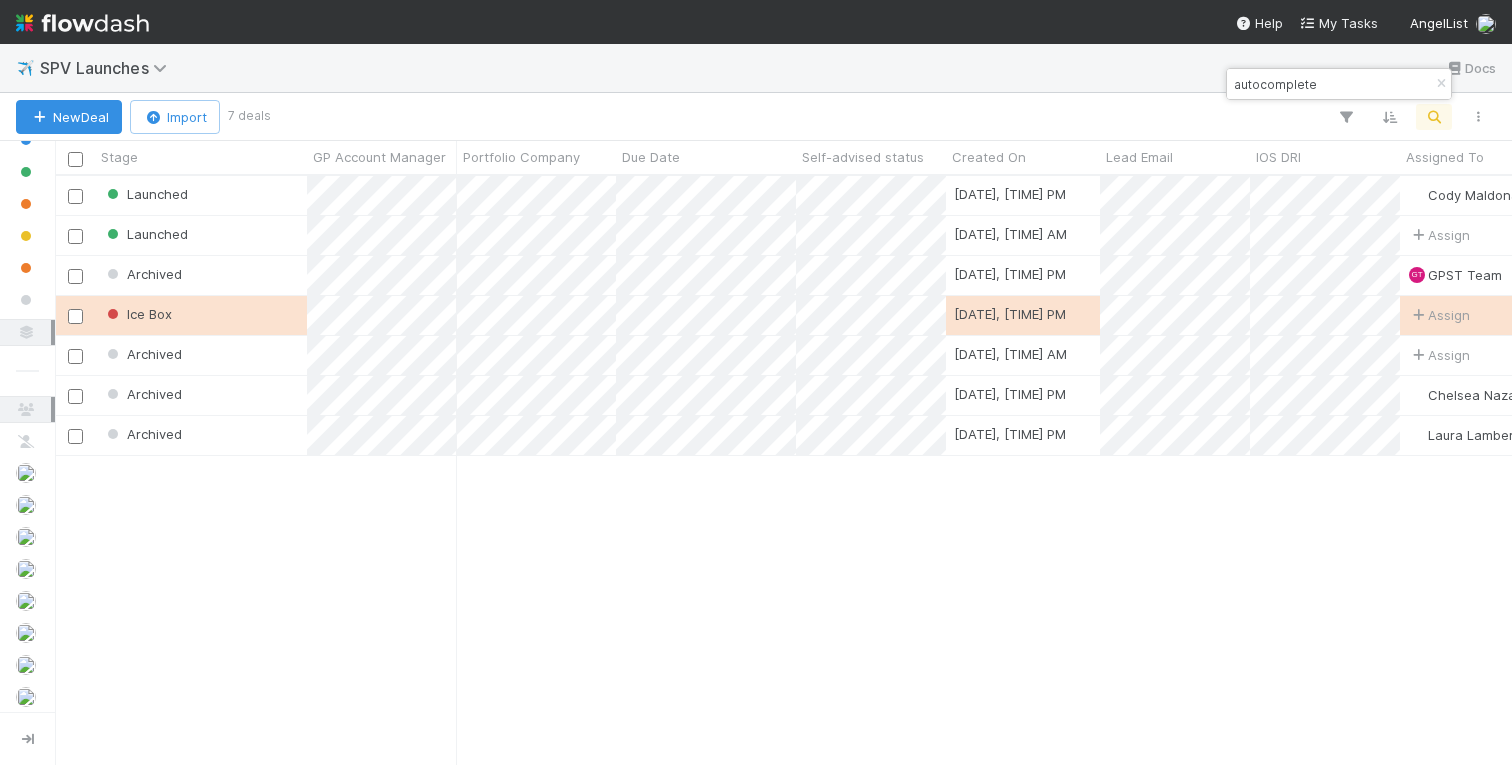 scroll, scrollTop: 0, scrollLeft: 1, axis: horizontal 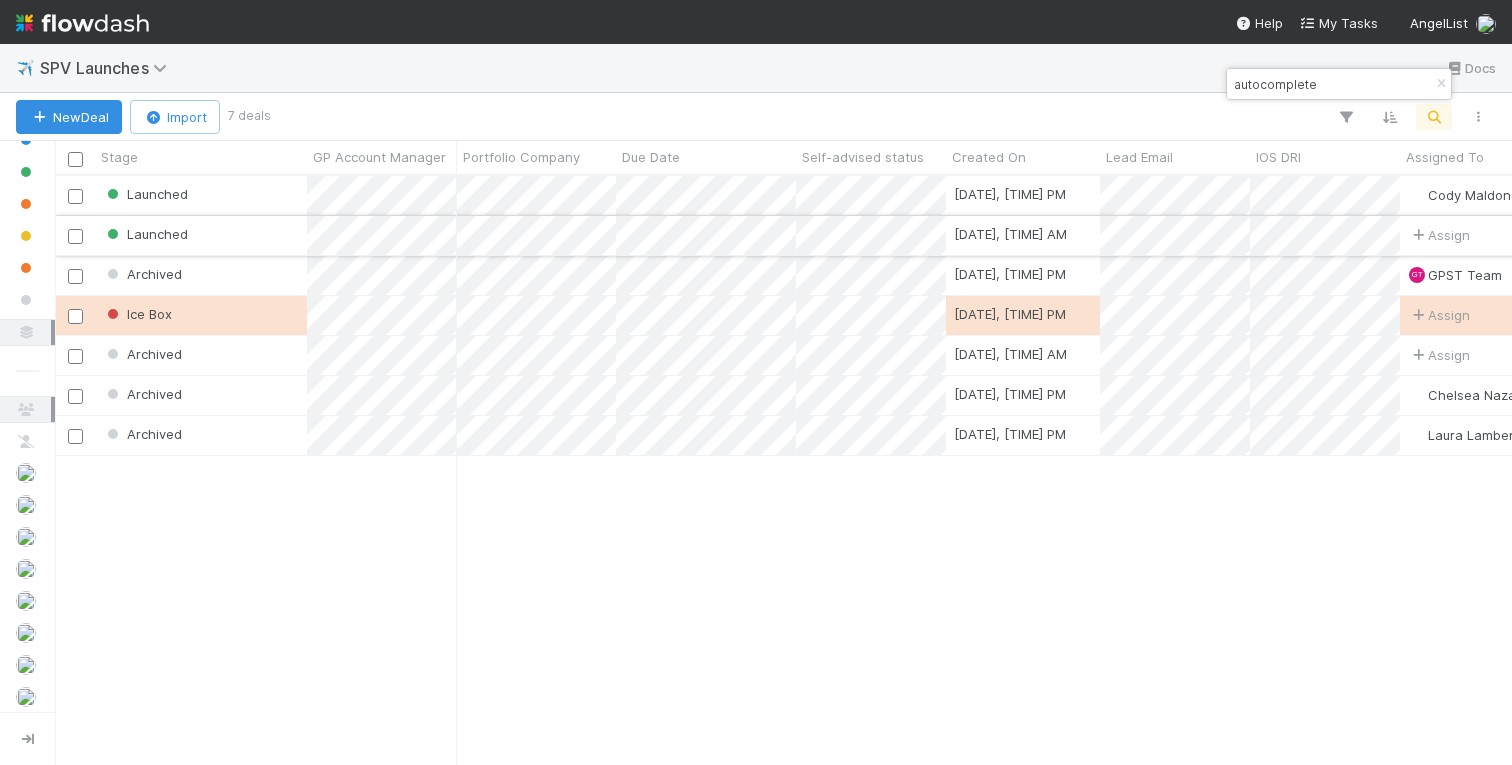 type on "autocomplete" 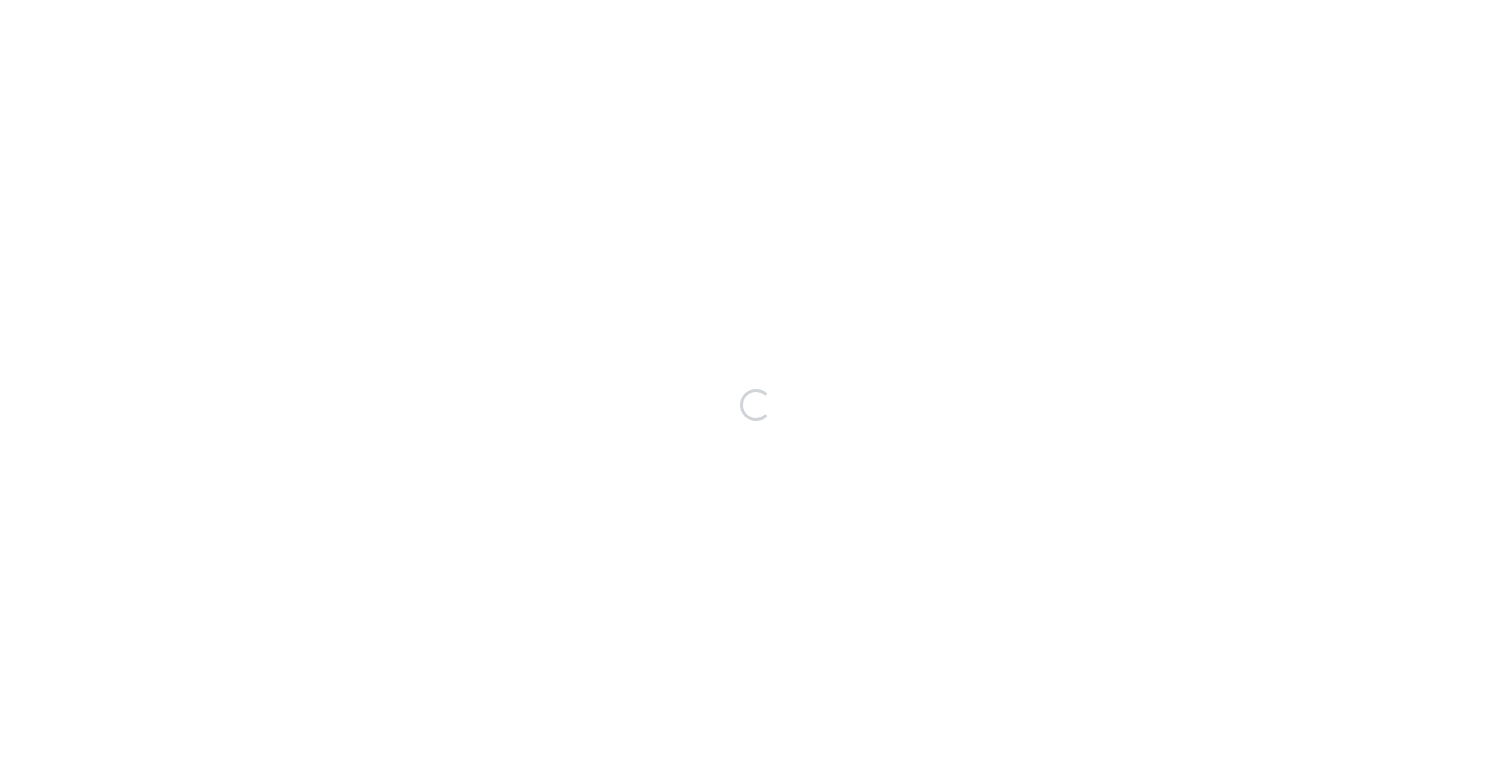 scroll, scrollTop: 0, scrollLeft: 0, axis: both 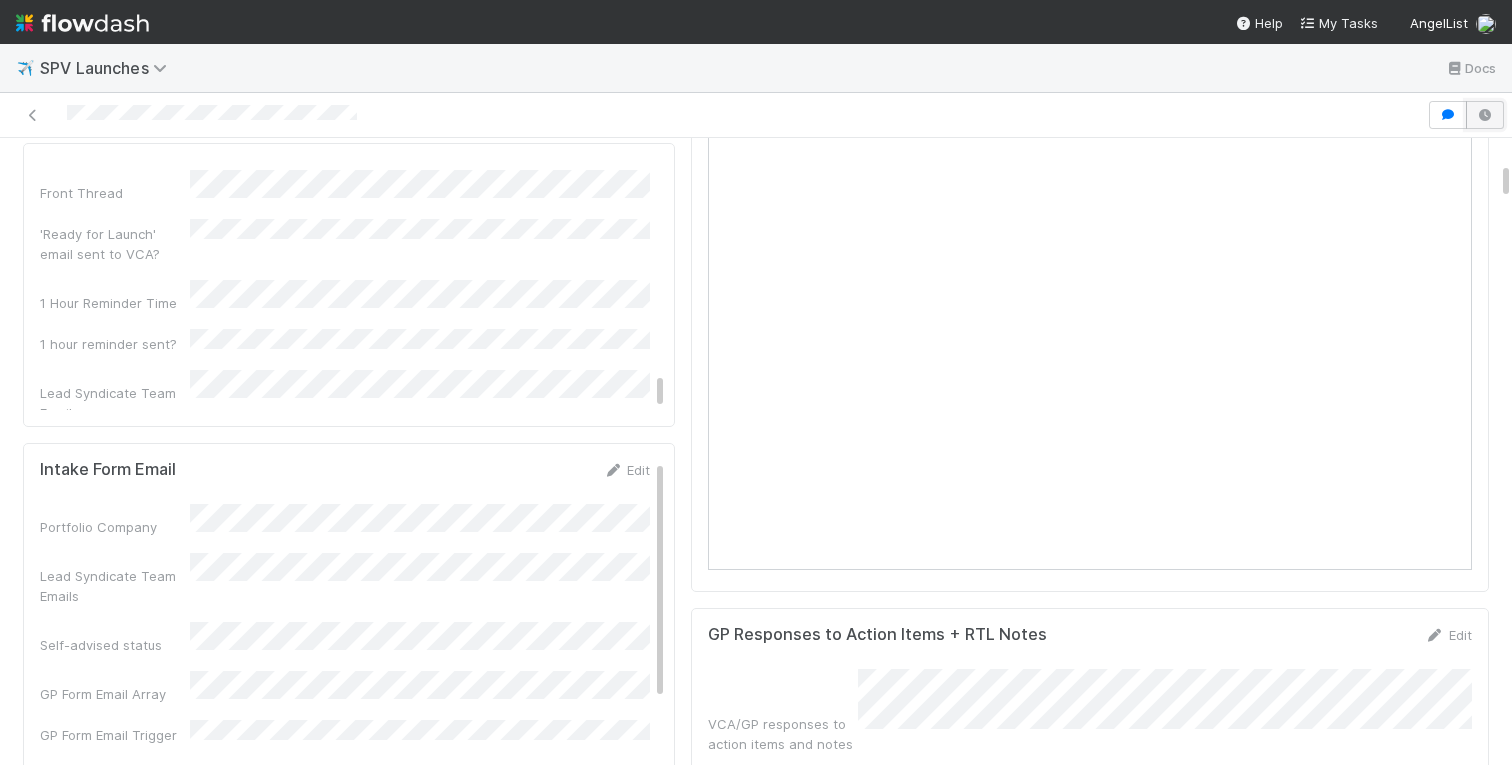 click at bounding box center (1485, 115) 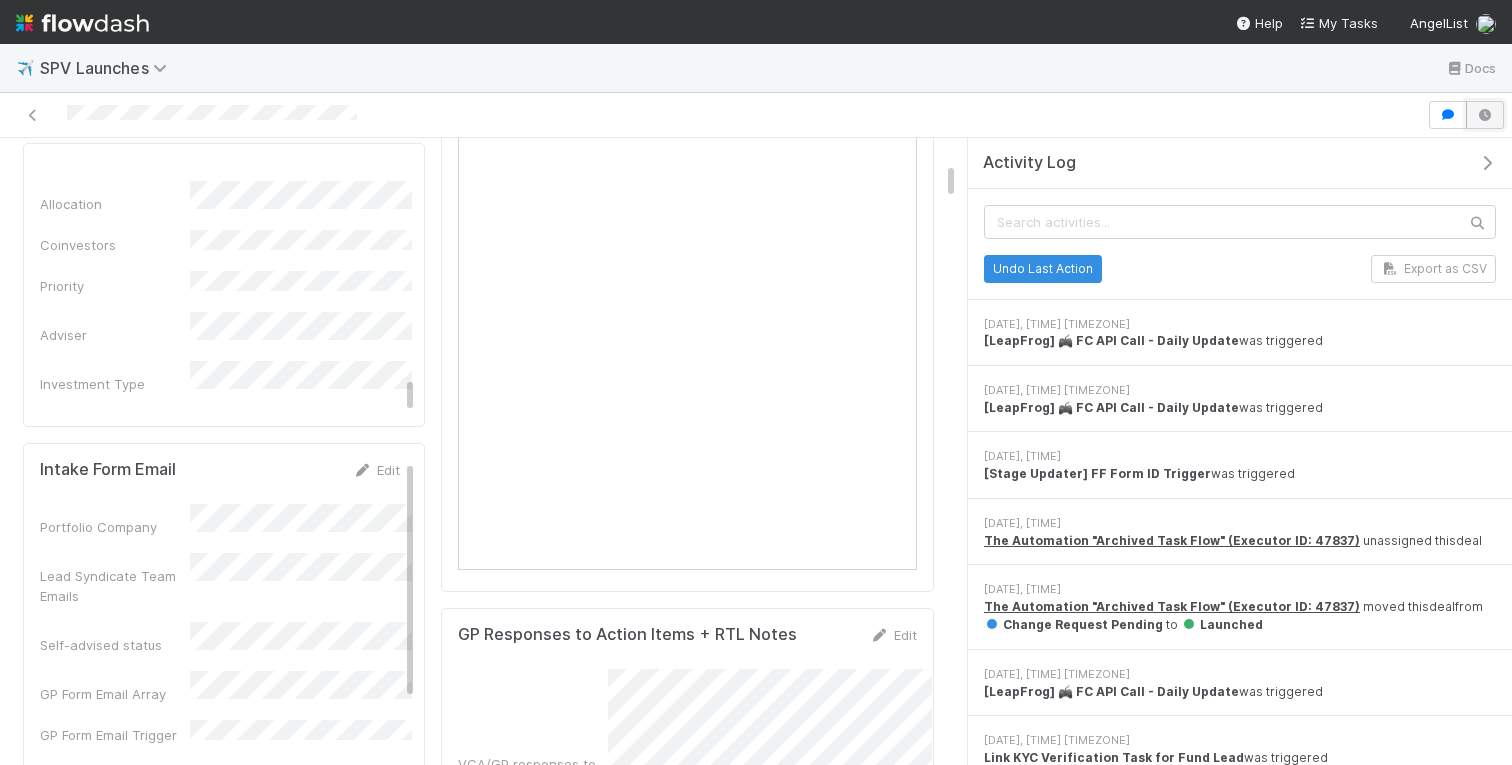 scroll, scrollTop: 4095, scrollLeft: 0, axis: vertical 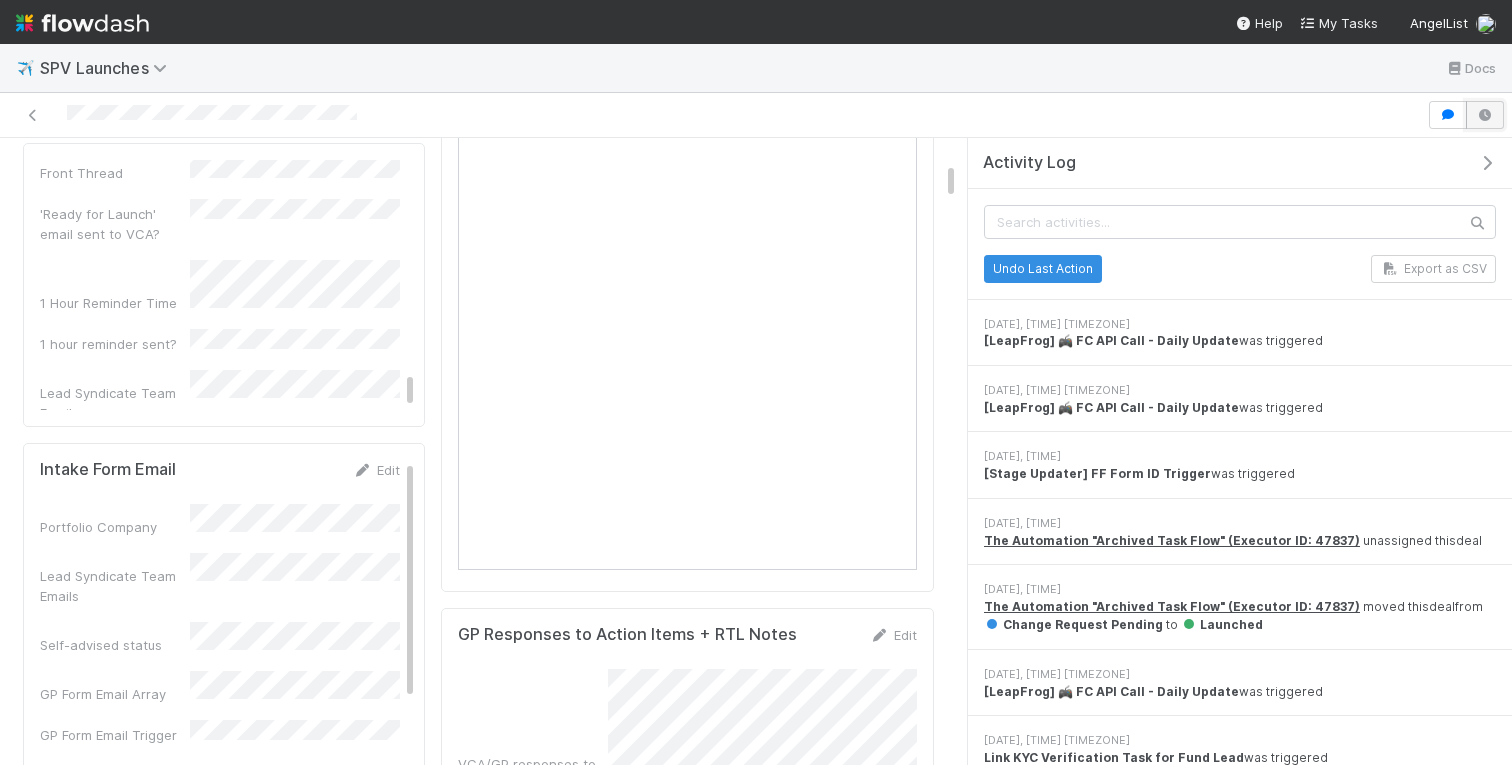 click at bounding box center (1485, 115) 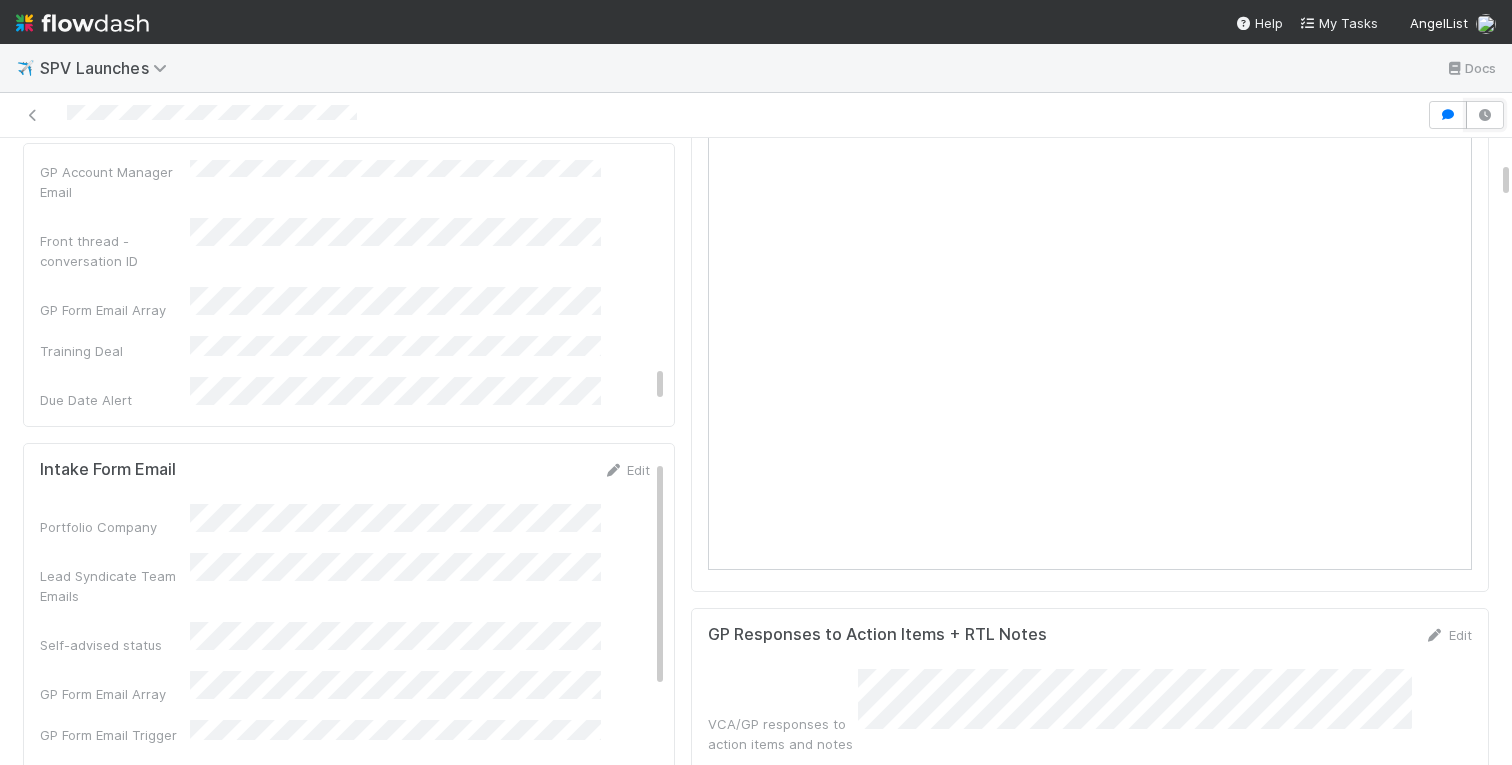 scroll, scrollTop: 2875, scrollLeft: 0, axis: vertical 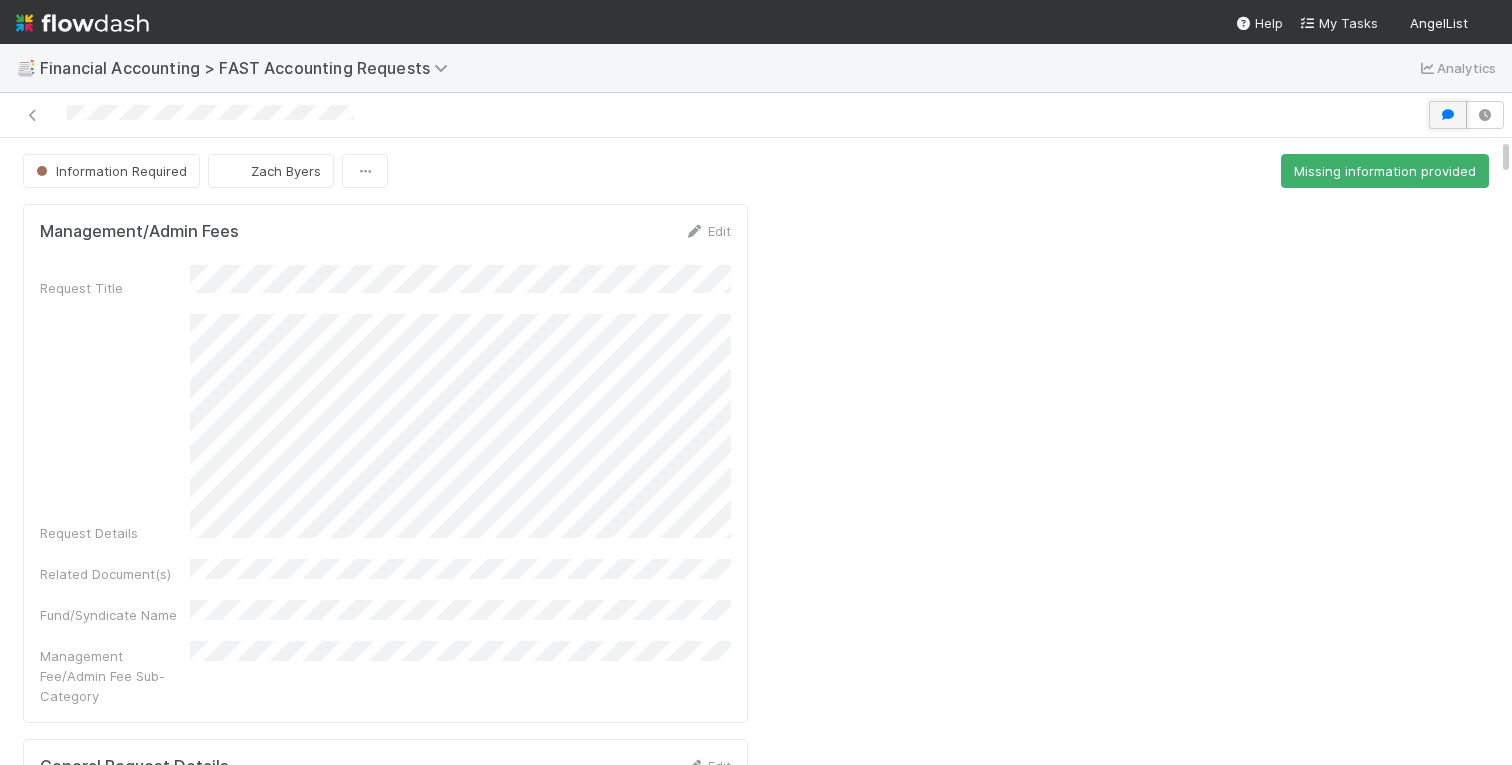 click at bounding box center (1448, 115) 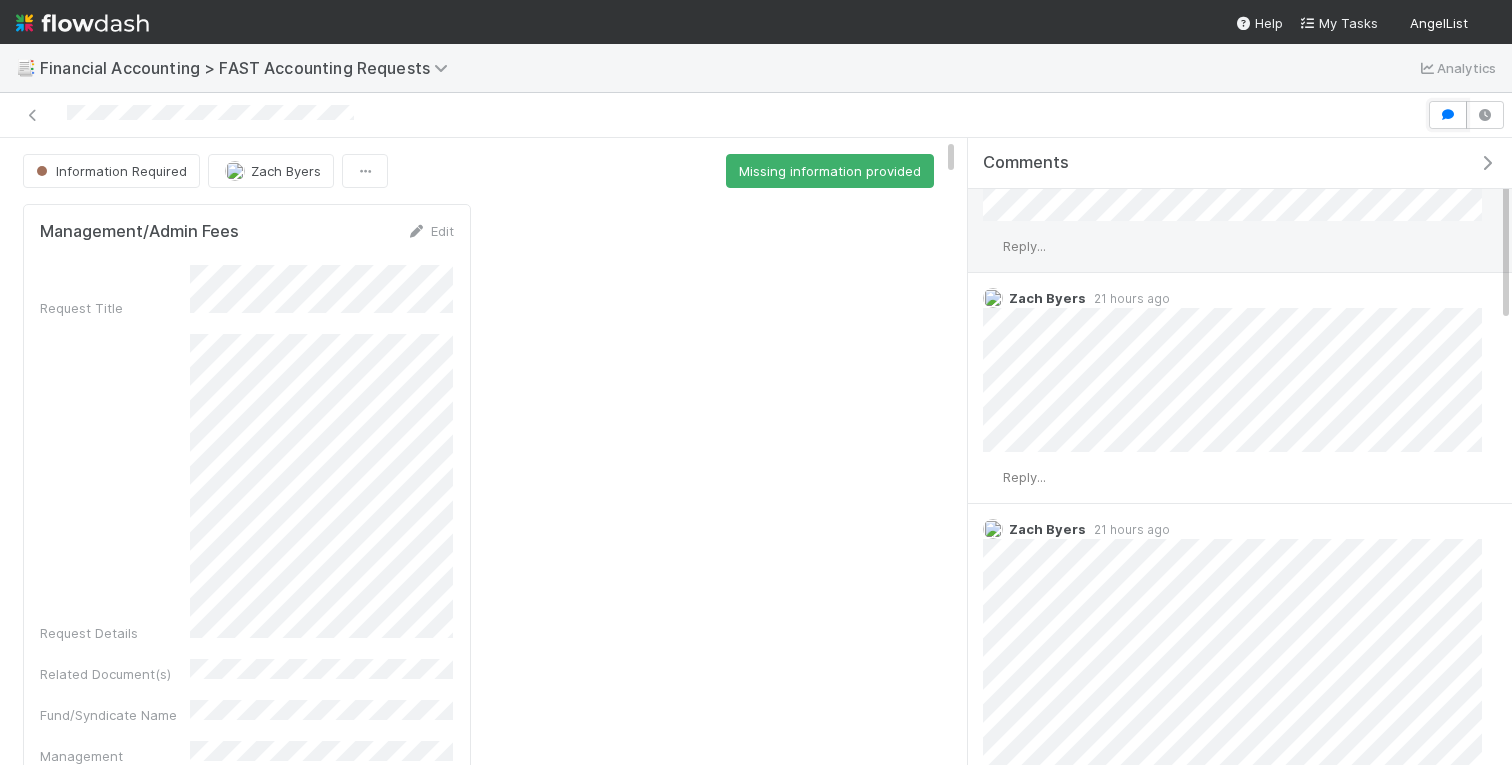 scroll, scrollTop: 0, scrollLeft: 0, axis: both 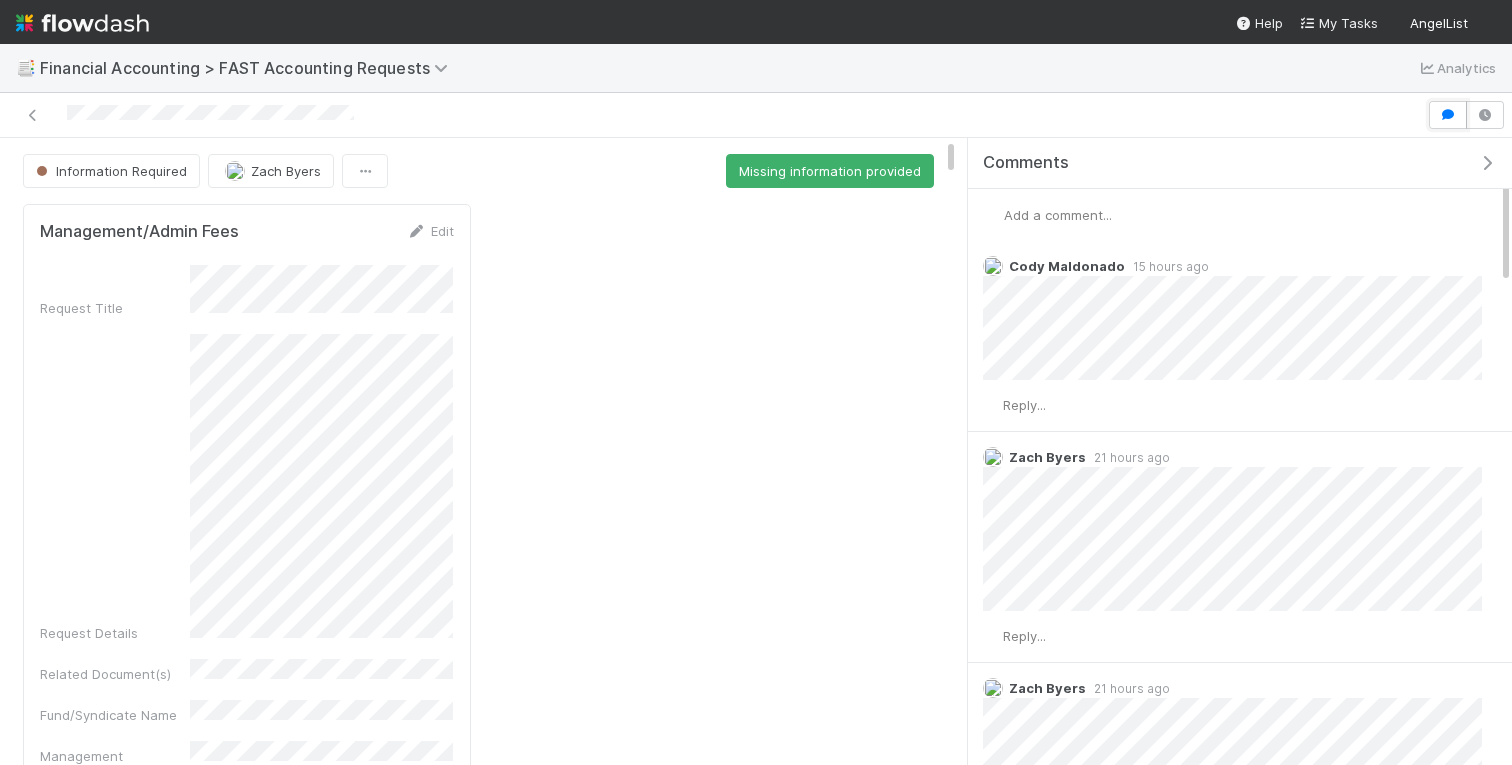 type 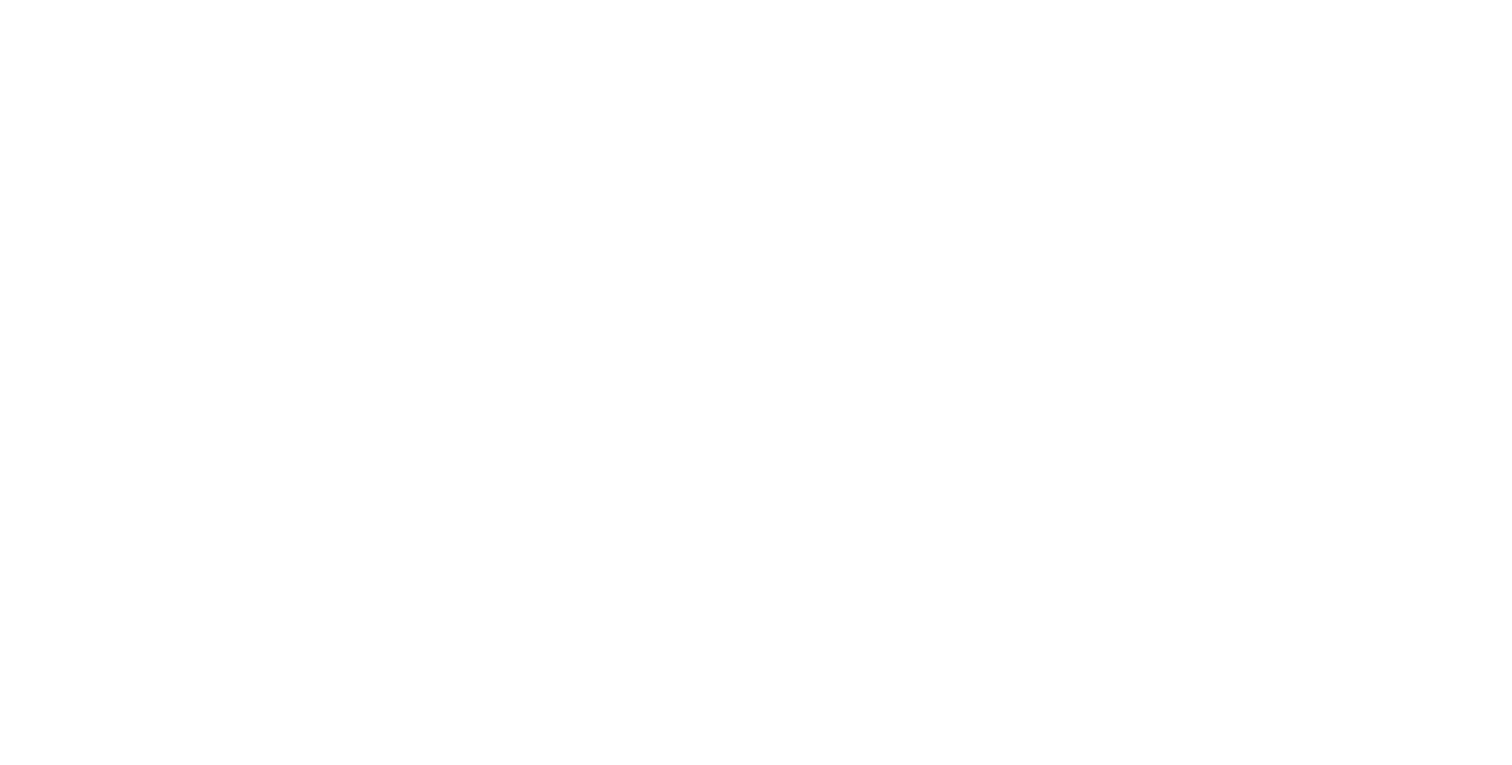 scroll, scrollTop: 0, scrollLeft: 0, axis: both 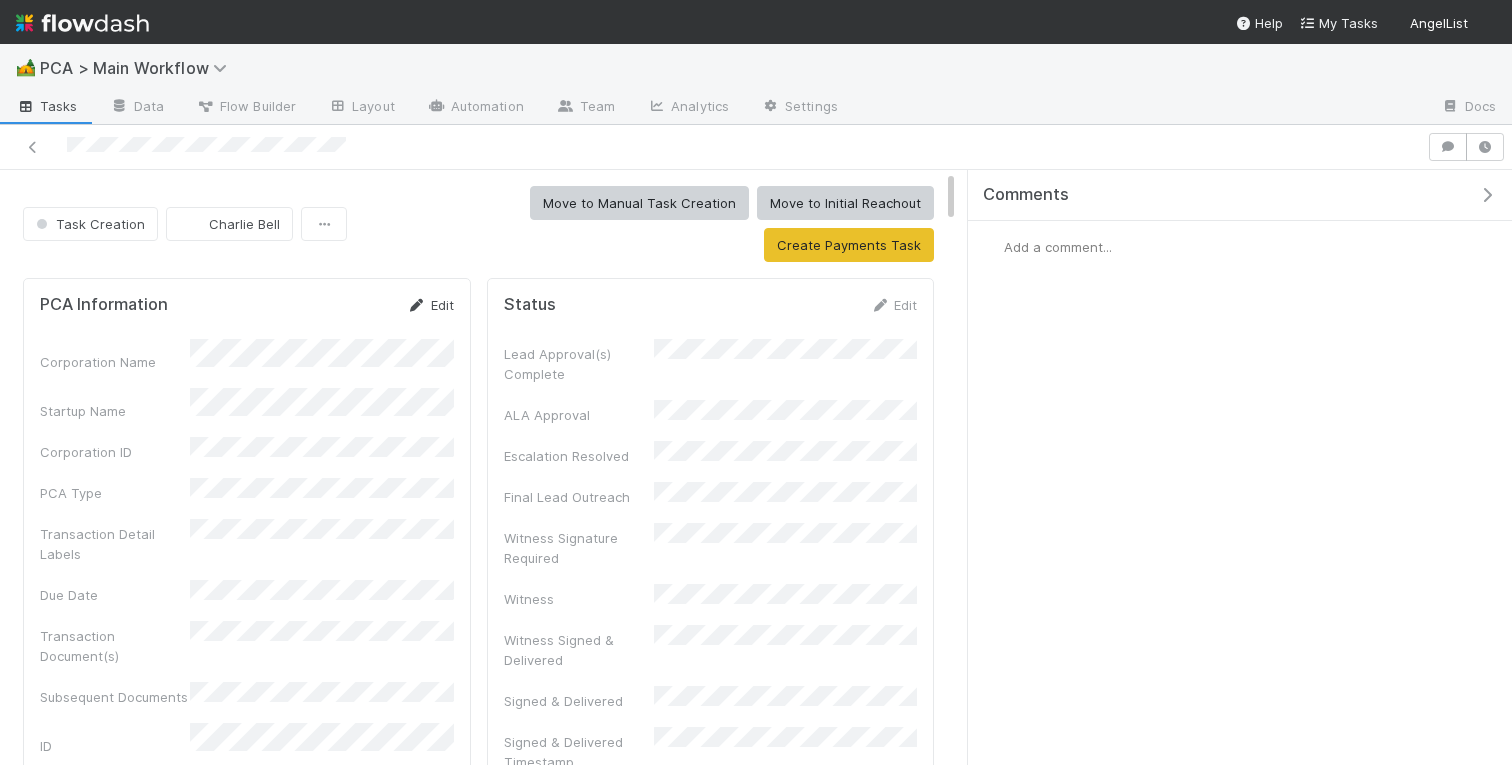 click at bounding box center (417, 305) 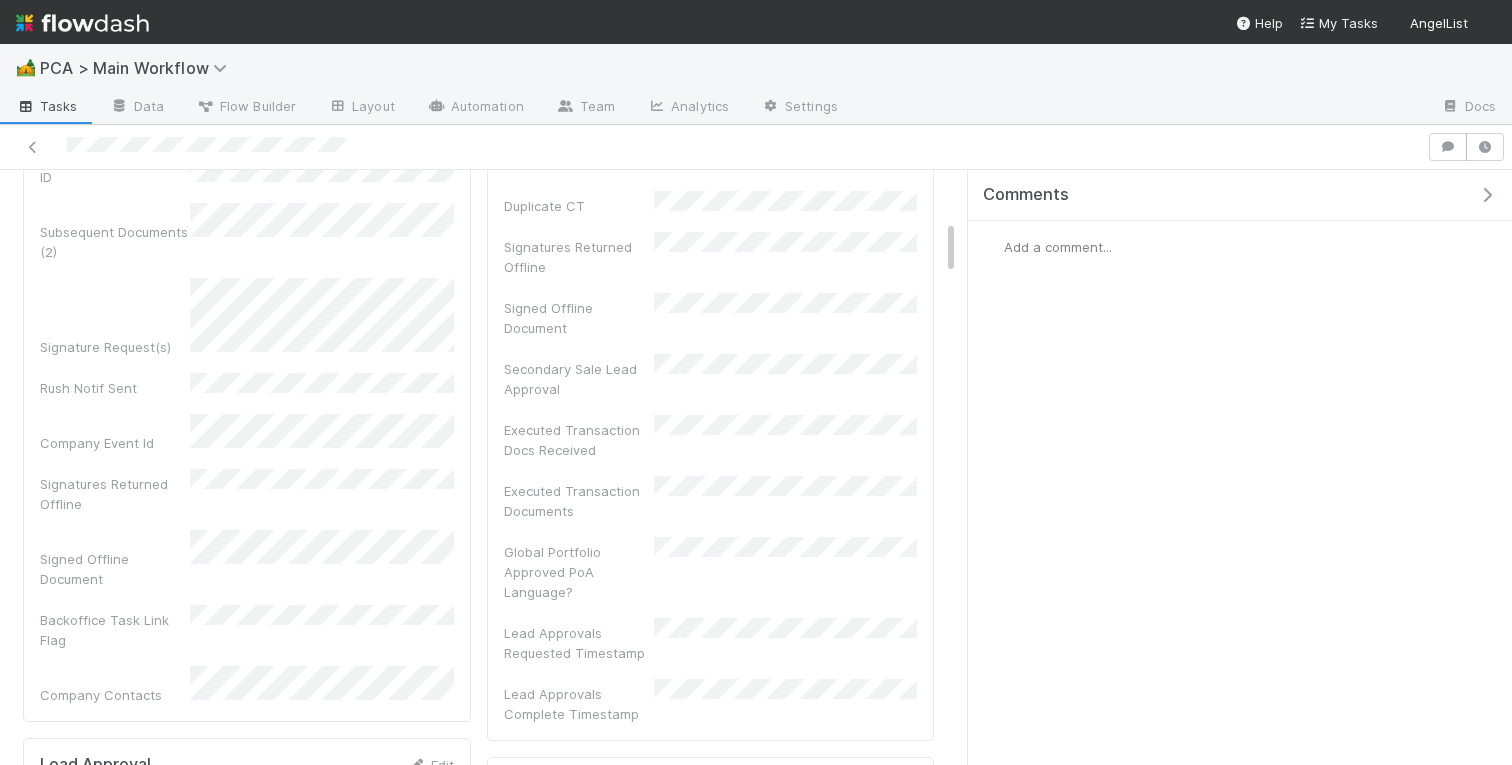 scroll, scrollTop: 0, scrollLeft: 0, axis: both 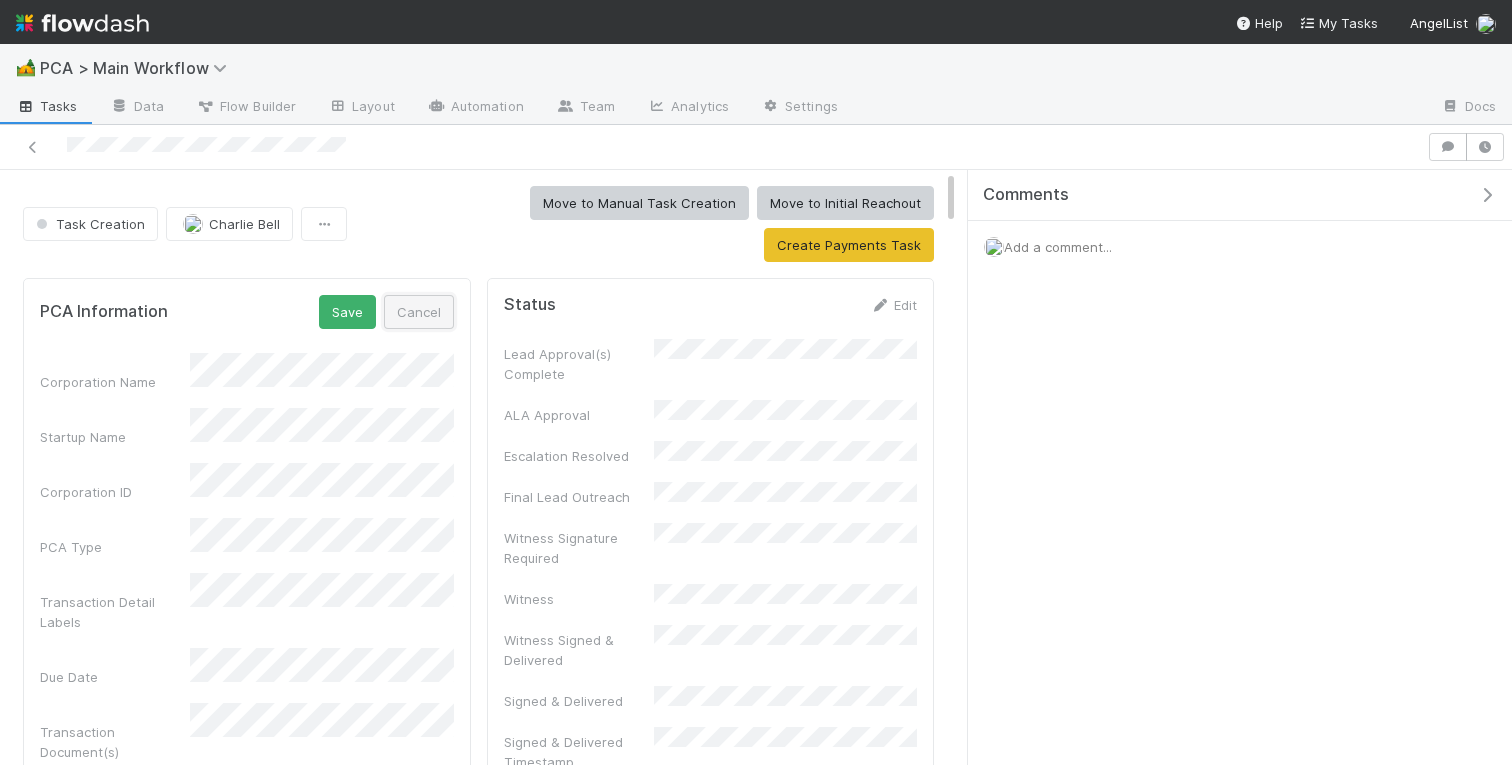 click on "Cancel" at bounding box center (419, 312) 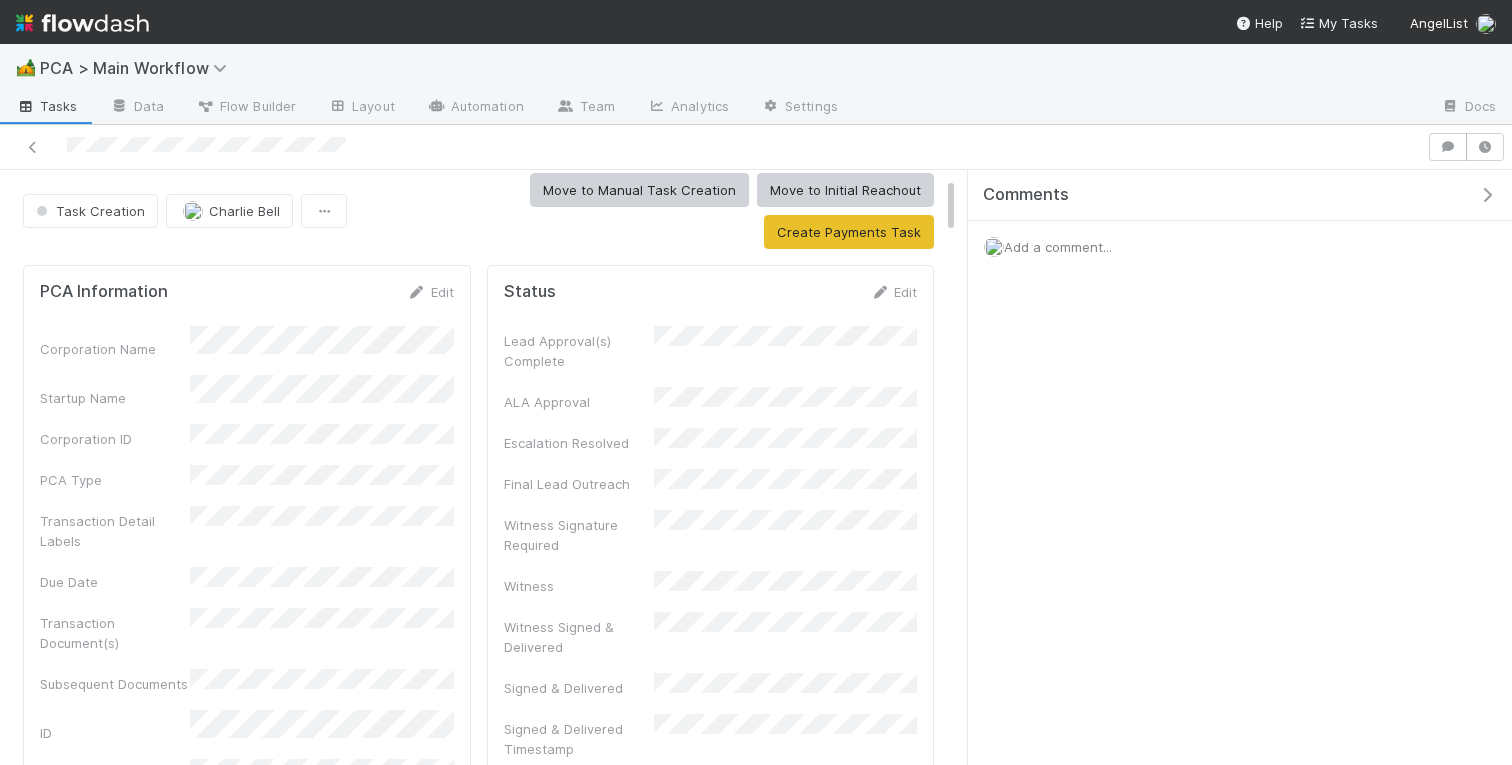 scroll, scrollTop: 0, scrollLeft: 0, axis: both 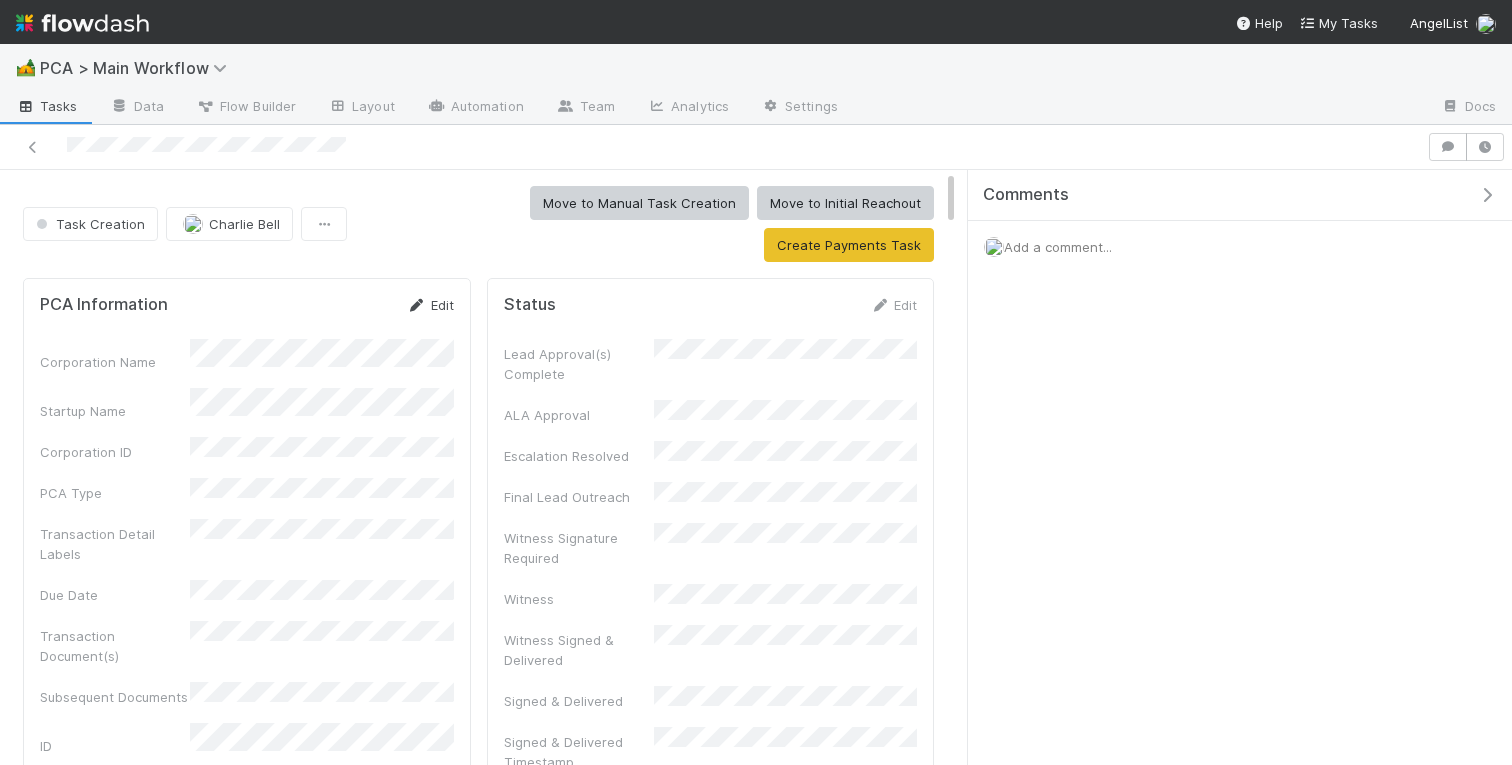 click on "Edit" at bounding box center (430, 305) 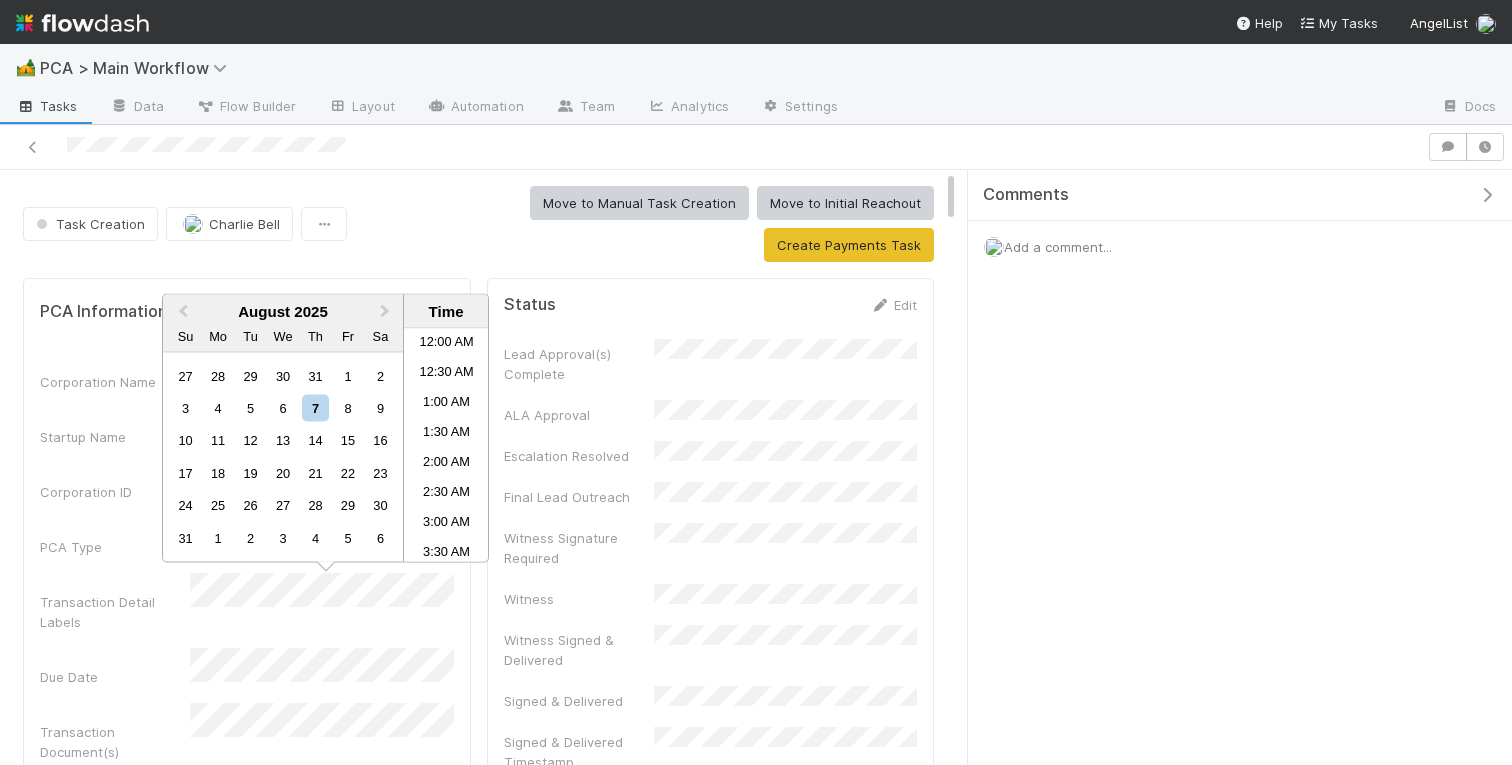 scroll, scrollTop: 528, scrollLeft: 0, axis: vertical 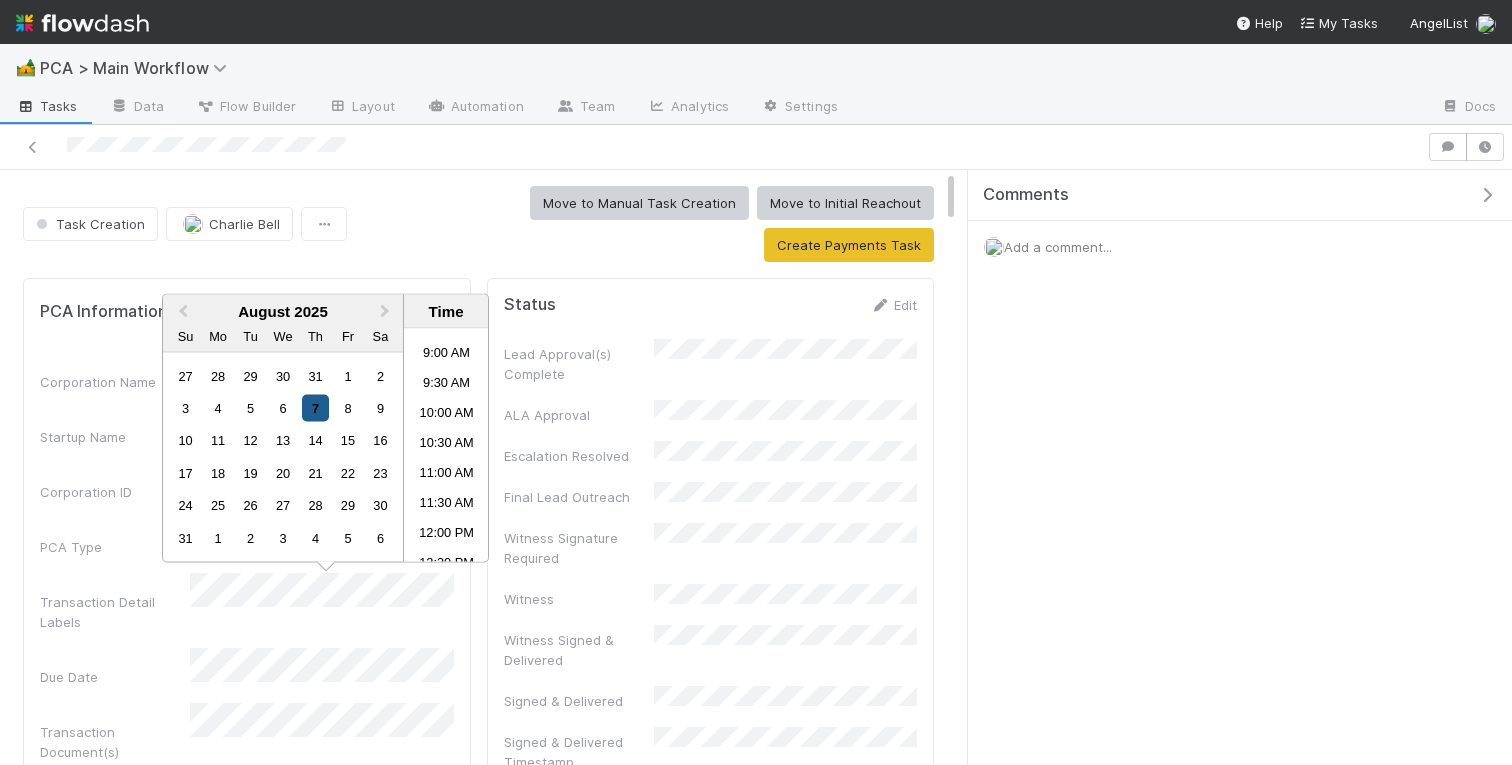 click on "7" at bounding box center (315, 408) 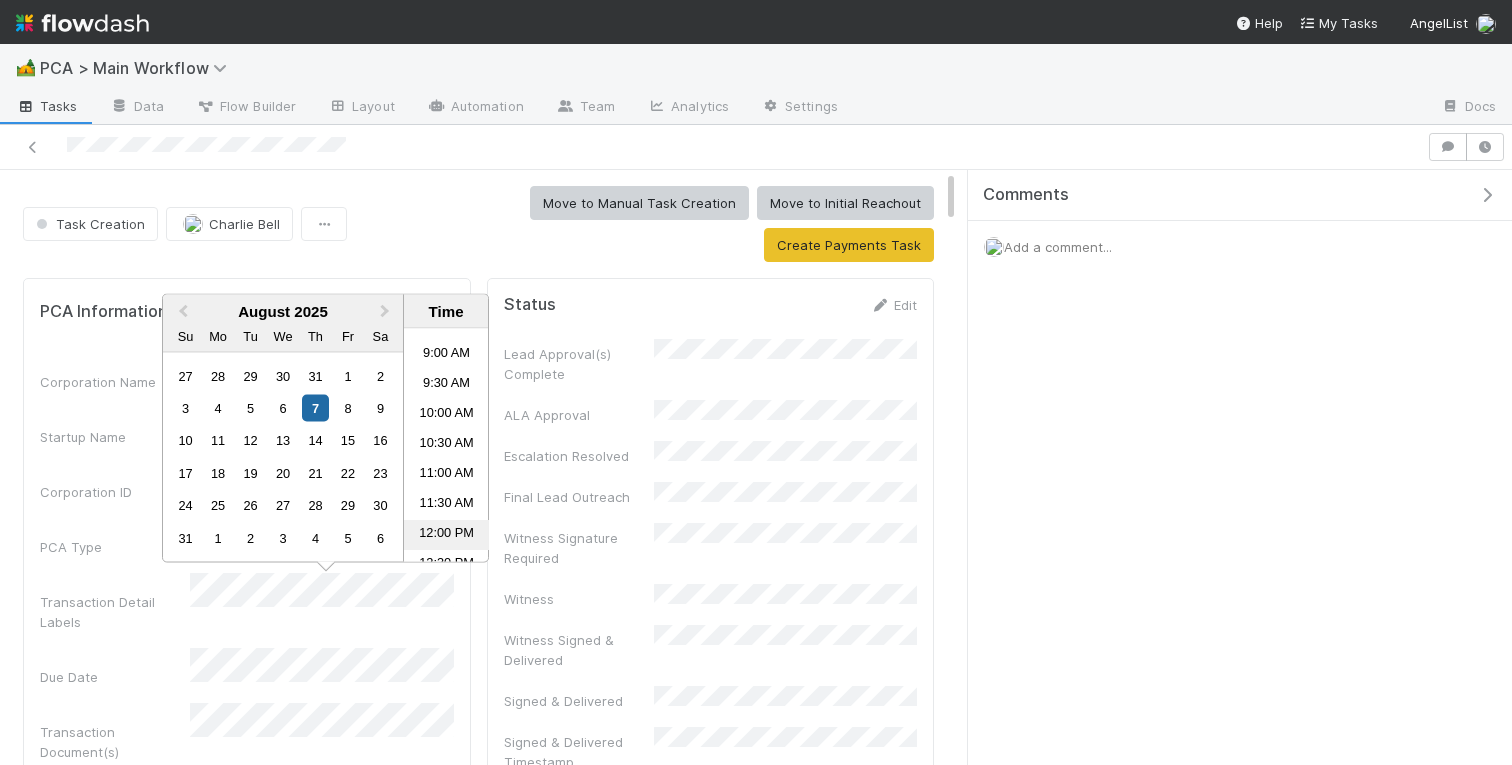 scroll, scrollTop: 1207, scrollLeft: 0, axis: vertical 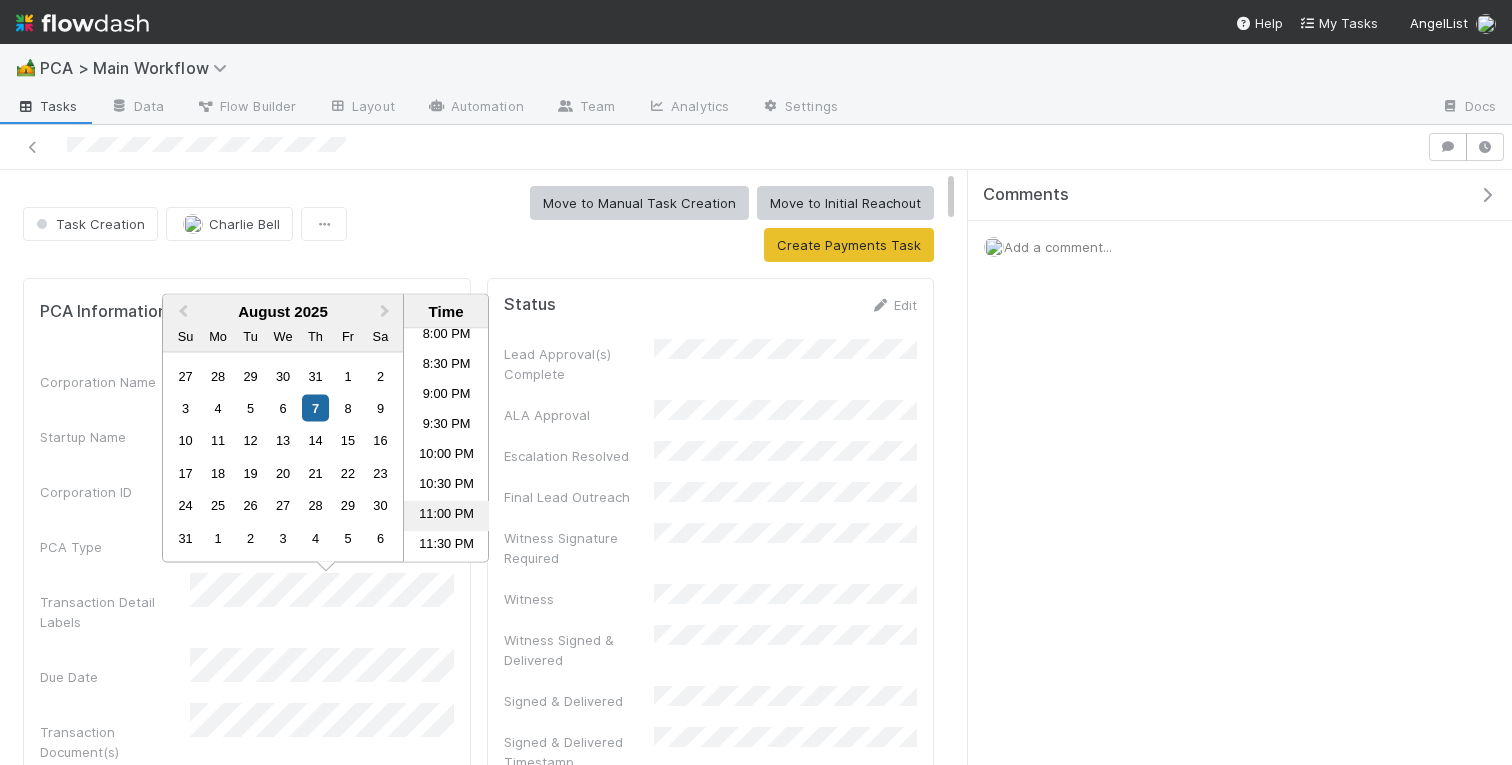 click on "11:00 PM" at bounding box center [446, 517] 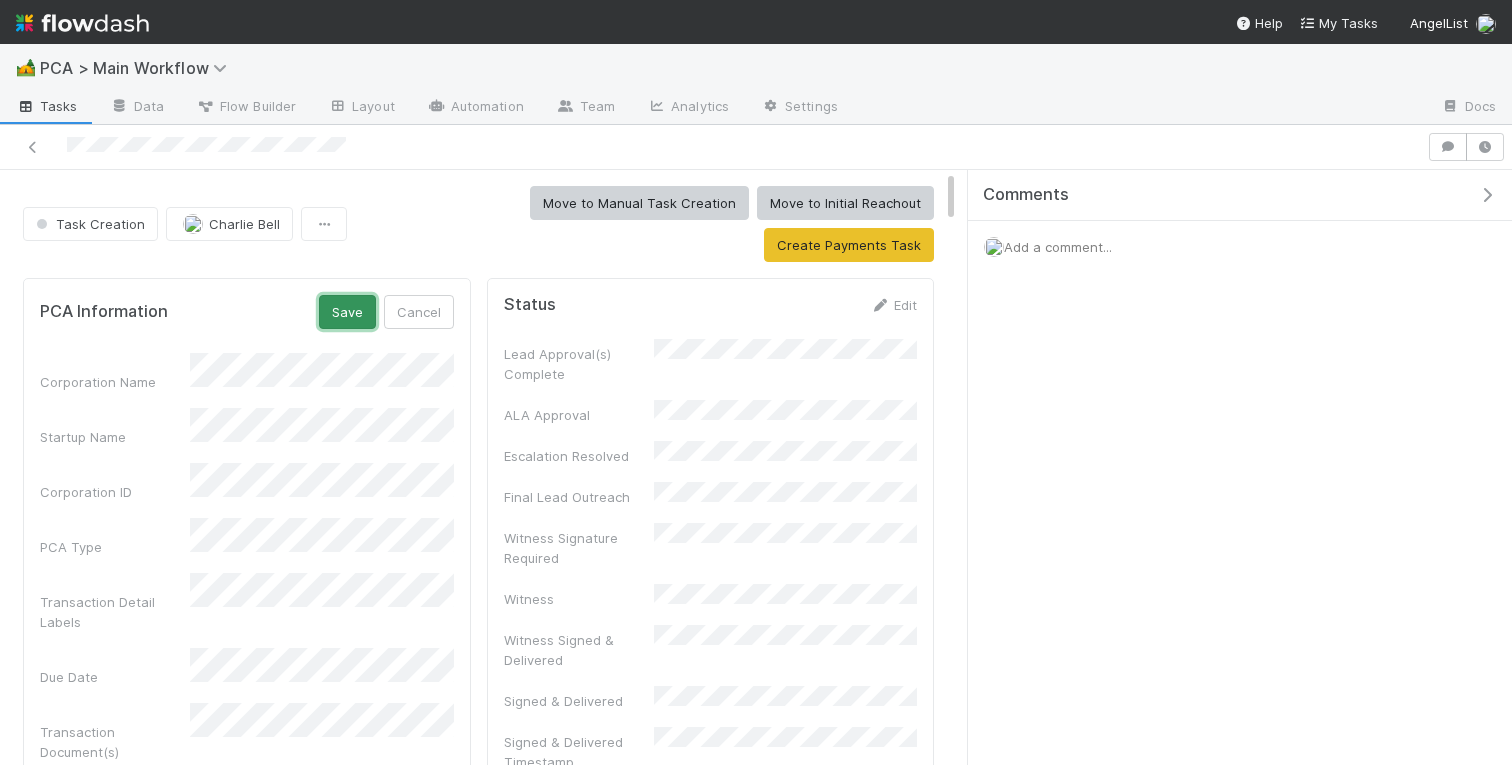 click on "Save" at bounding box center (347, 312) 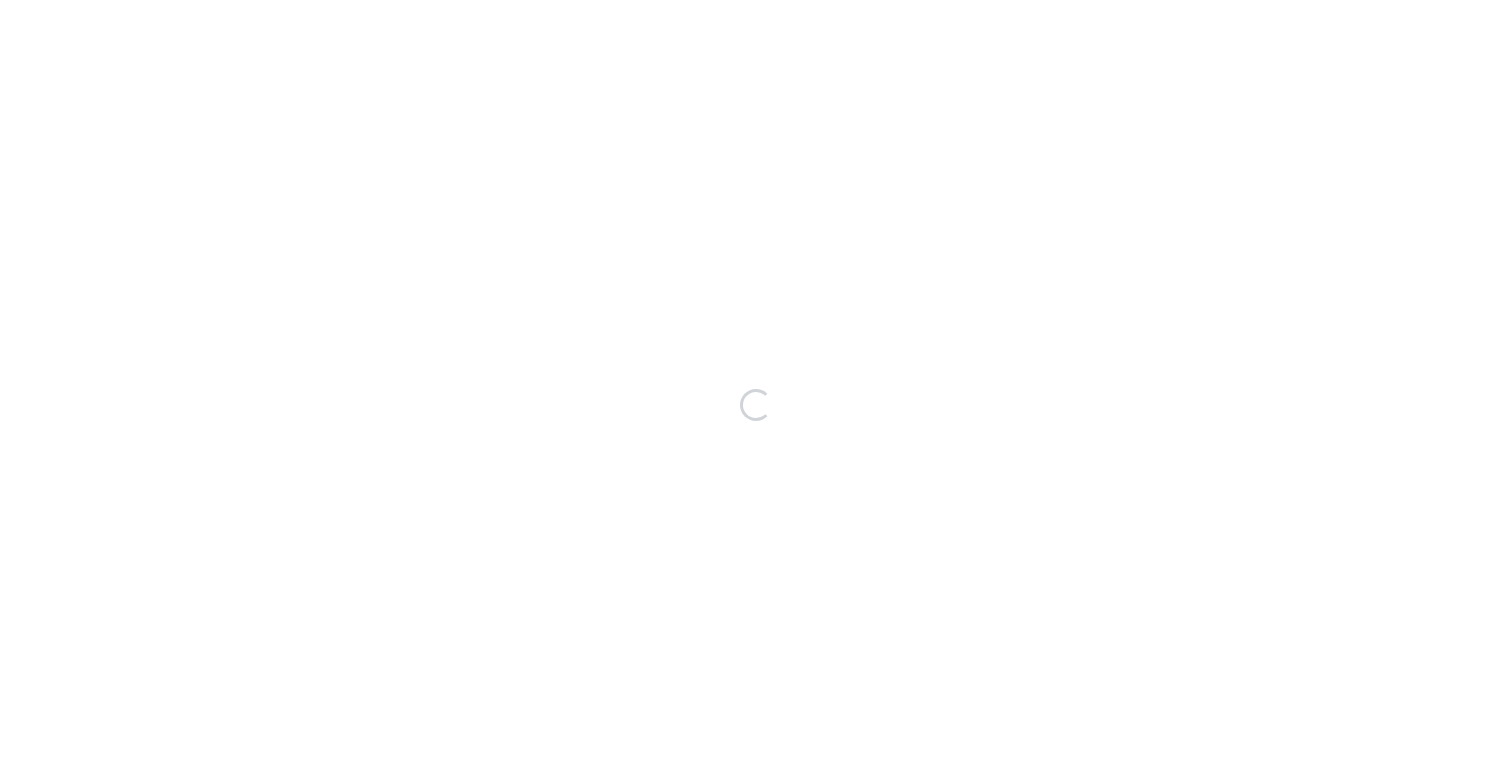 scroll, scrollTop: 0, scrollLeft: 0, axis: both 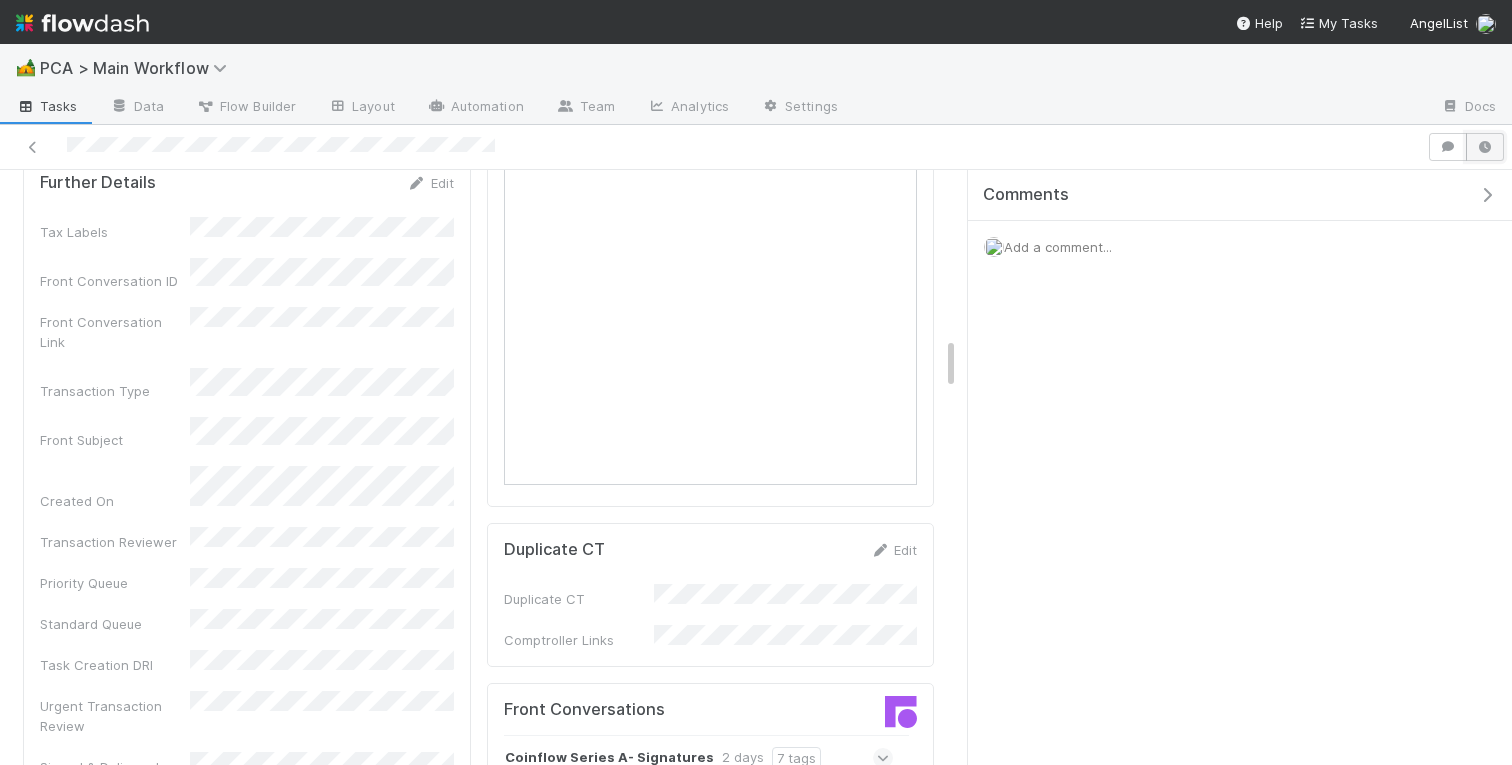 click at bounding box center [1485, 147] 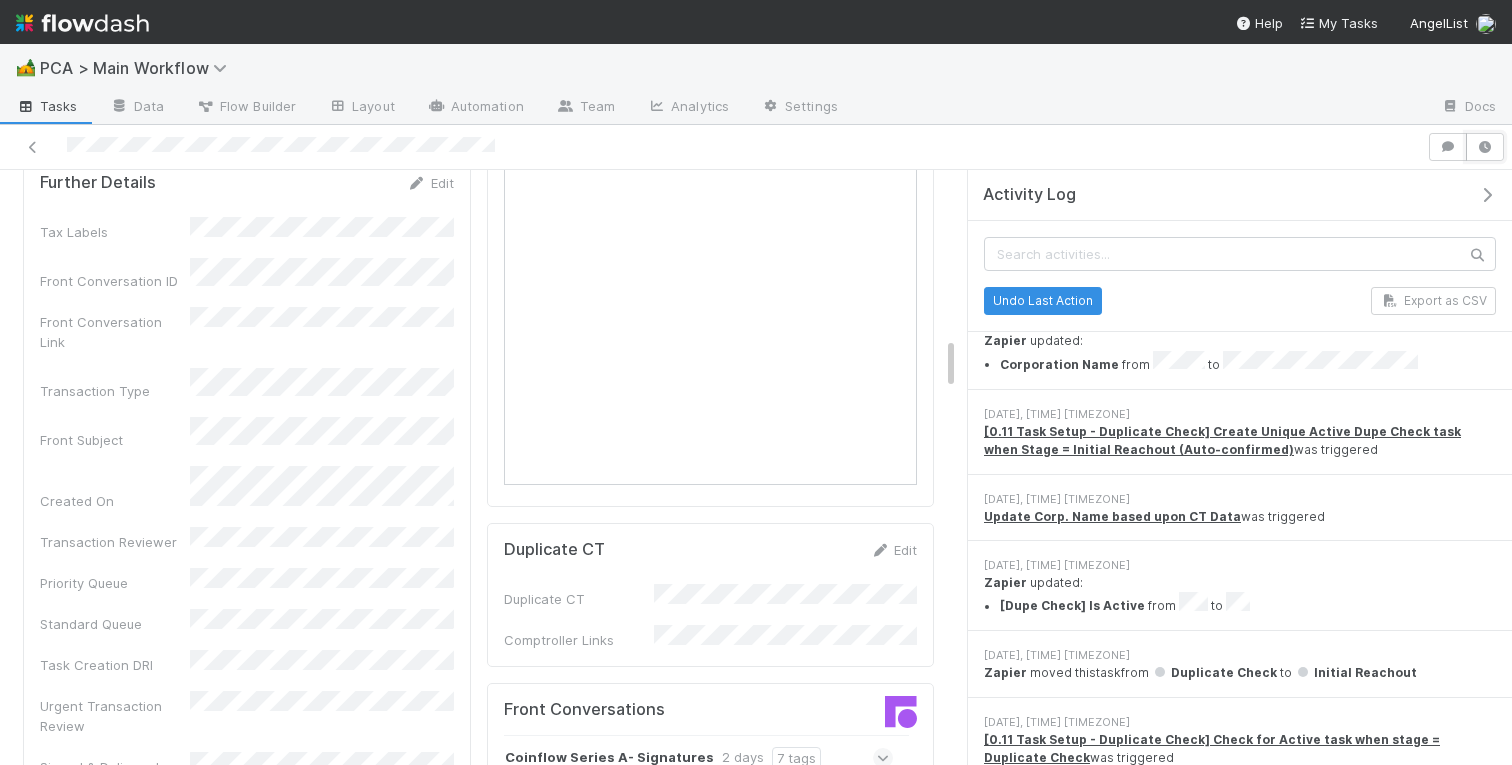 scroll, scrollTop: 0, scrollLeft: 0, axis: both 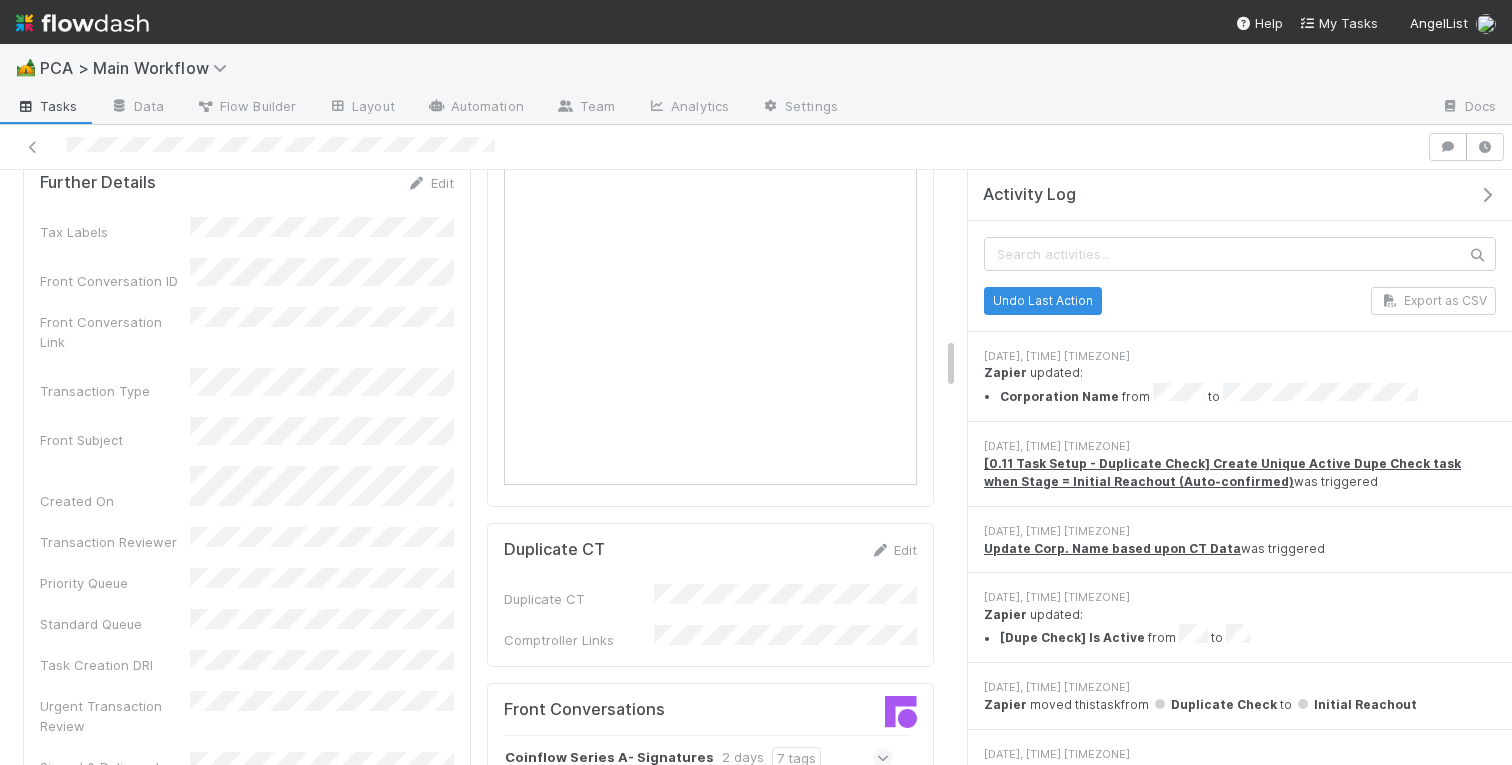 click at bounding box center (756, 147) 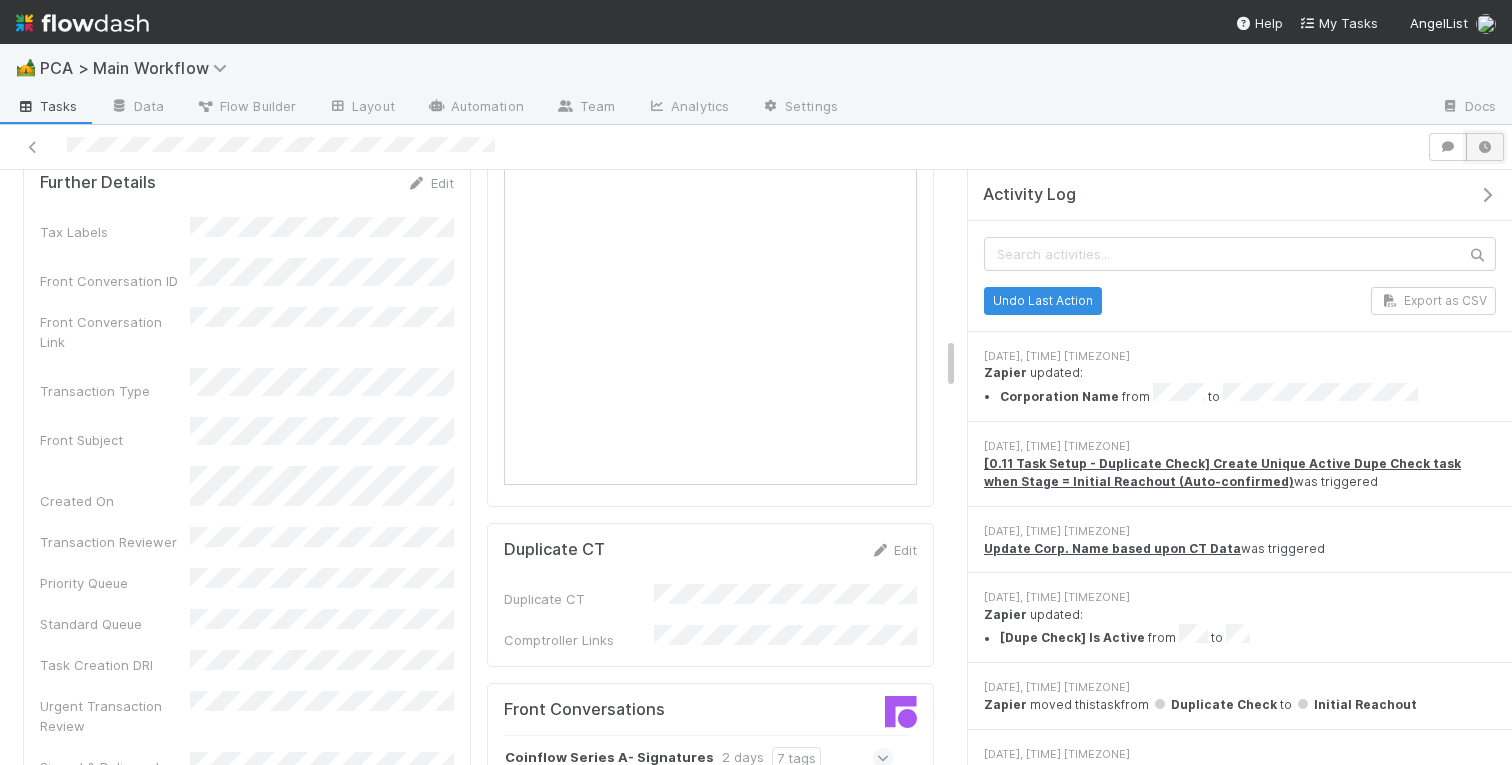 click at bounding box center (1485, 147) 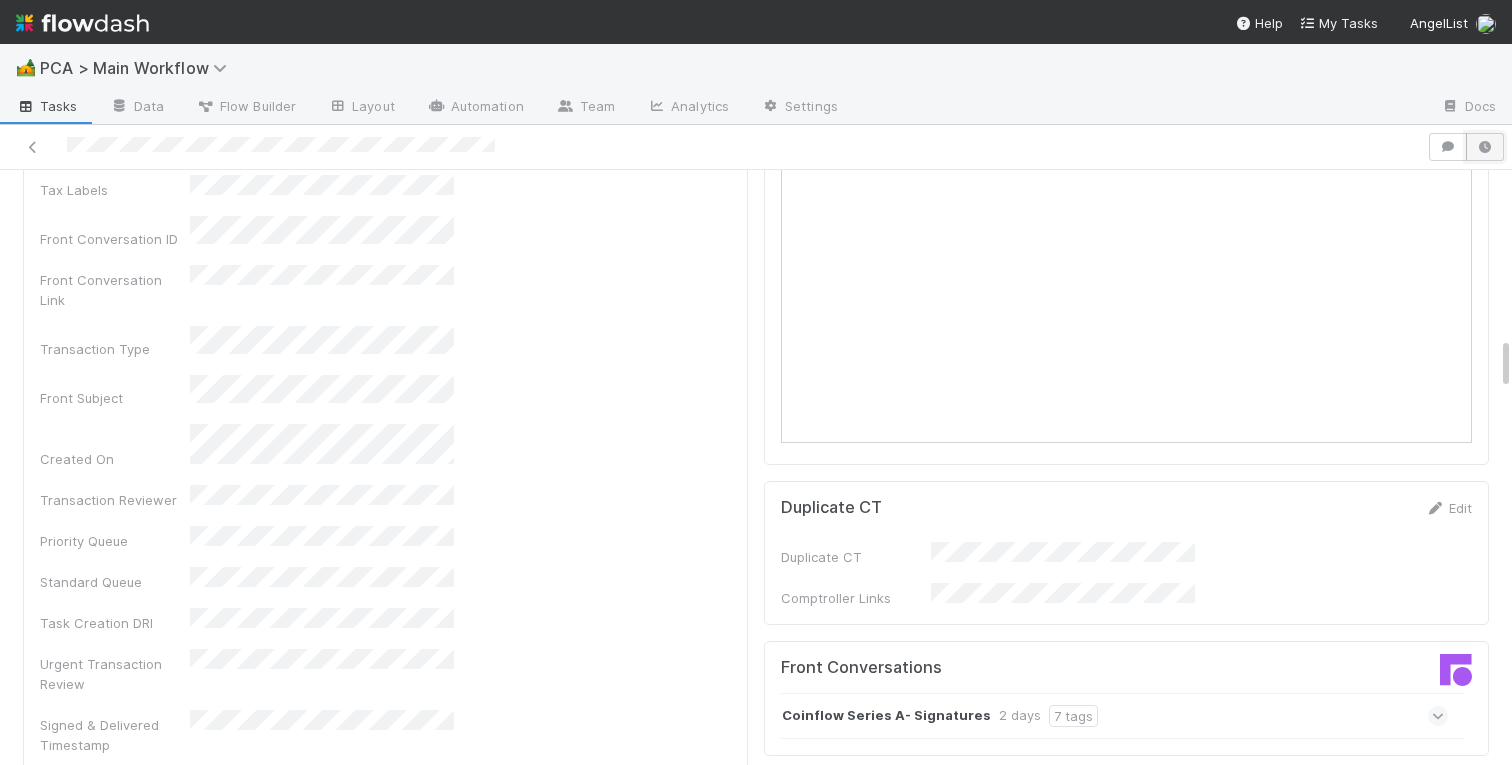 scroll, scrollTop: 1764, scrollLeft: 0, axis: vertical 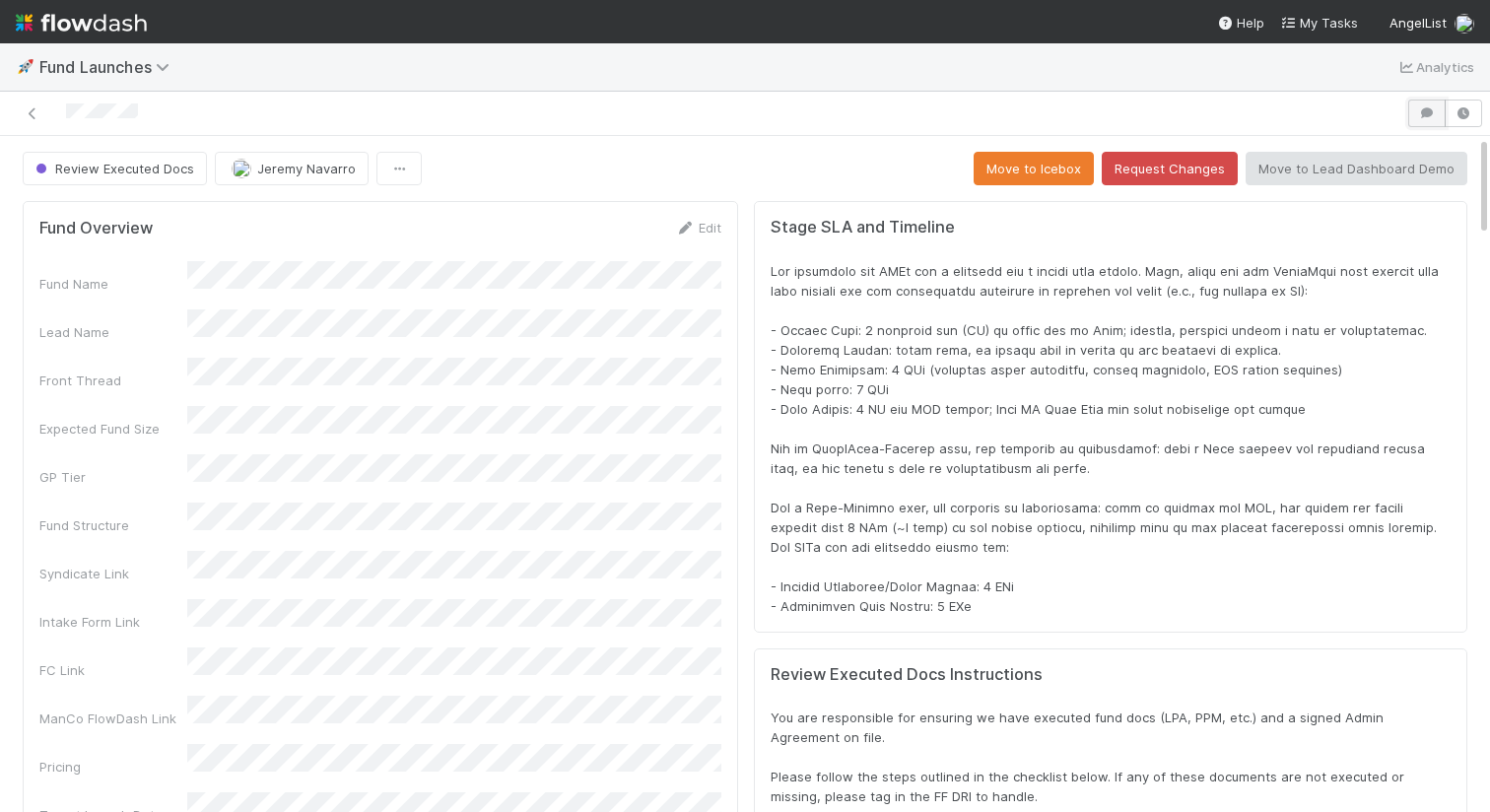 click at bounding box center [1427, 113] 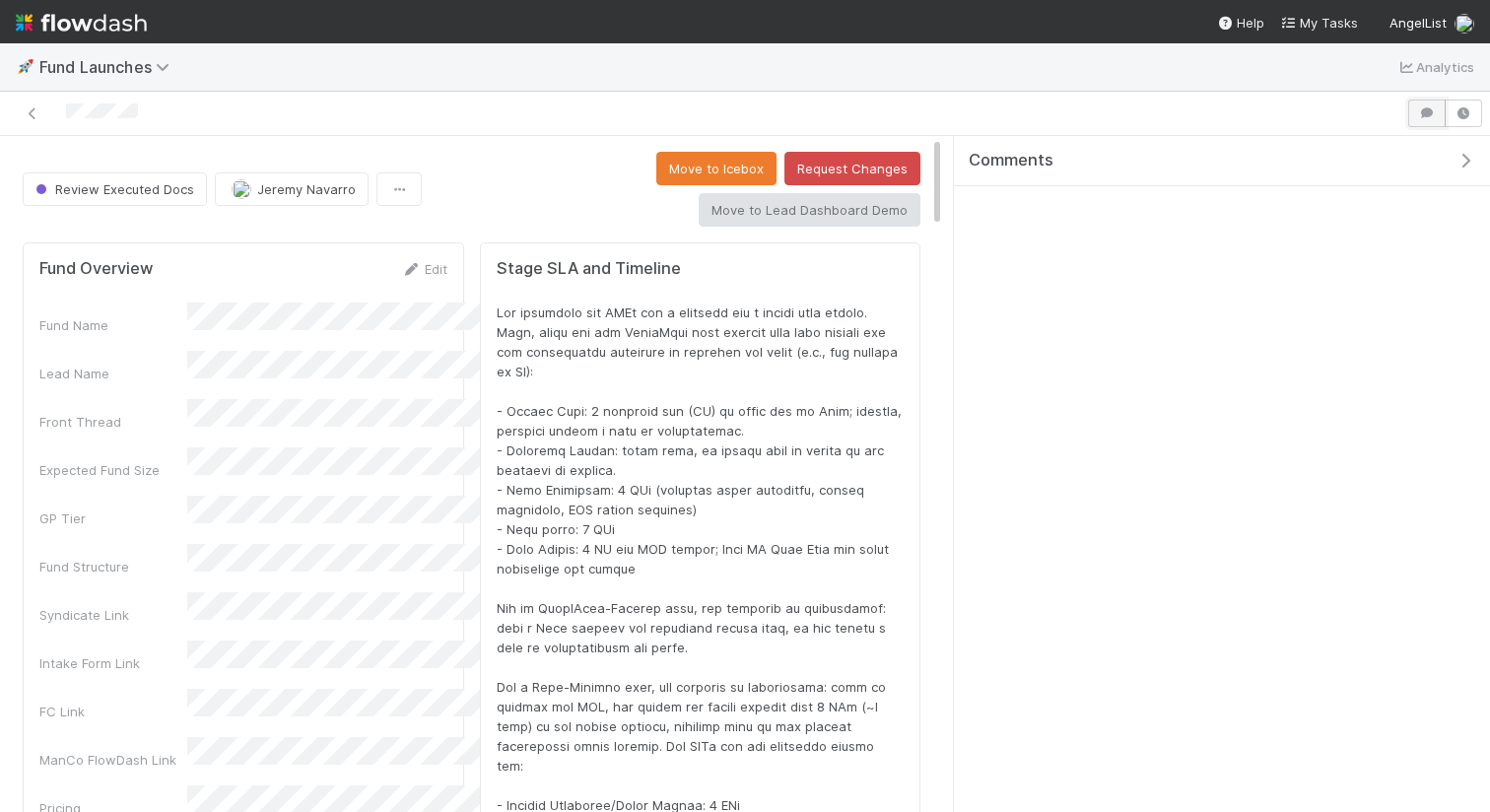 scroll, scrollTop: 400, scrollLeft: 864, axis: both 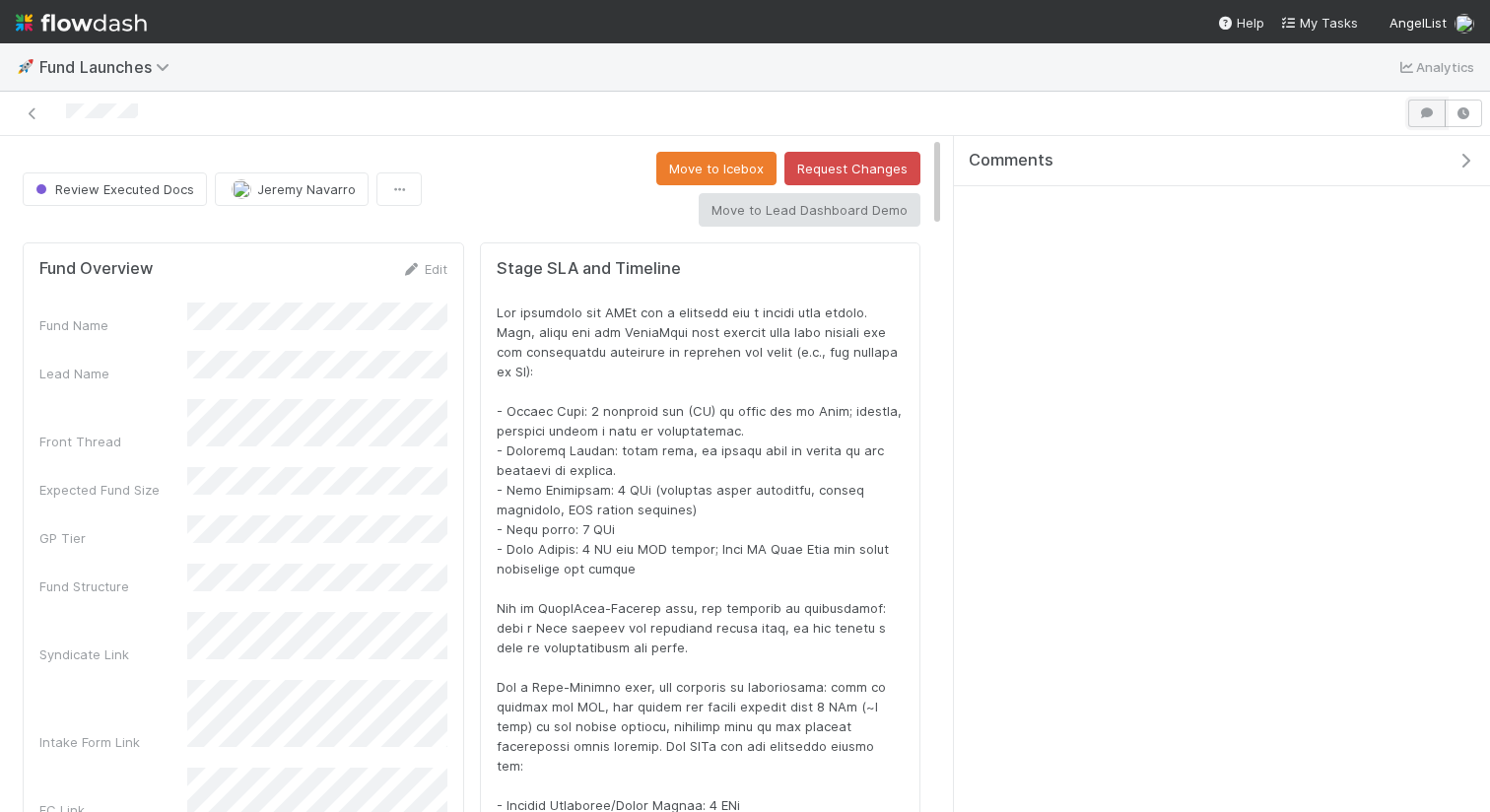 click at bounding box center [1427, 113] 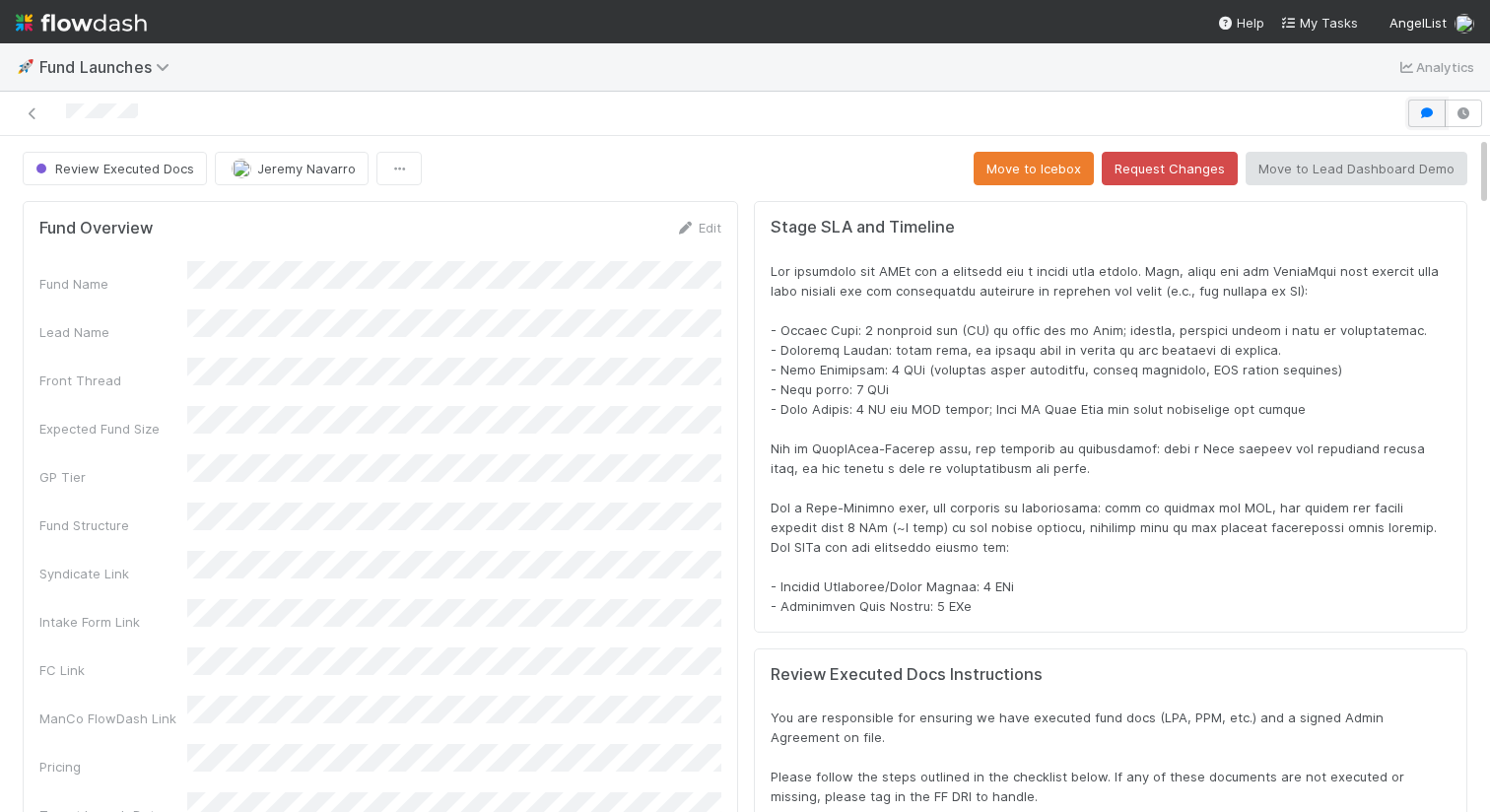 scroll, scrollTop: 1, scrollLeft: 1, axis: both 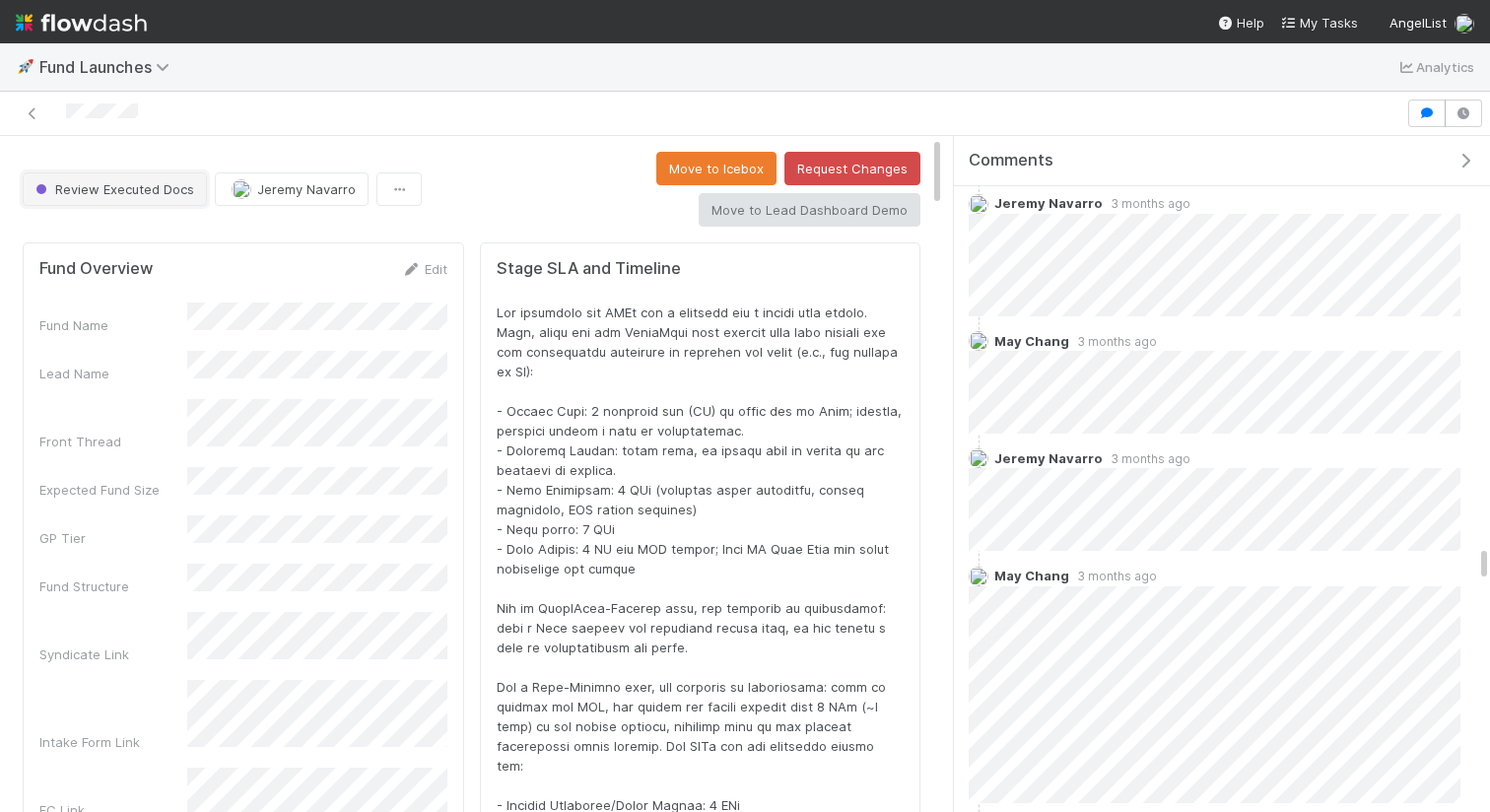 click on "Review Executed Docs" at bounding box center (112, 189) 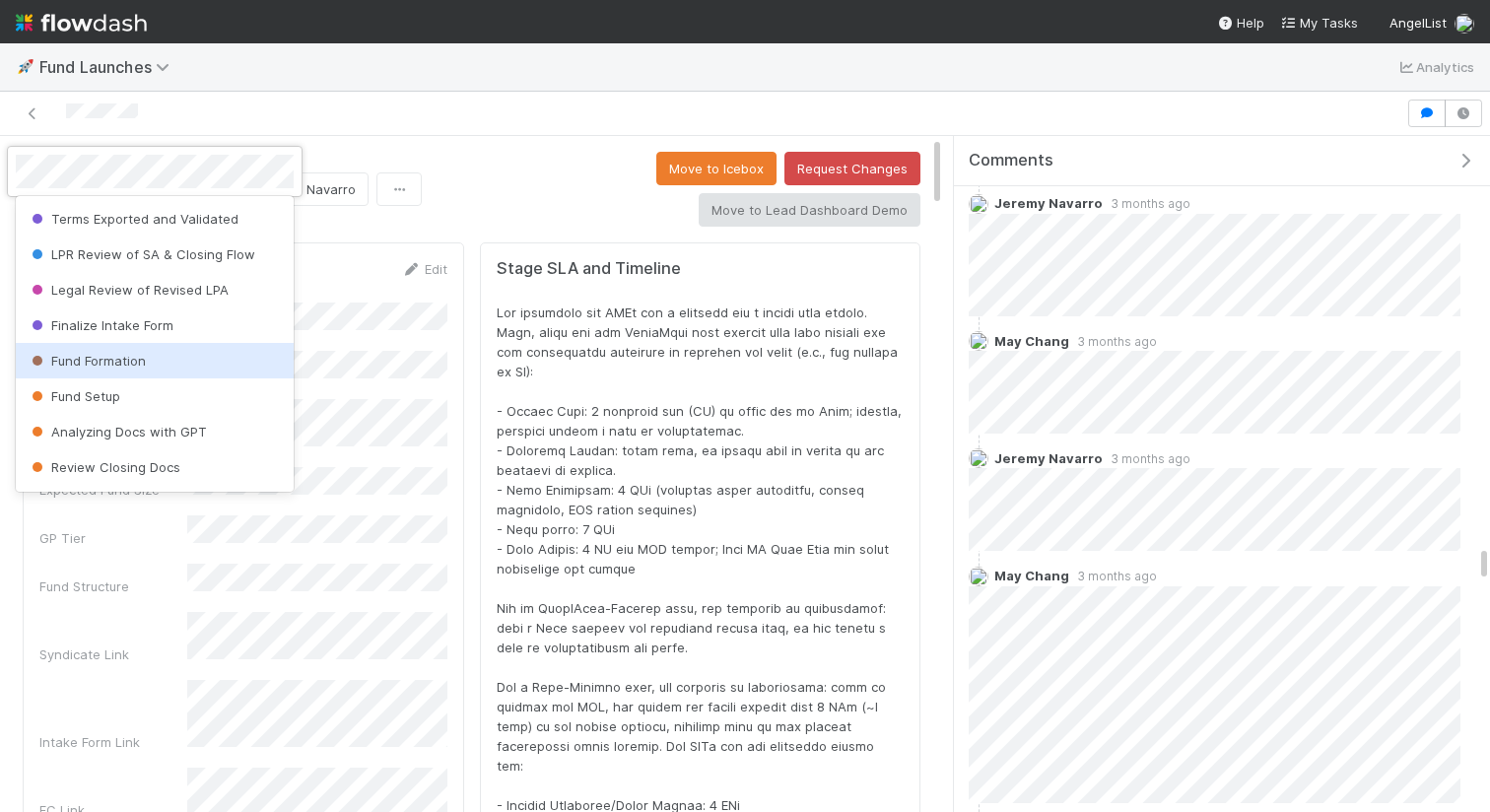 scroll, scrollTop: 375, scrollLeft: 0, axis: vertical 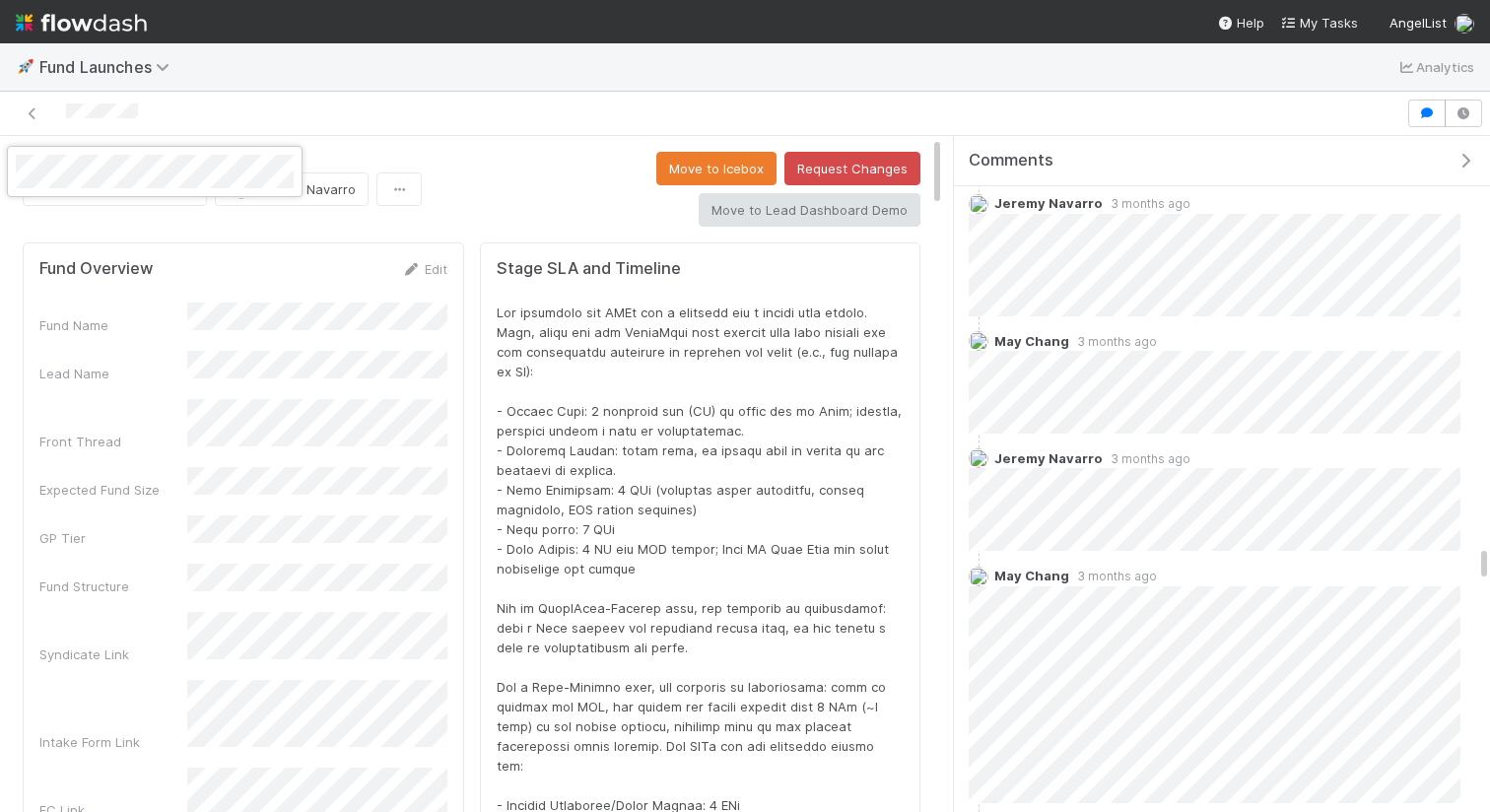 click at bounding box center [745, 406] 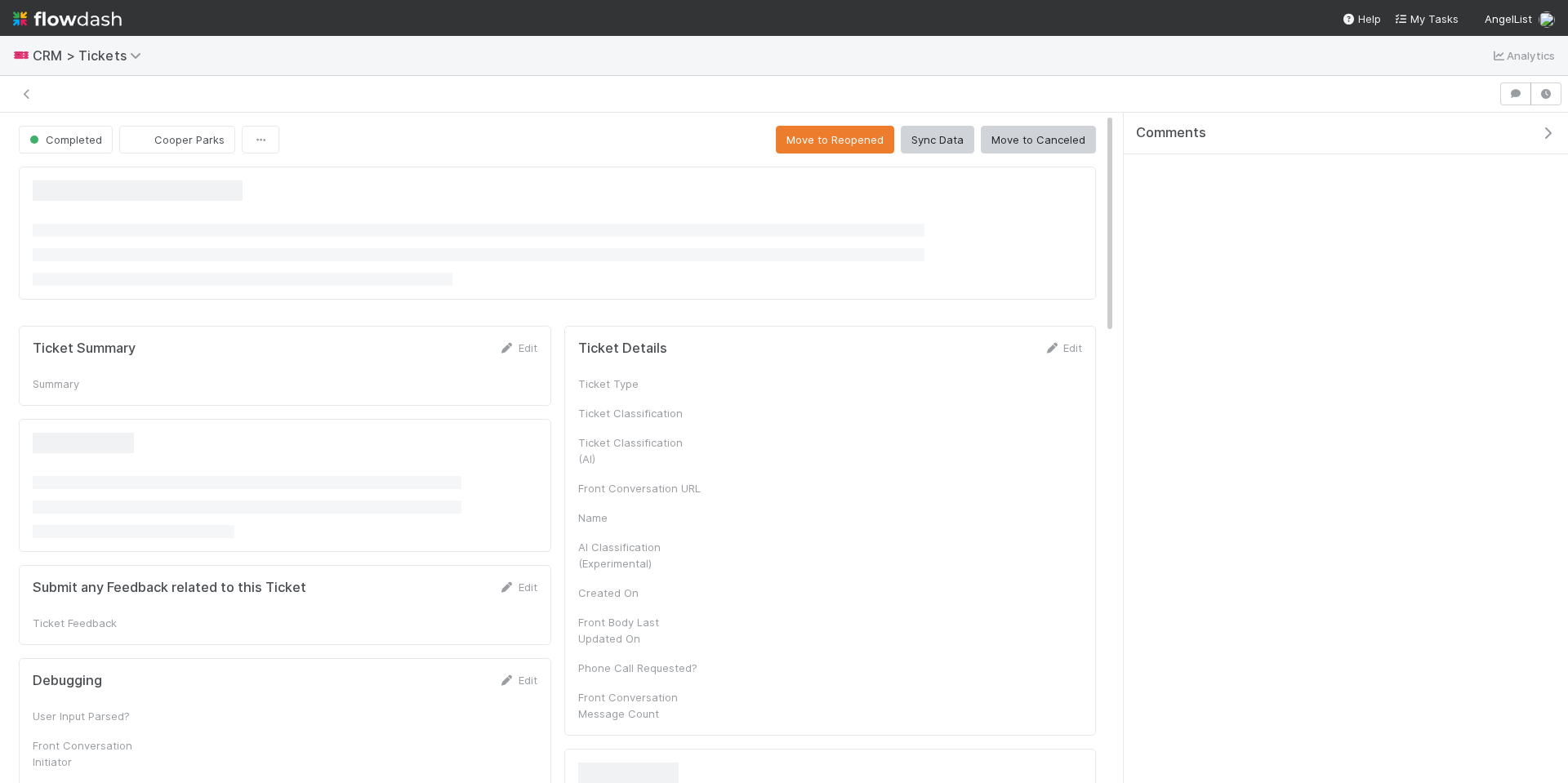 scroll, scrollTop: 0, scrollLeft: 0, axis: both 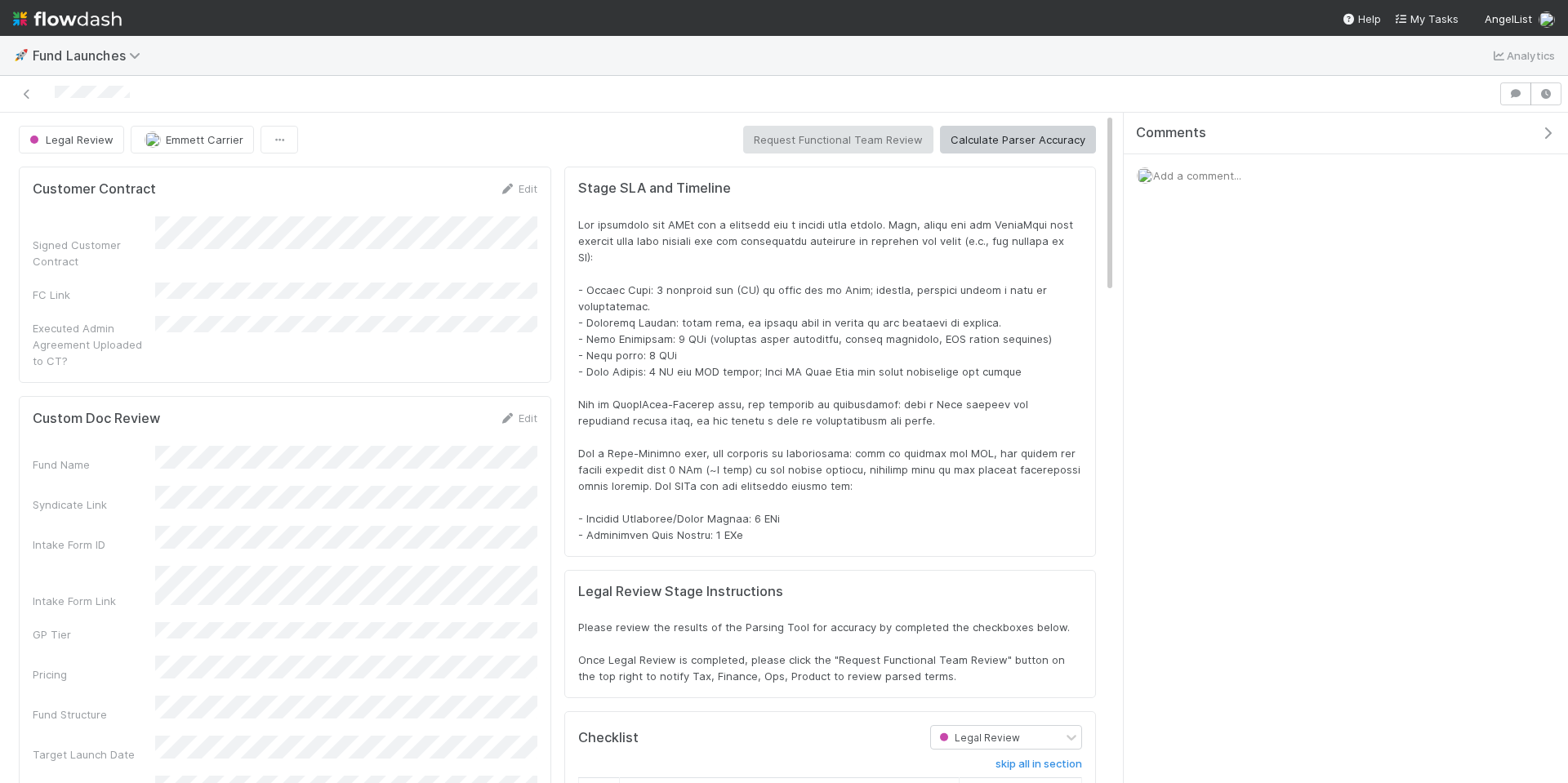 click at bounding box center [1548, 133] 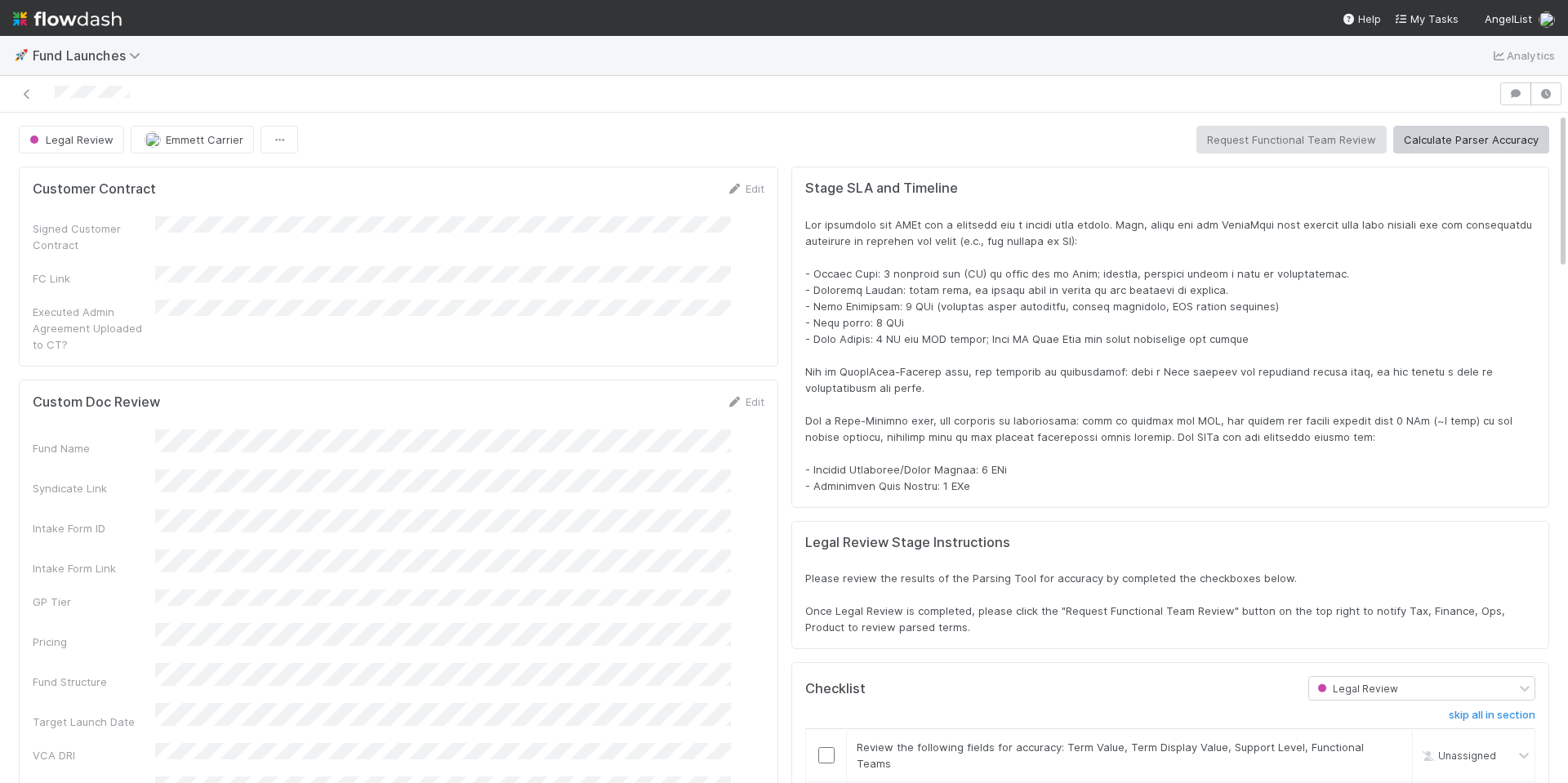 scroll, scrollTop: 1, scrollLeft: 1, axis: both 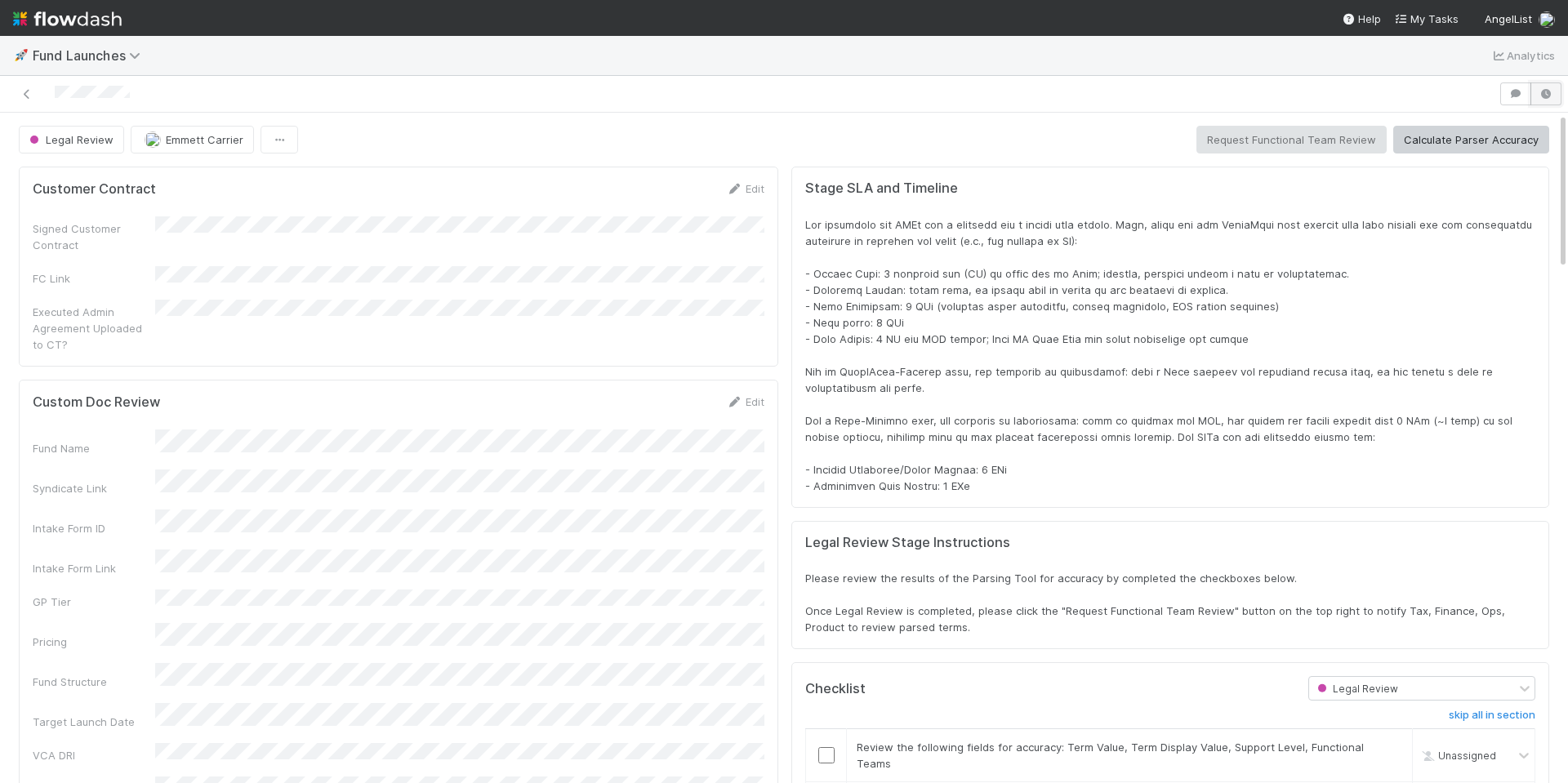 click at bounding box center [1546, 94] 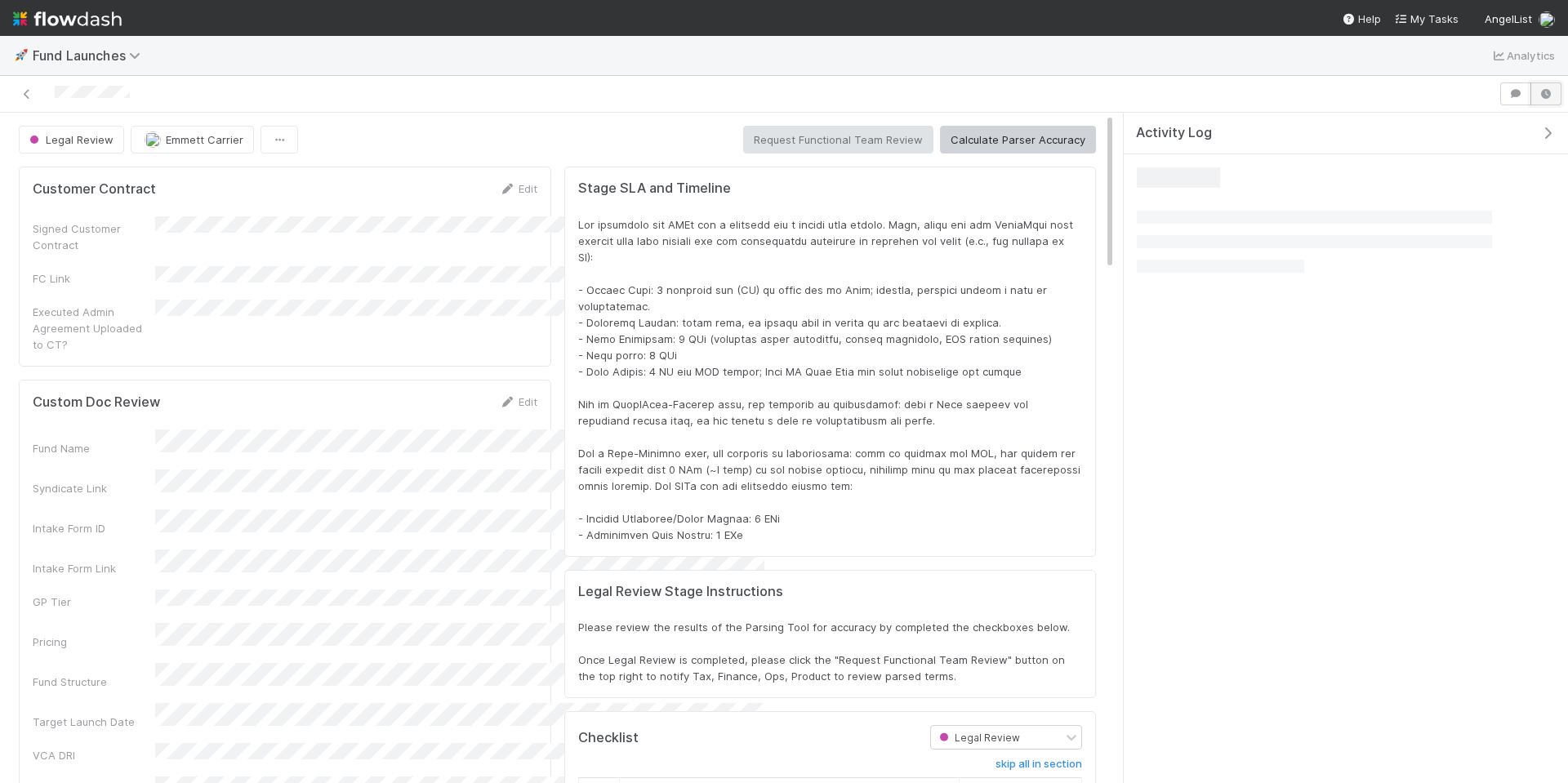 scroll, scrollTop: 331, scrollLeft: 1053, axis: both 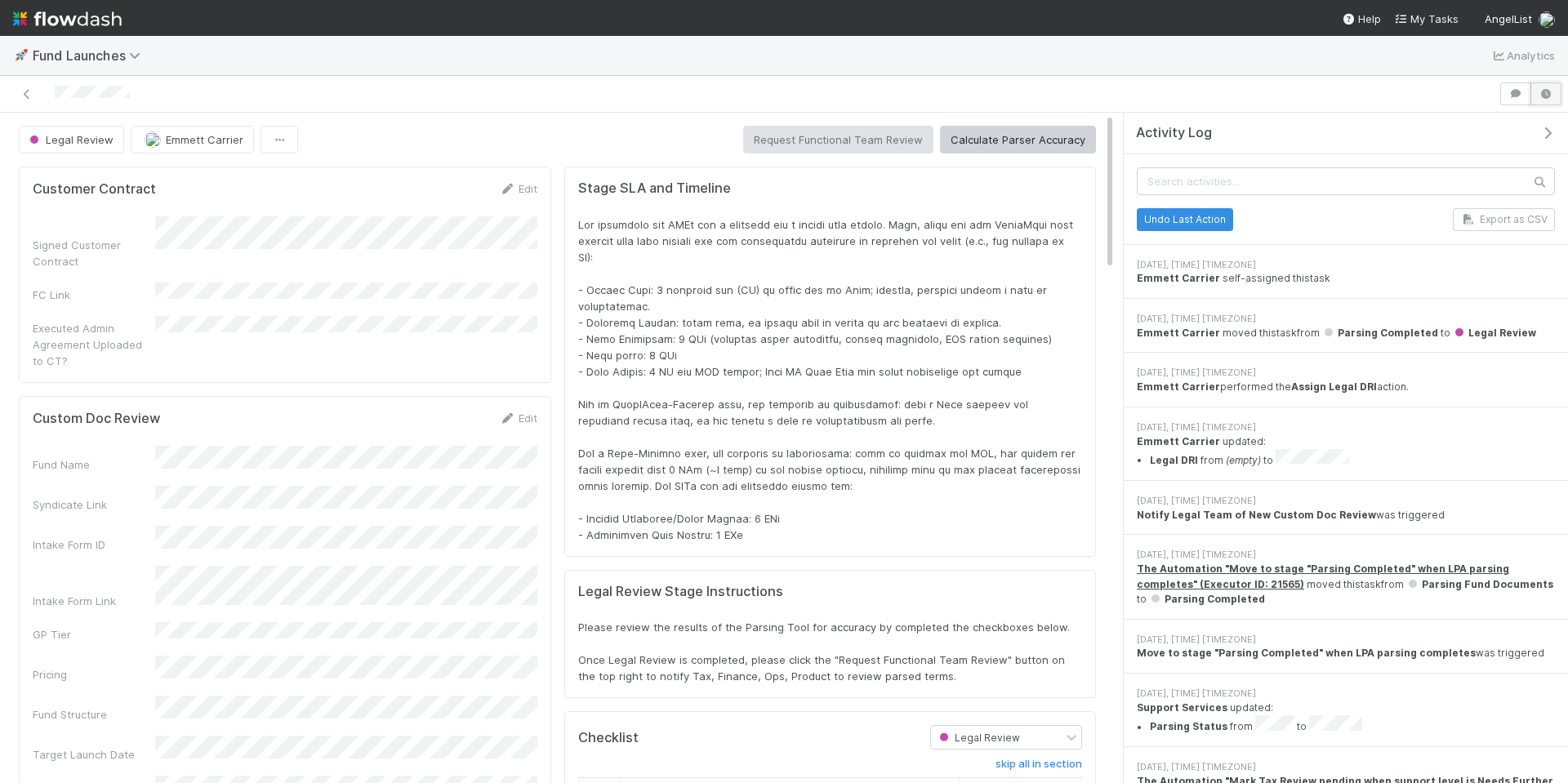 click at bounding box center [1546, 94] 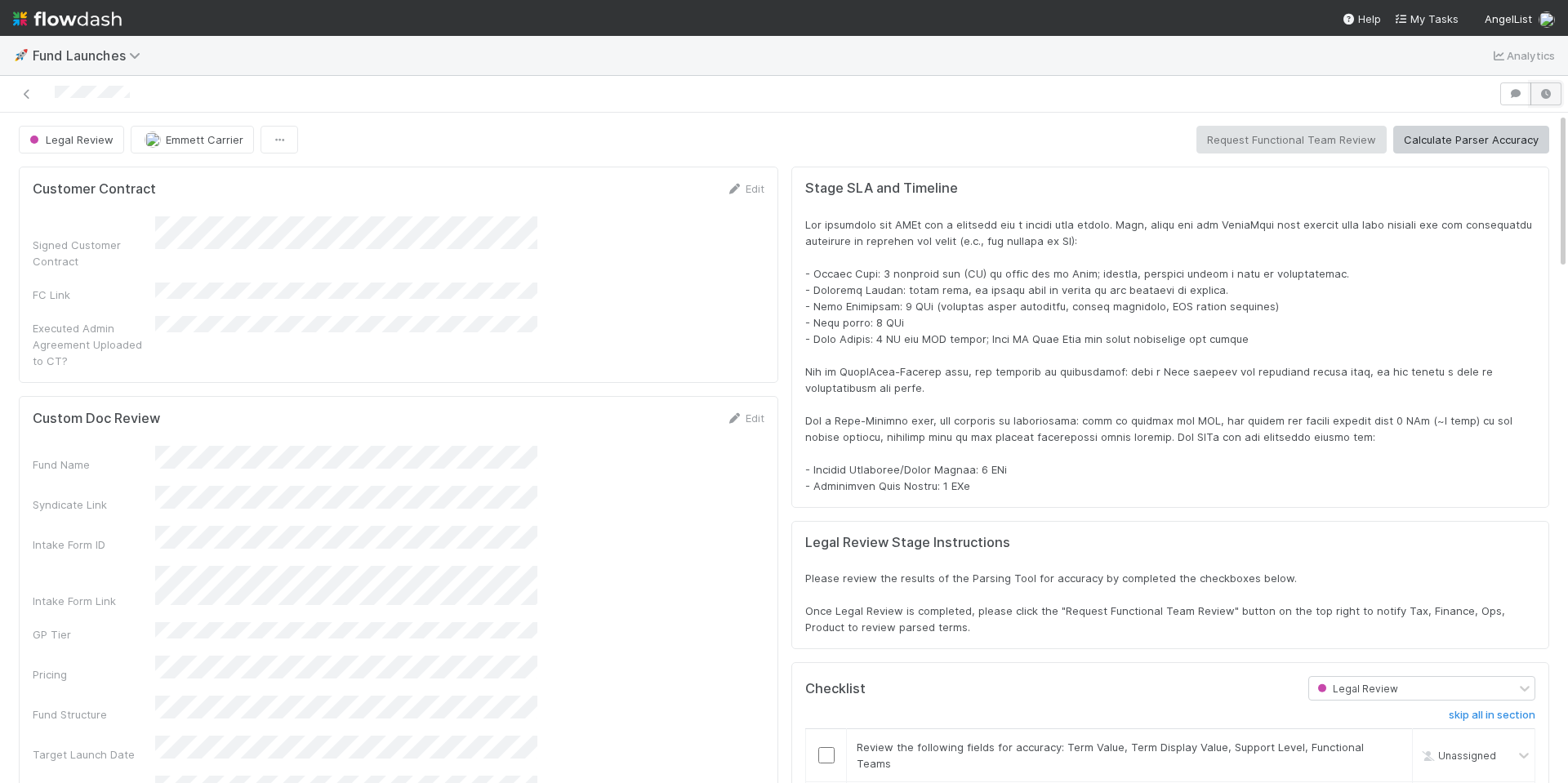 scroll, scrollTop: 1, scrollLeft: 1, axis: both 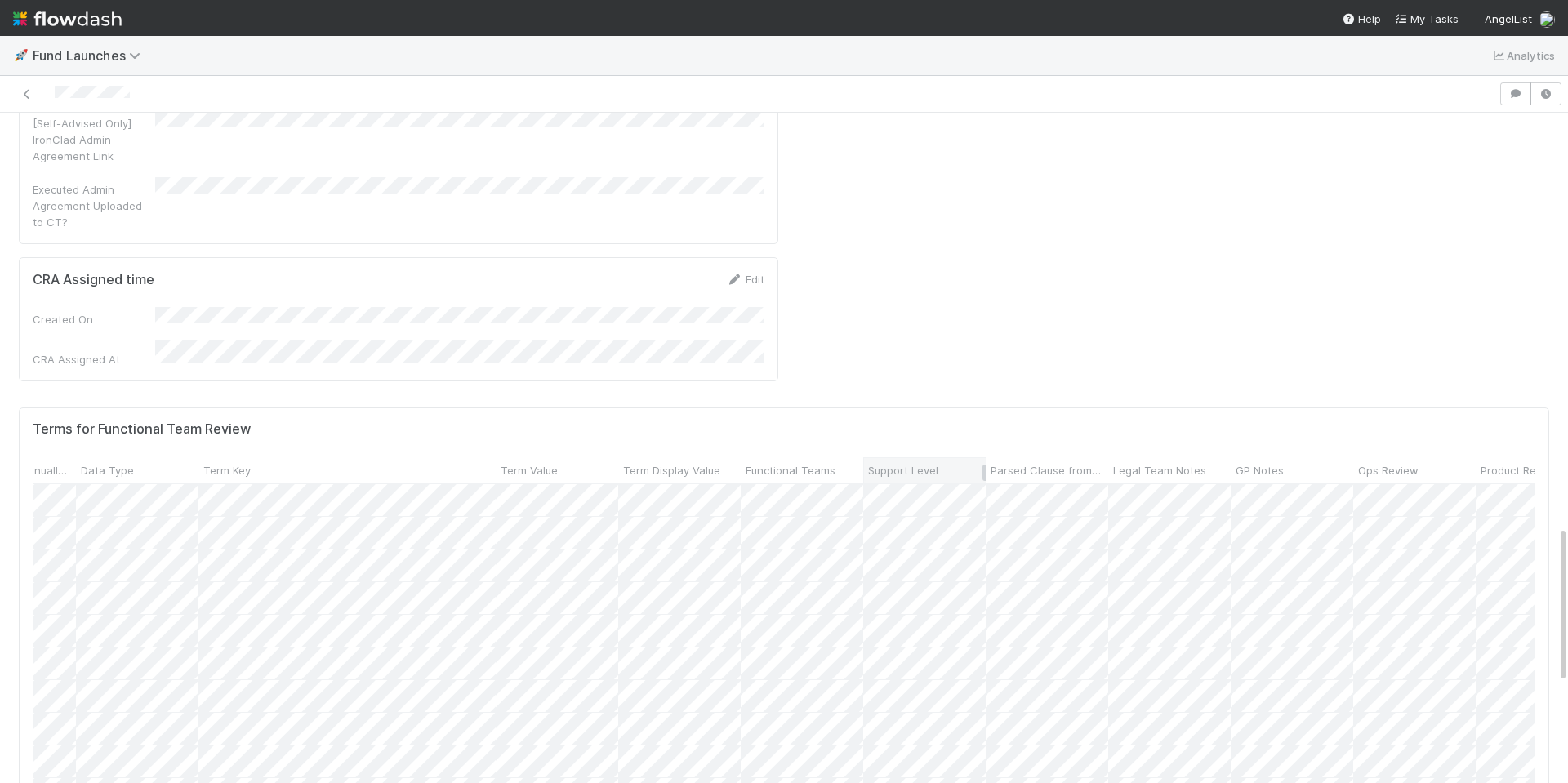 click on "Support Level" at bounding box center [924, 469] 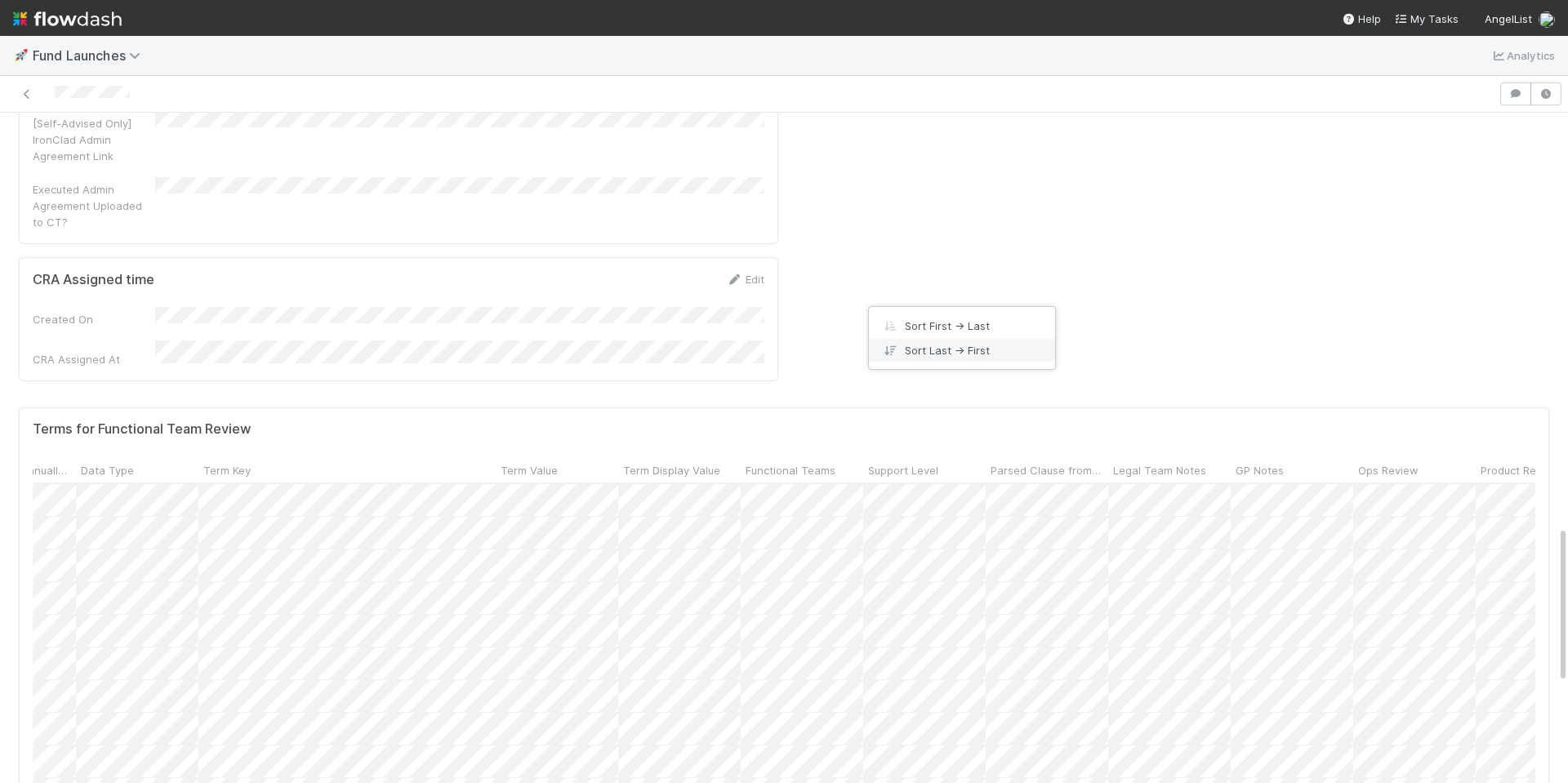 click on "Sort Last → First" at bounding box center (962, 350) 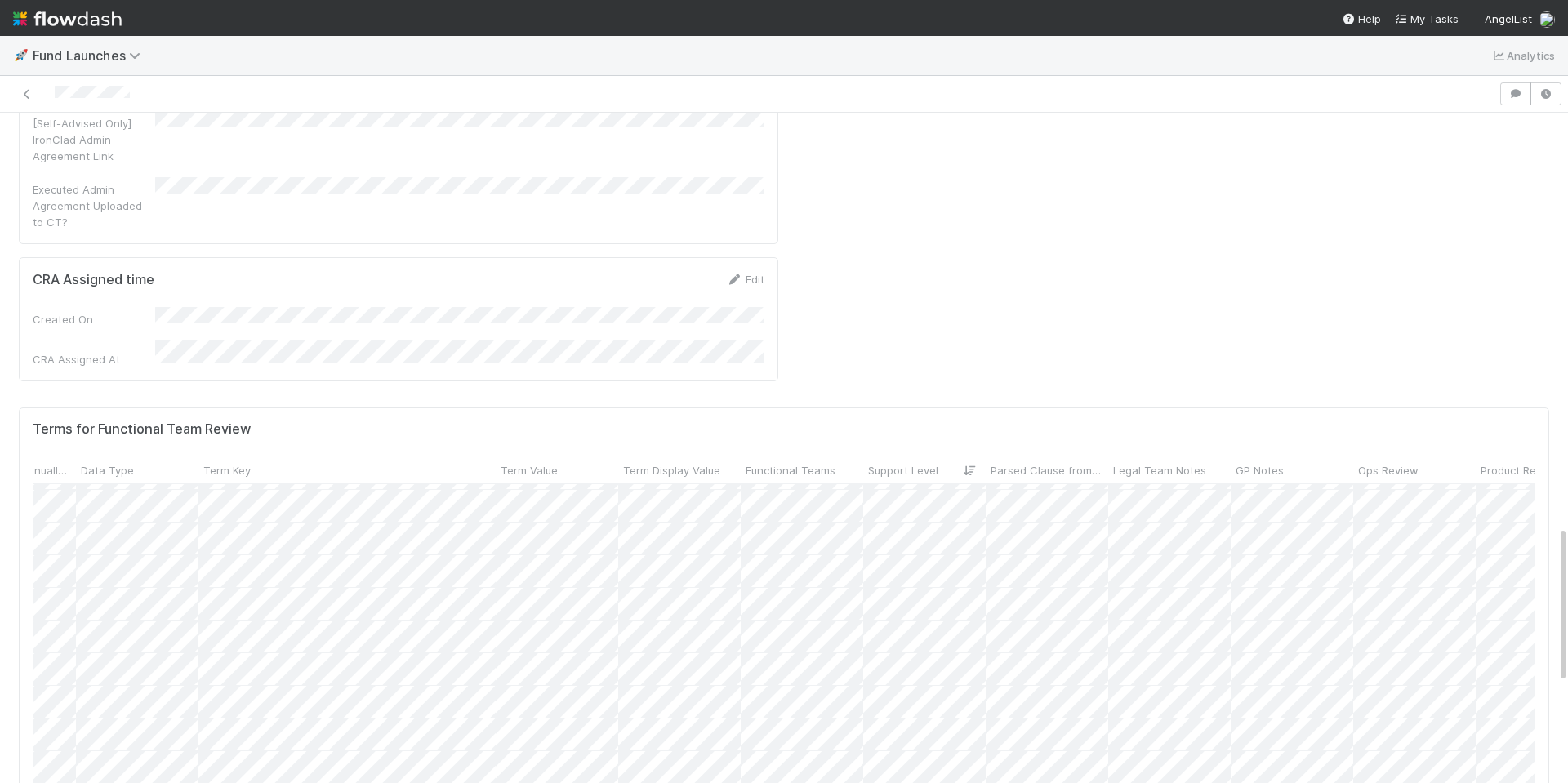 scroll, scrollTop: 0, scrollLeft: 294, axis: horizontal 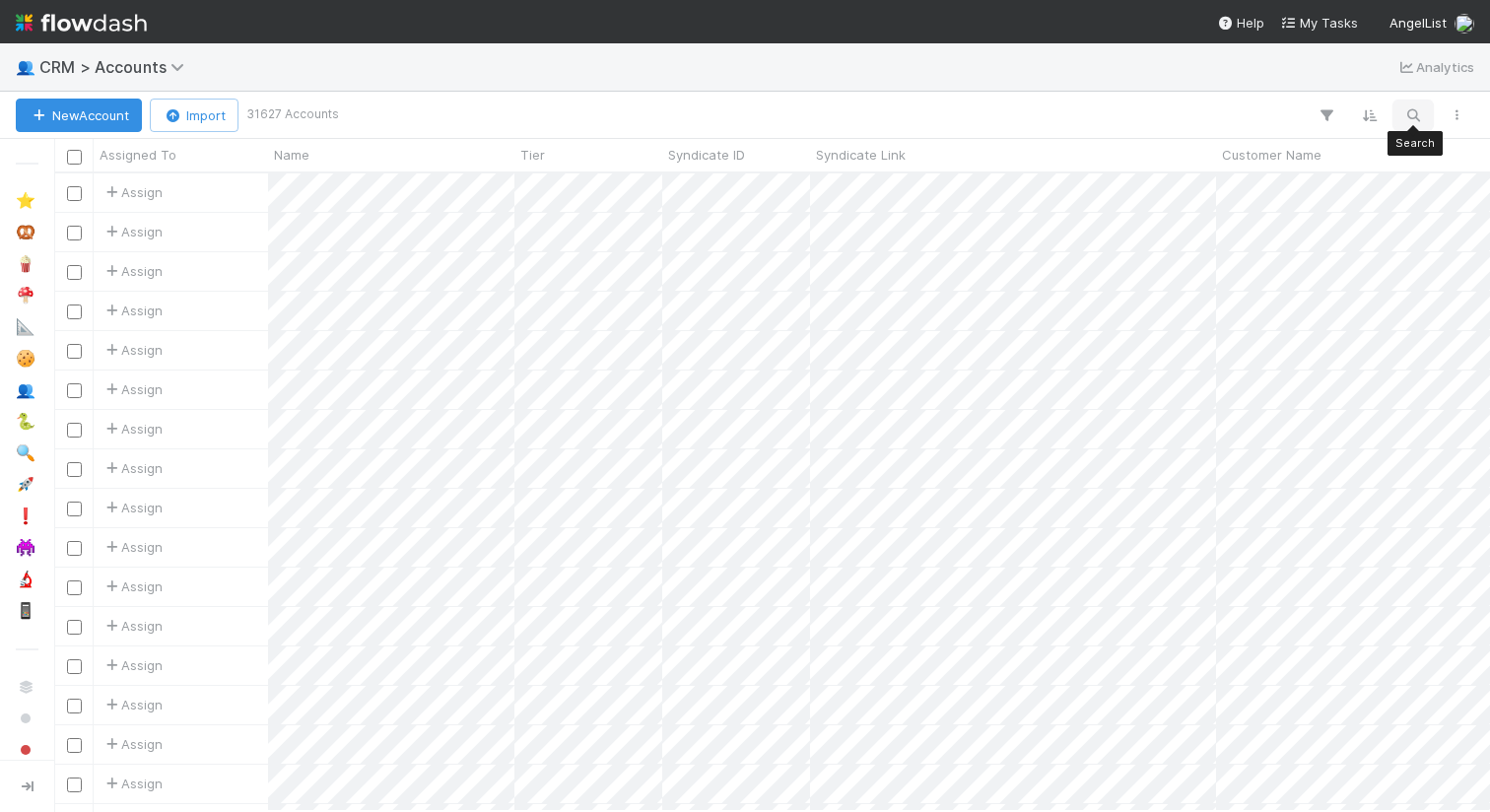 click at bounding box center (1413, 115) 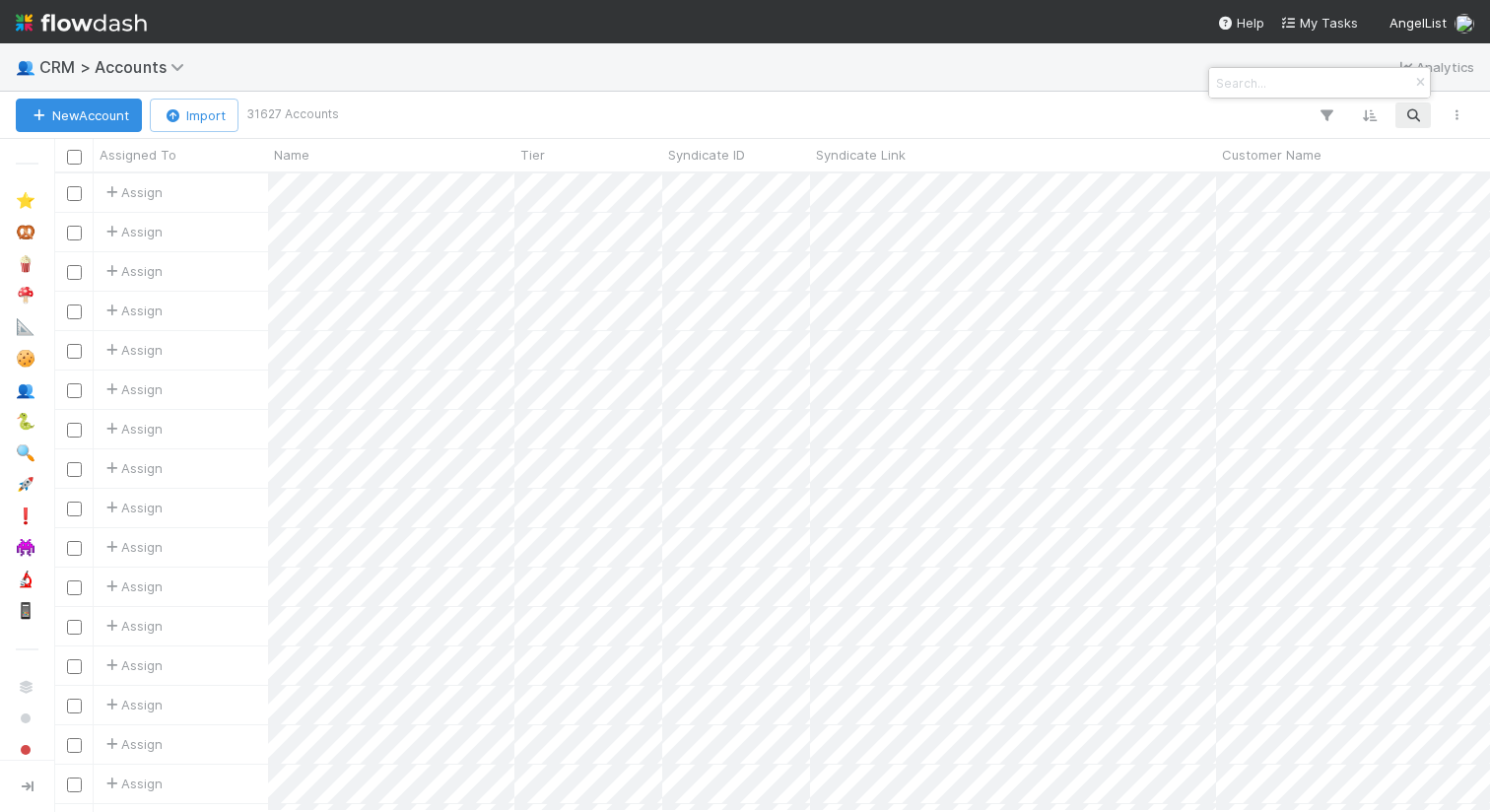 click at bounding box center (1311, 83) 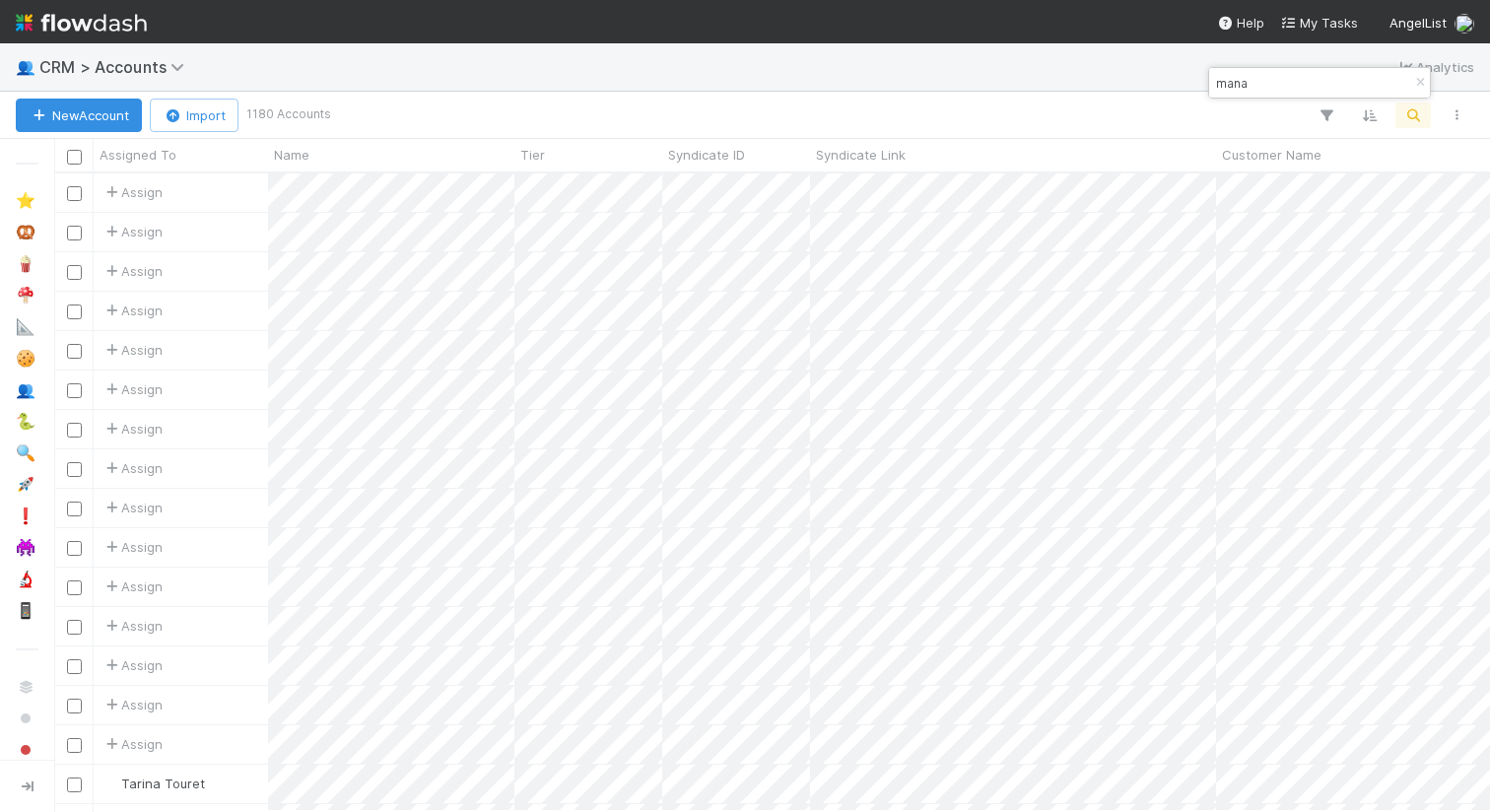 scroll, scrollTop: 0, scrollLeft: 1, axis: horizontal 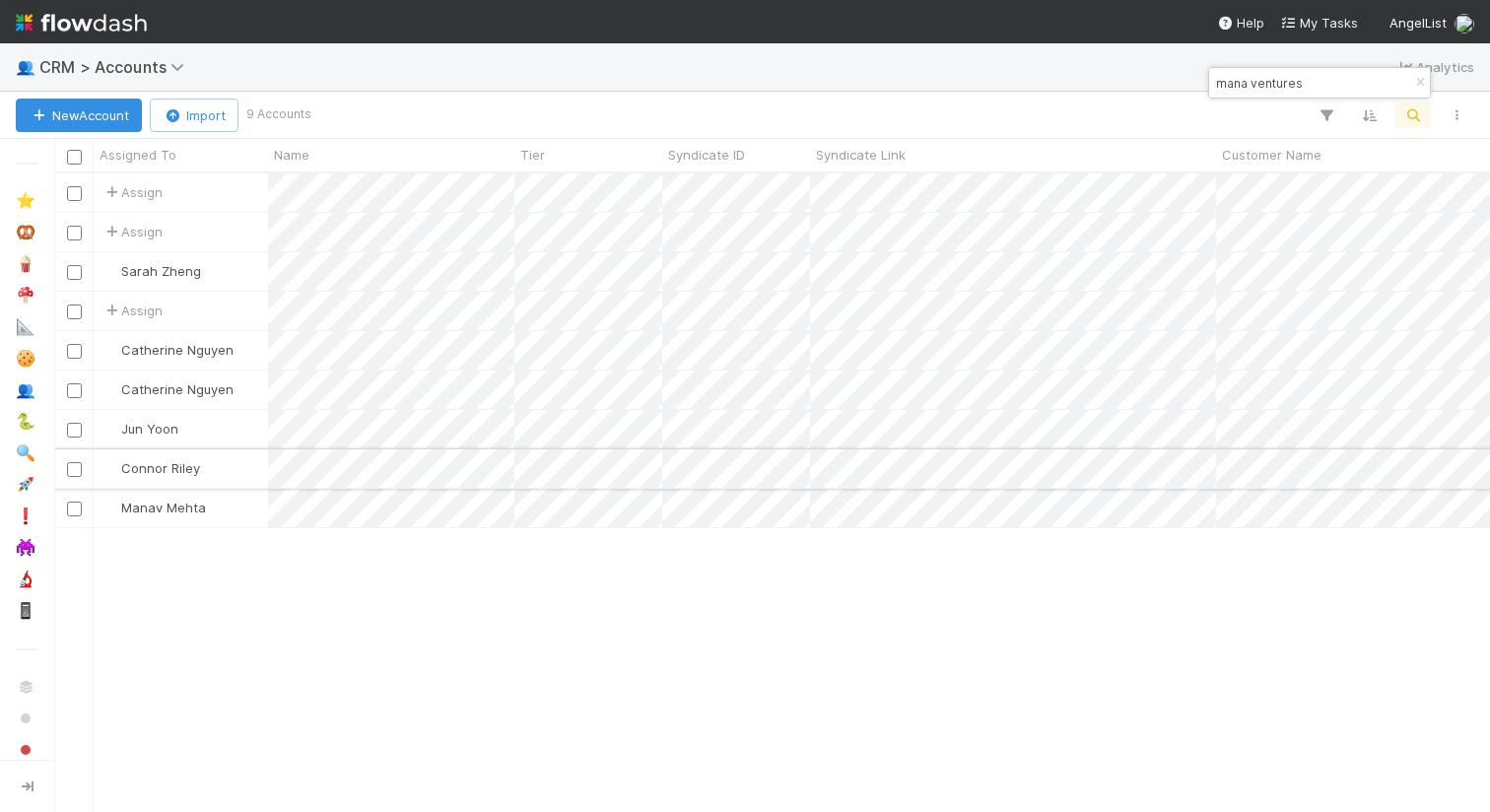 type on "mana ventures" 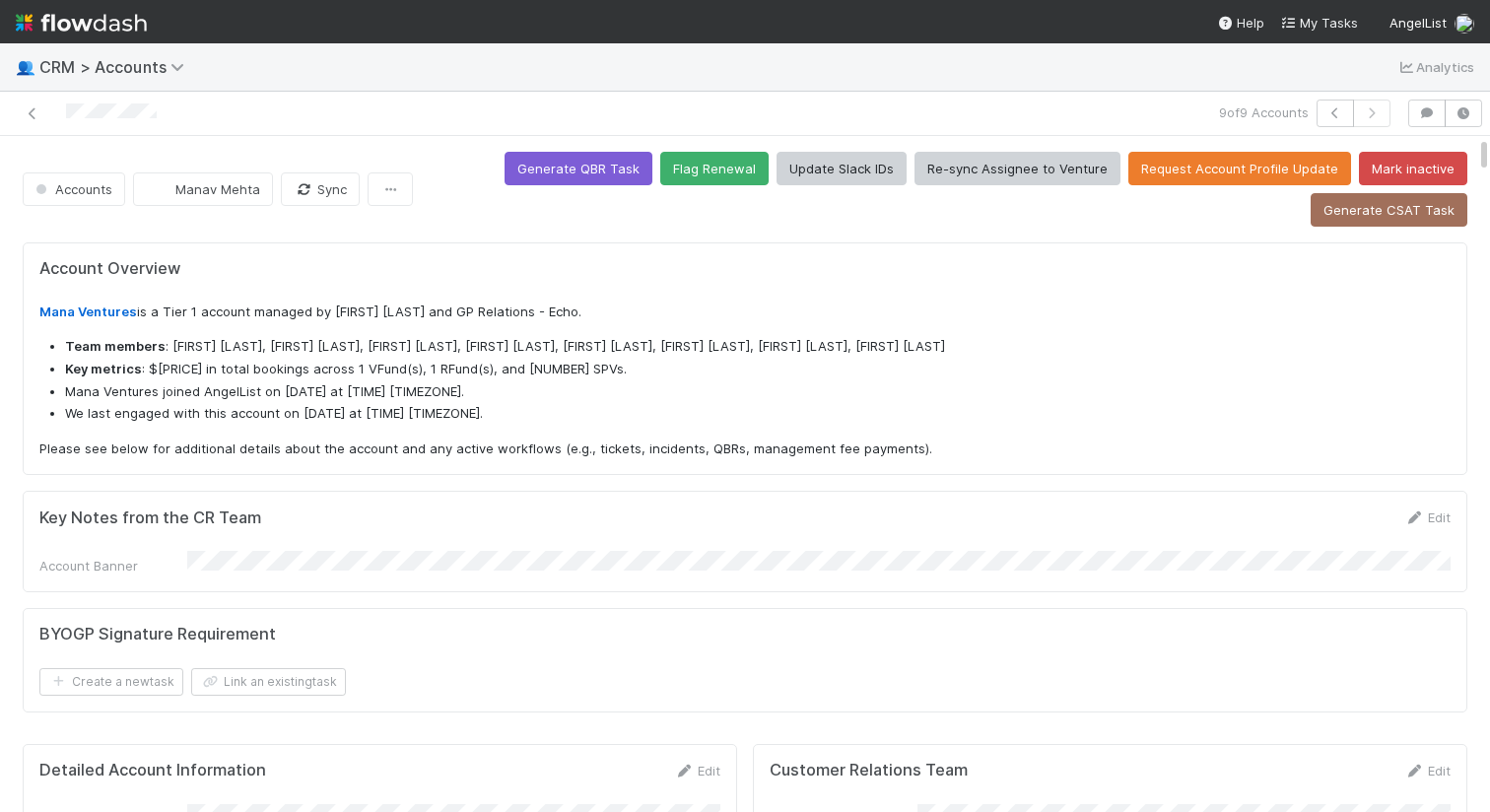 scroll, scrollTop: 1, scrollLeft: 1, axis: both 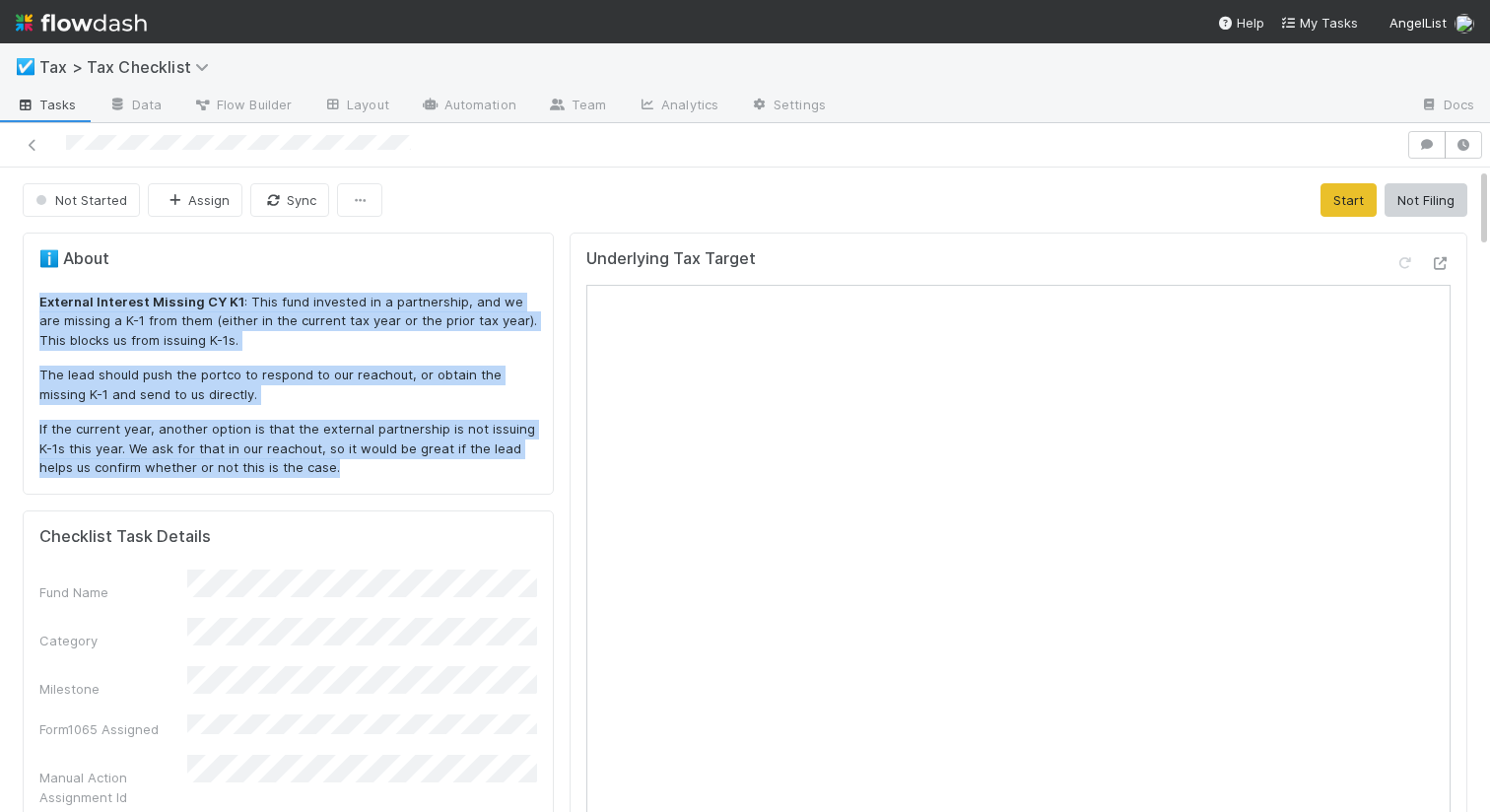 drag, startPoint x: 311, startPoint y: 470, endPoint x: 31, endPoint y: 274, distance: 341.78356 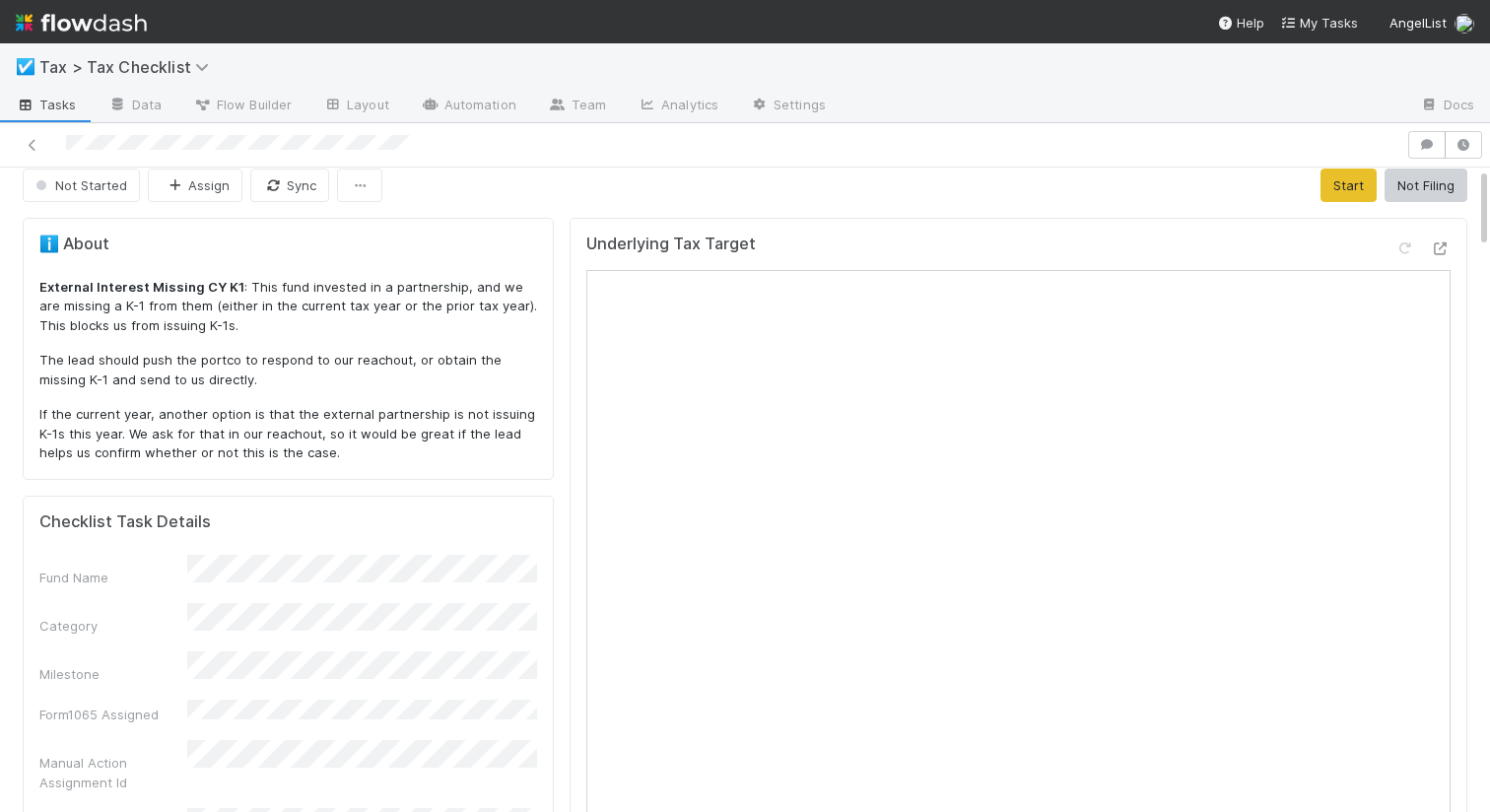 scroll, scrollTop: 0, scrollLeft: 0, axis: both 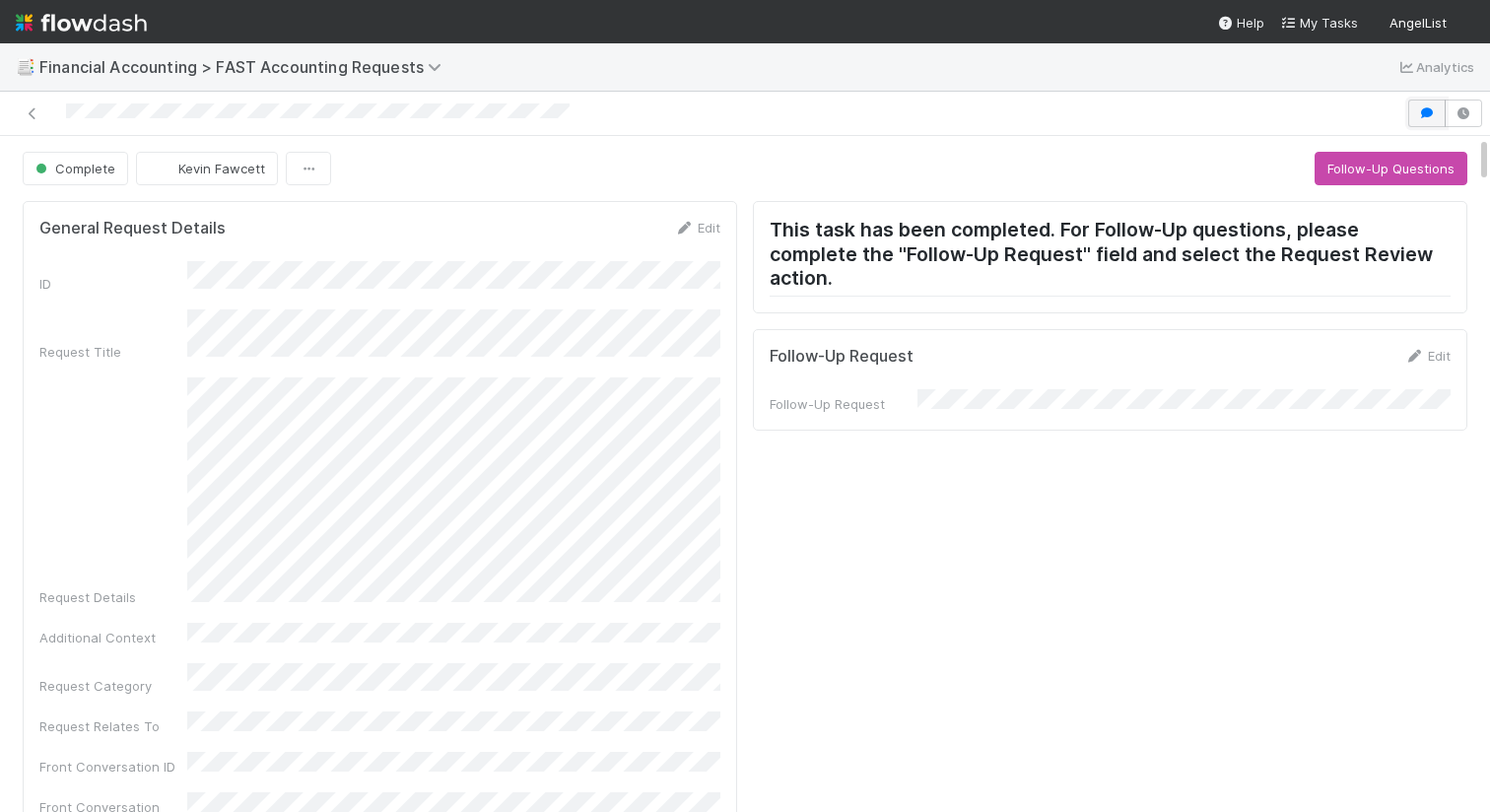 click at bounding box center [1427, 113] 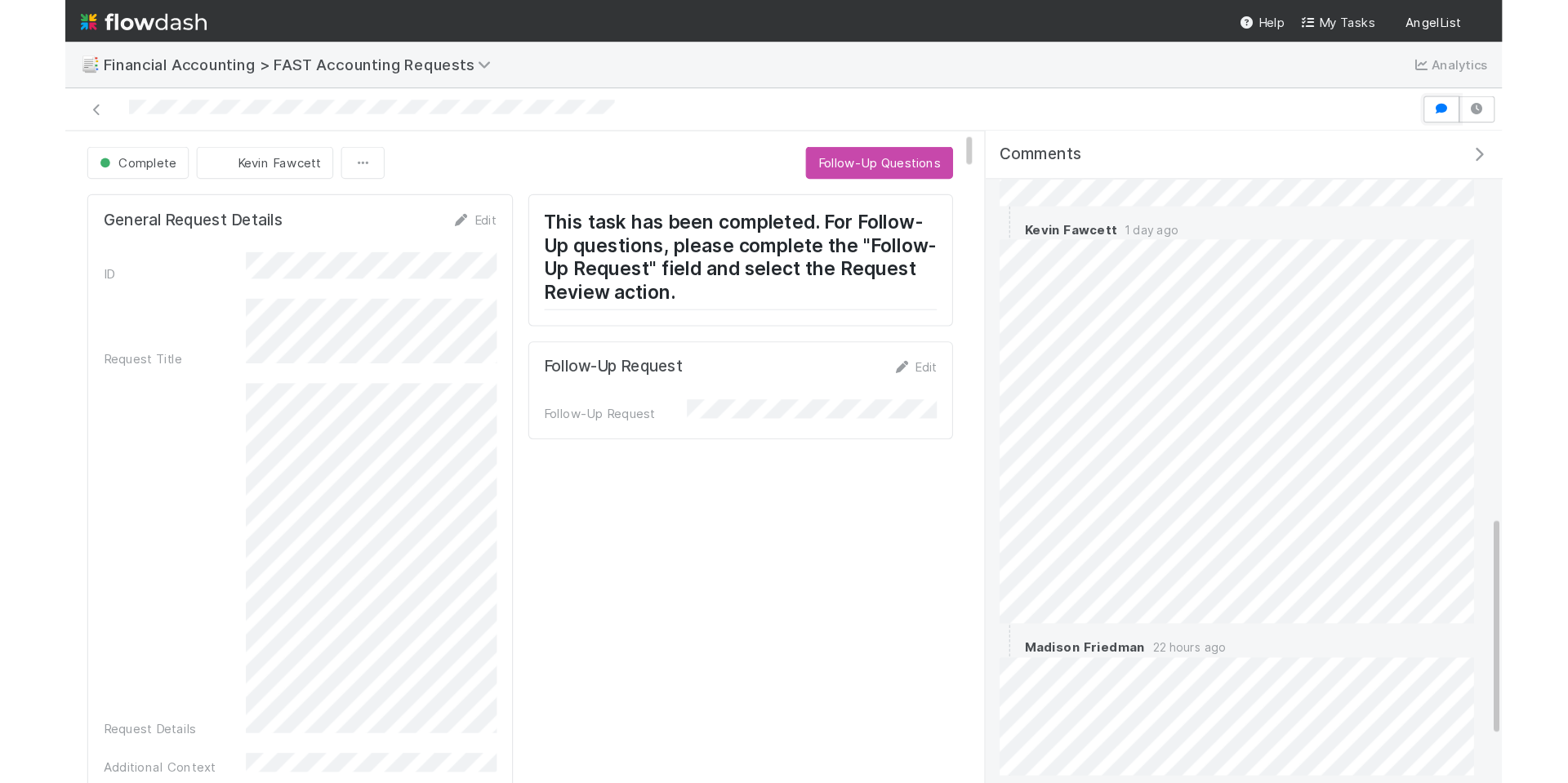 scroll, scrollTop: 954, scrollLeft: 0, axis: vertical 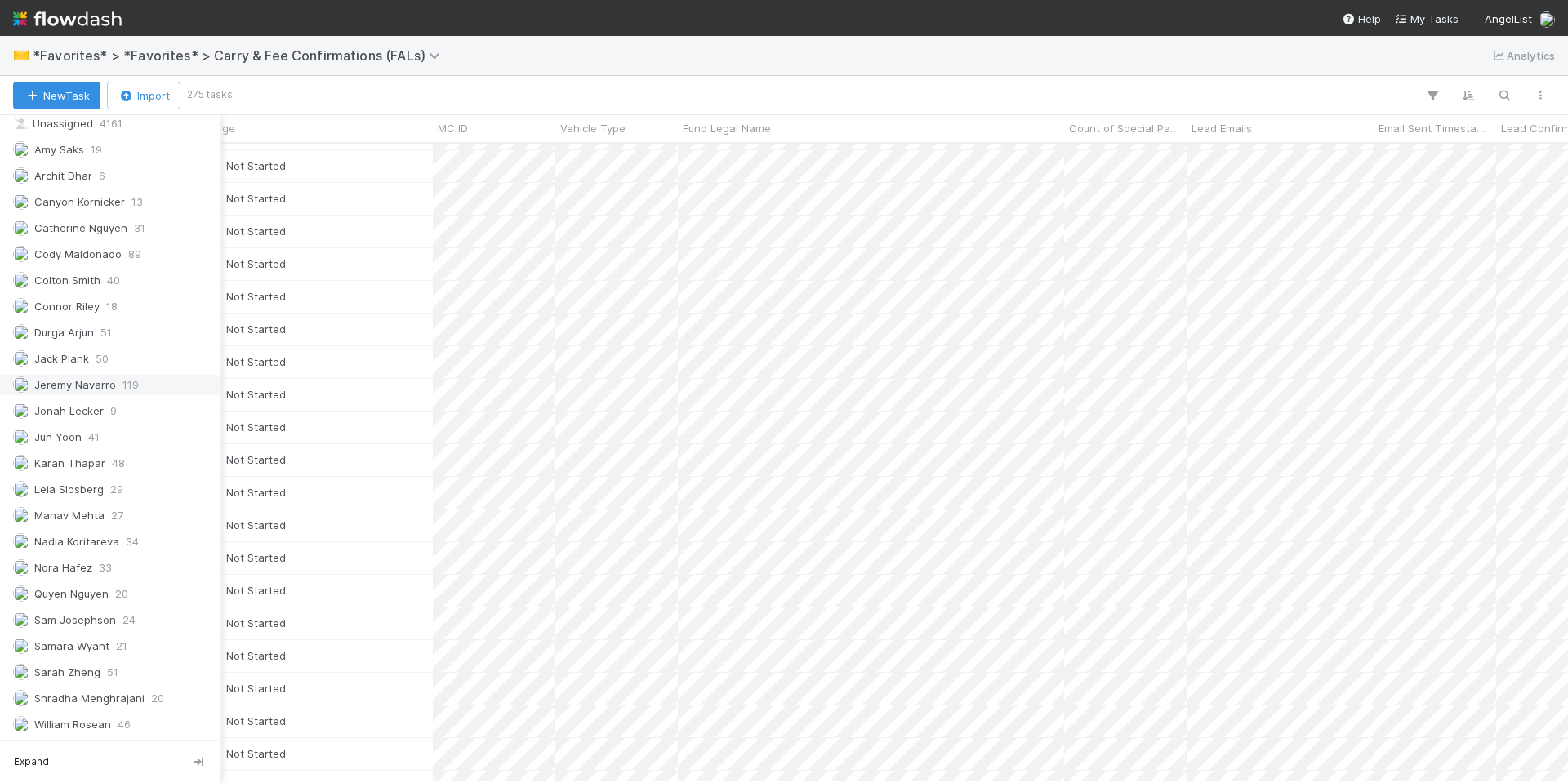 click on "119" at bounding box center (131, 385) 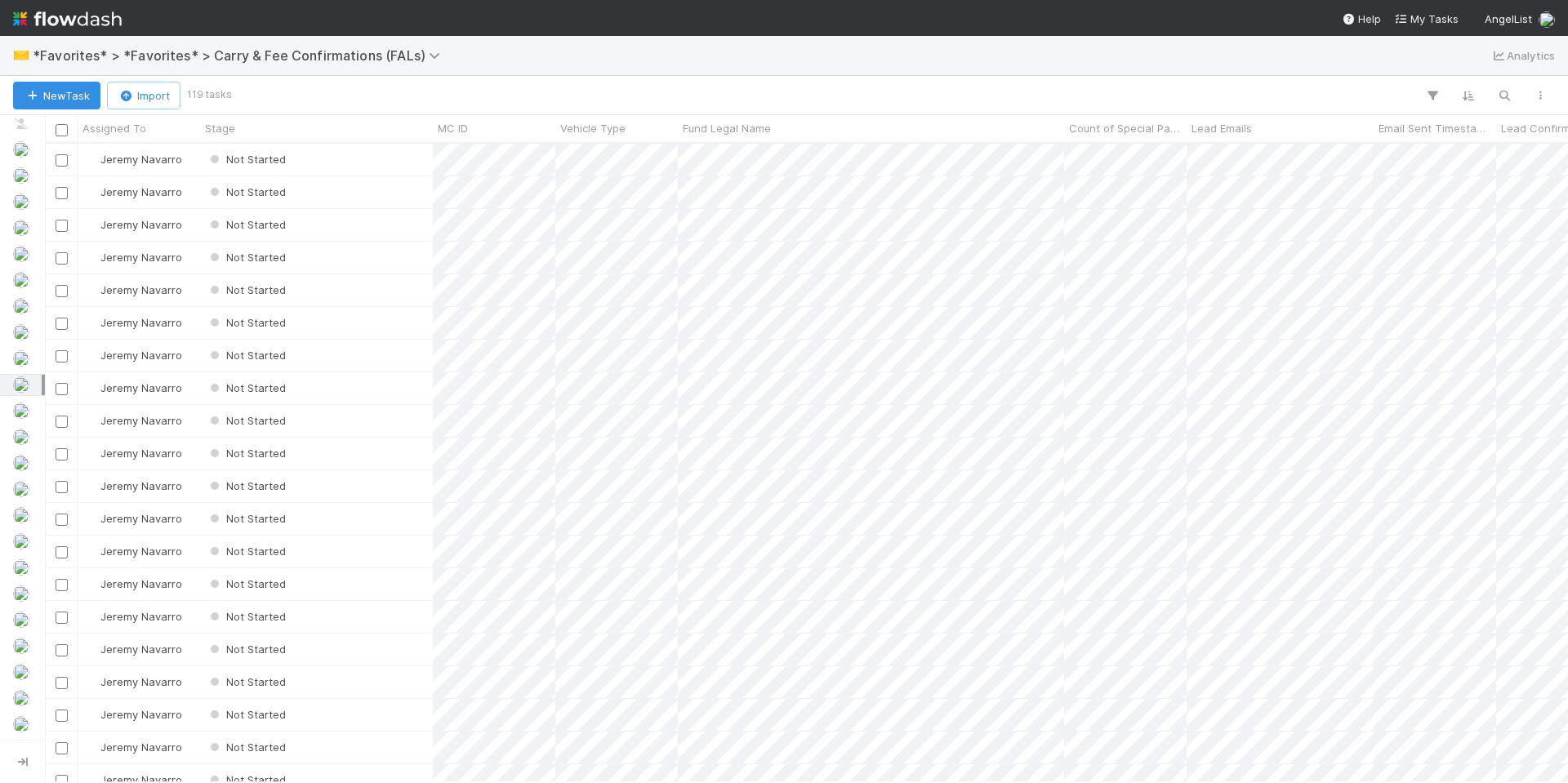 scroll, scrollTop: 0, scrollLeft: 1, axis: horizontal 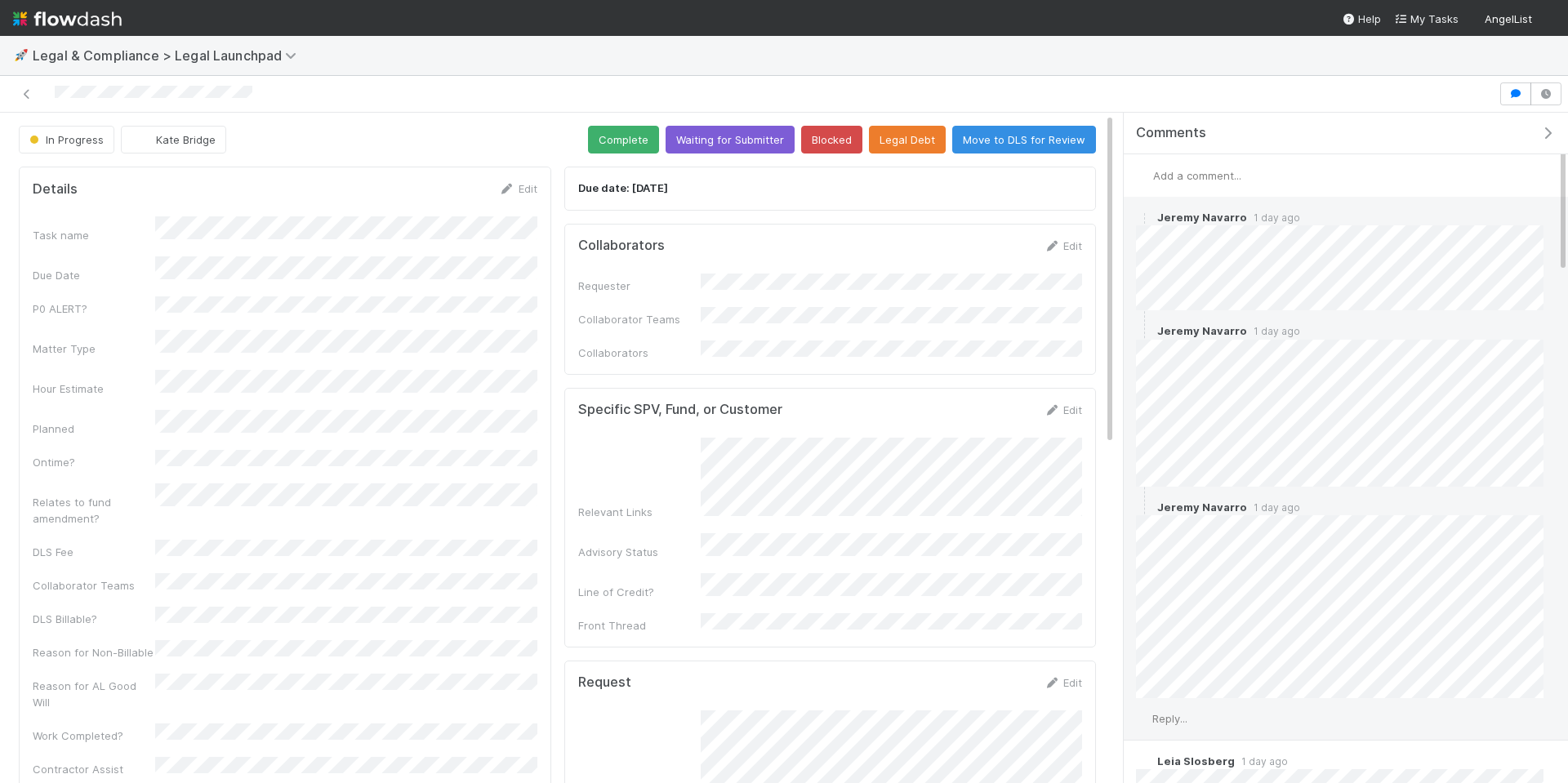 click on "Reply..." at bounding box center [1169, 718] 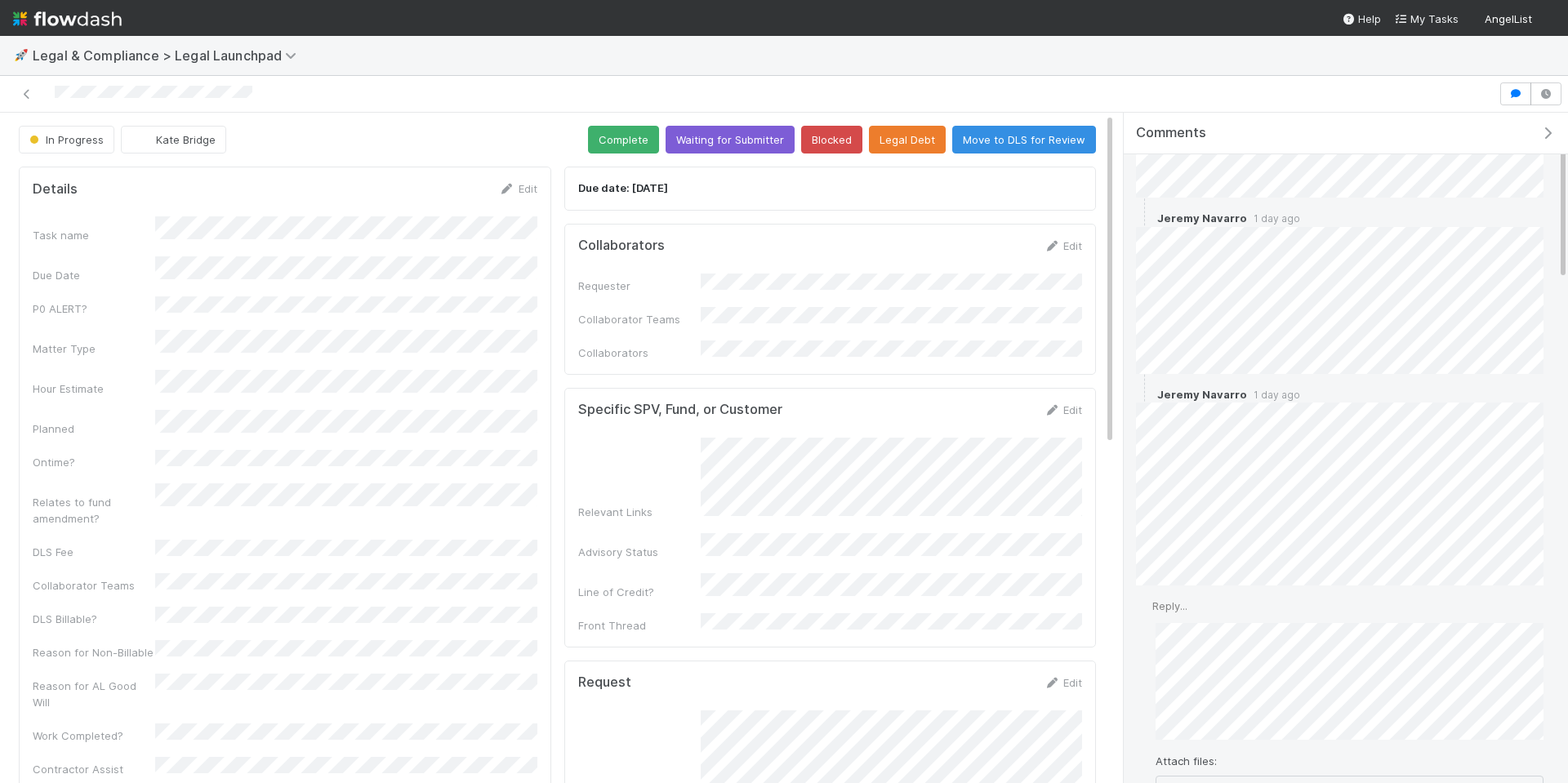 scroll, scrollTop: 120, scrollLeft: 0, axis: vertical 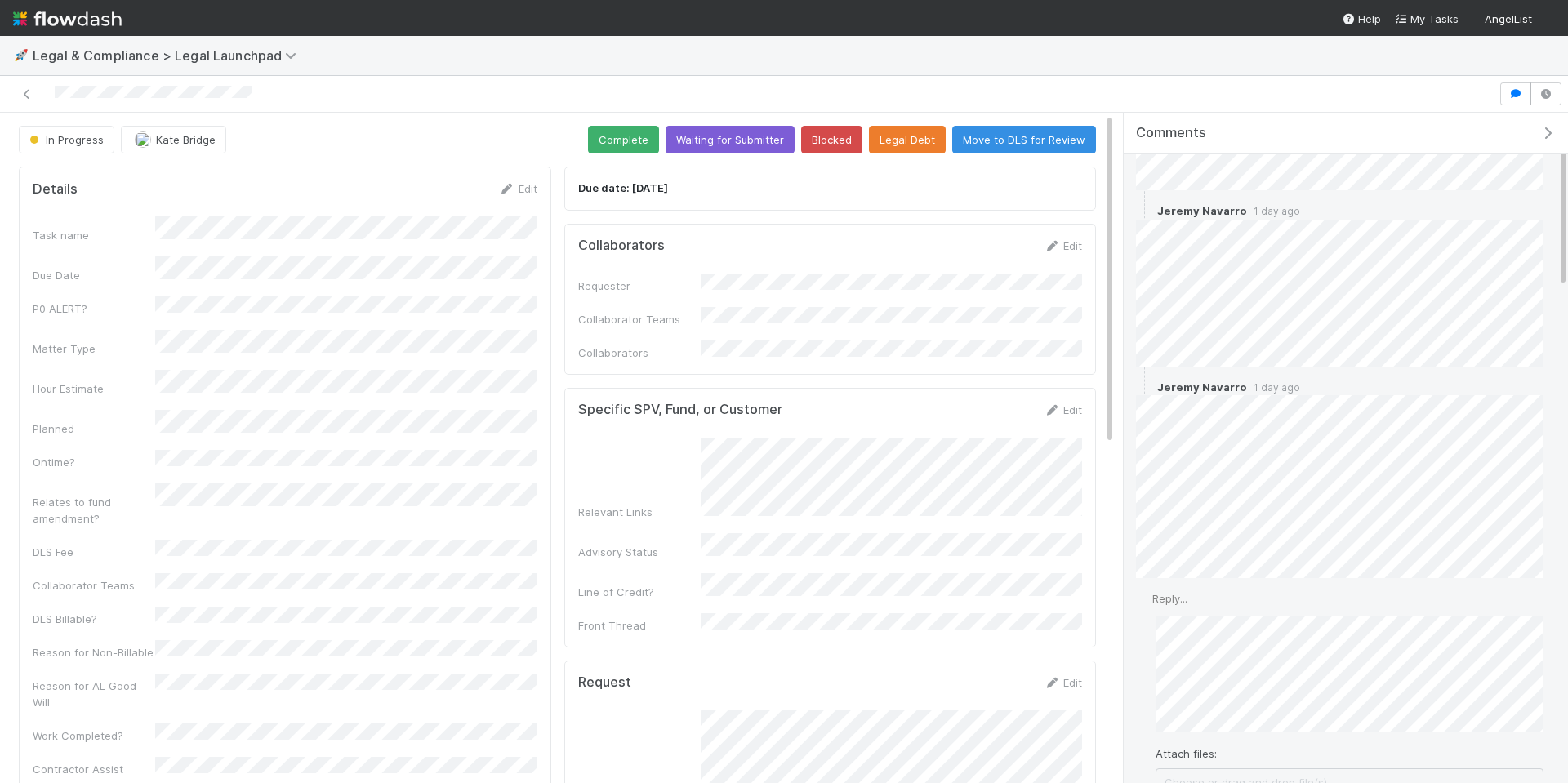 click on "Reply... Attach files: Choose or drag and drop file(s) Add Reply" at bounding box center [1339, 713] 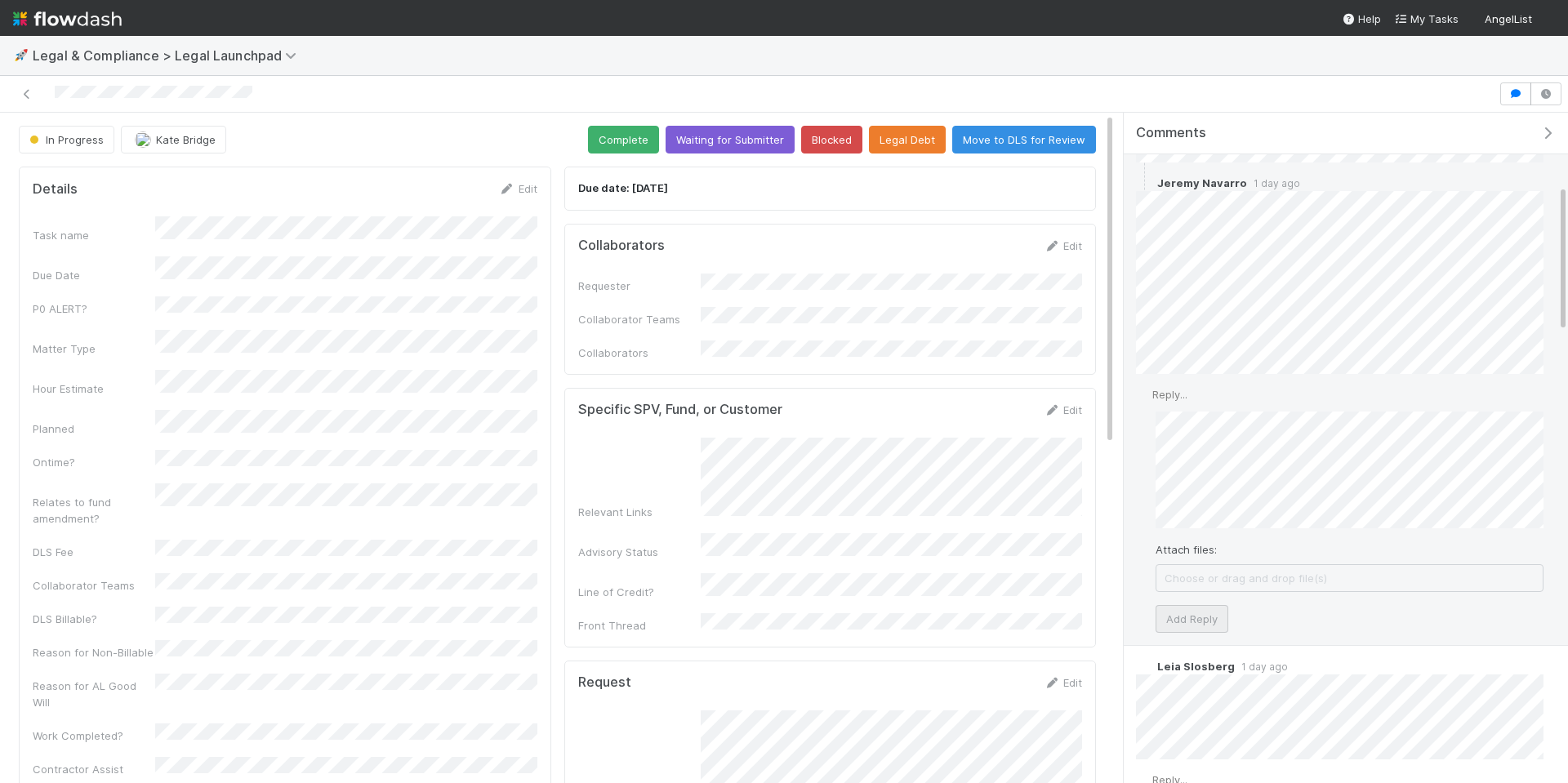 scroll, scrollTop: 327, scrollLeft: 0, axis: vertical 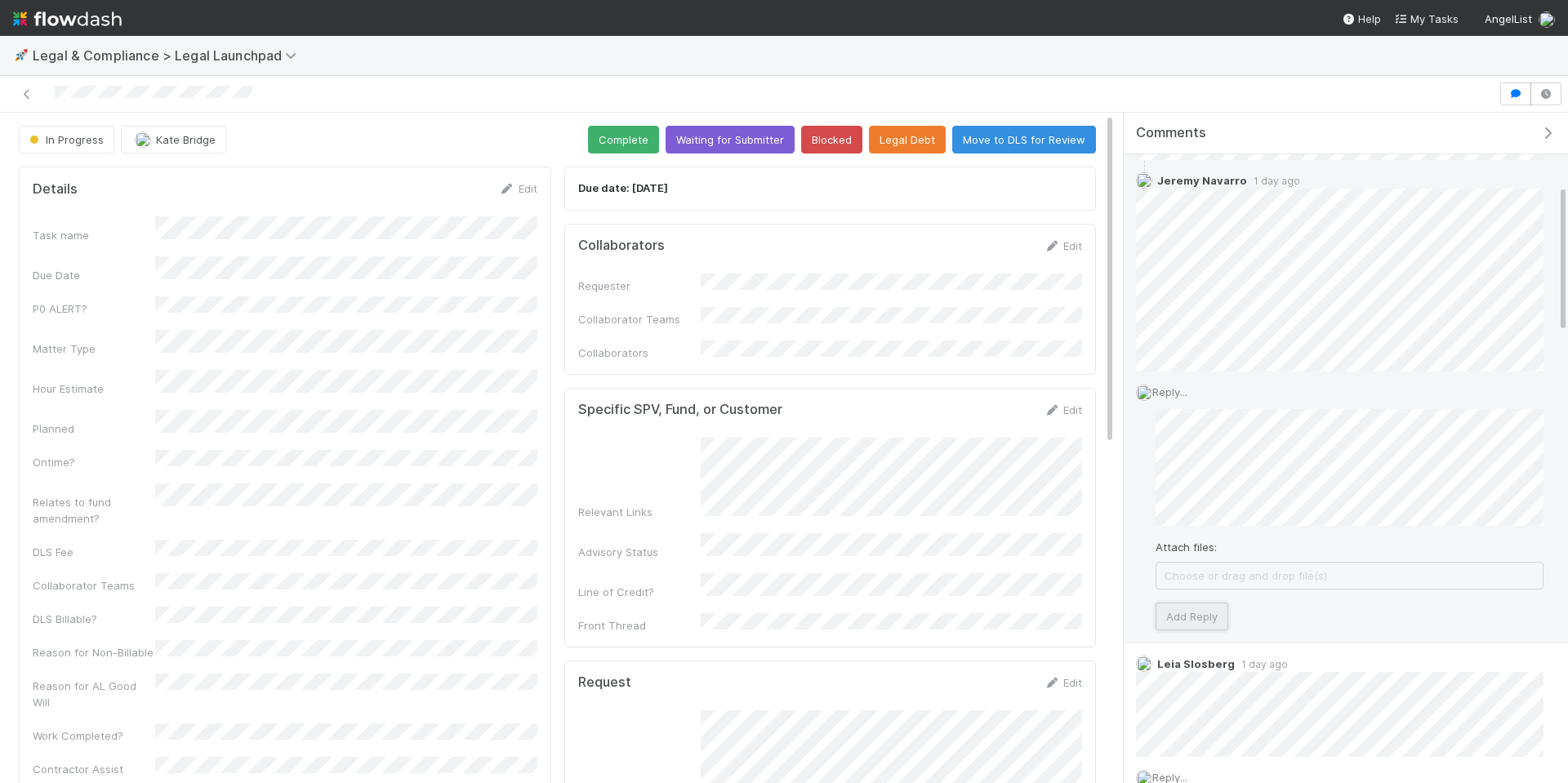 click on "Add Reply" at bounding box center [1192, 616] 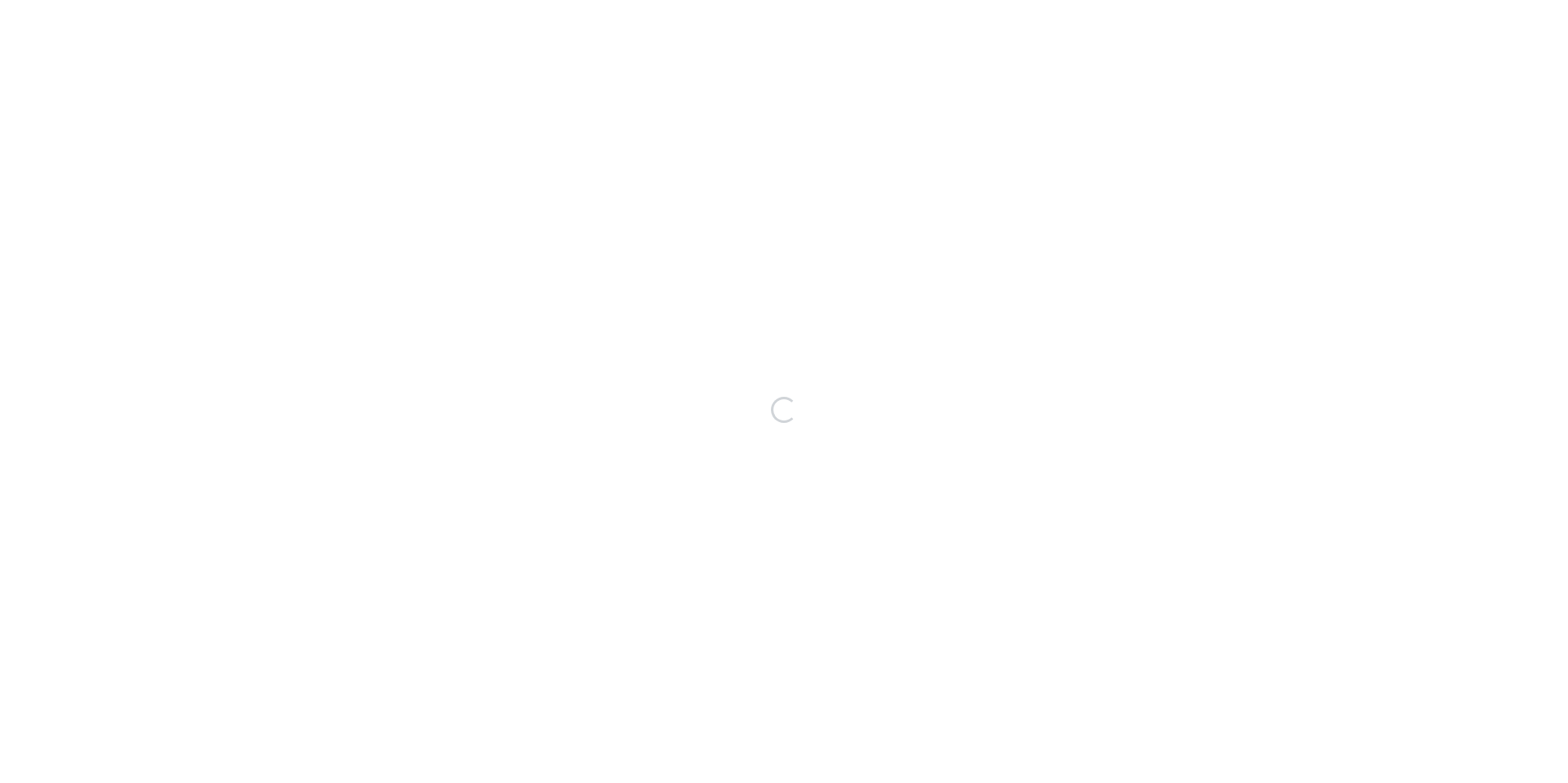 scroll, scrollTop: 0, scrollLeft: 0, axis: both 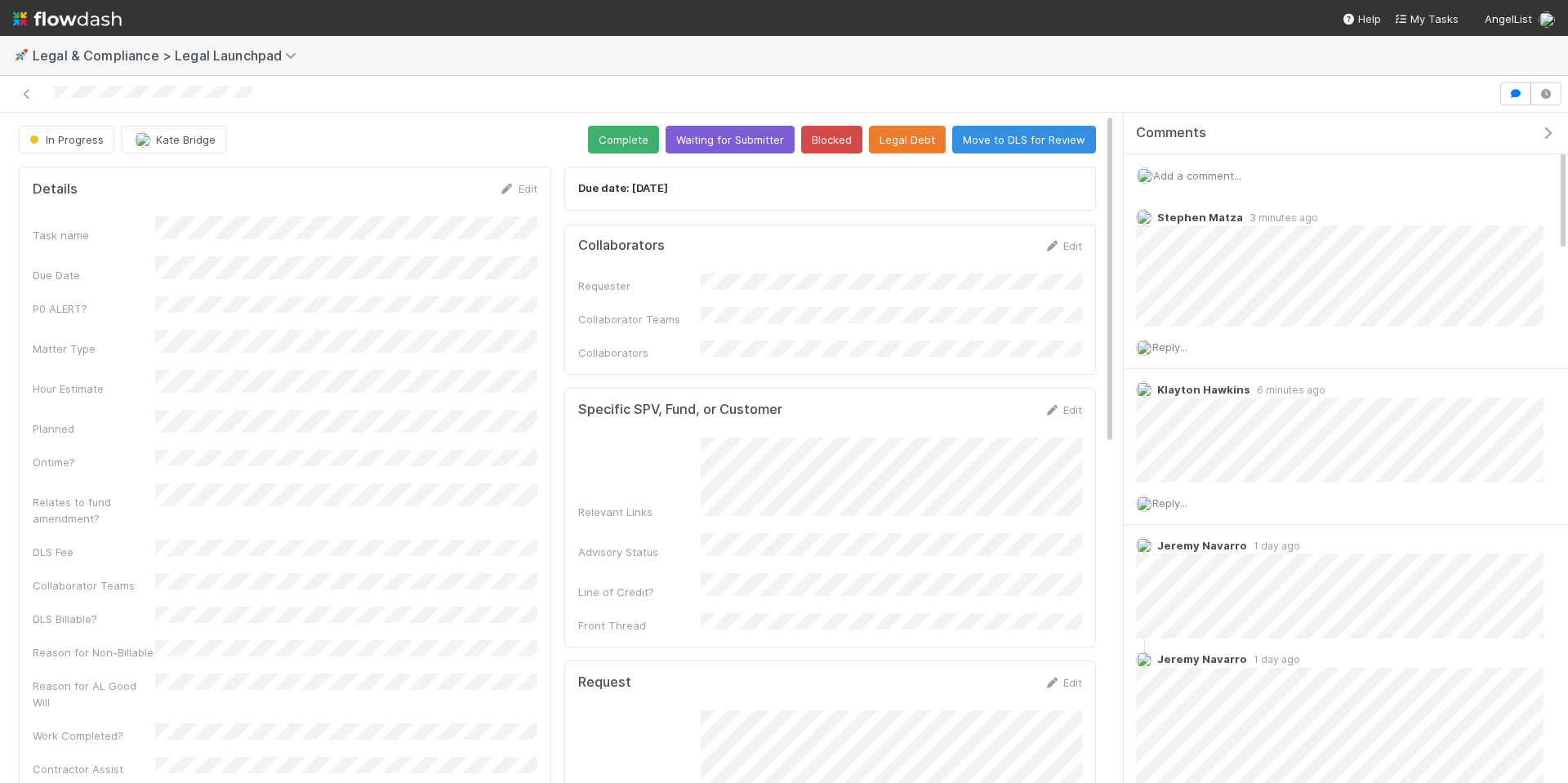click on "Add a comment..." at bounding box center [1197, 176] 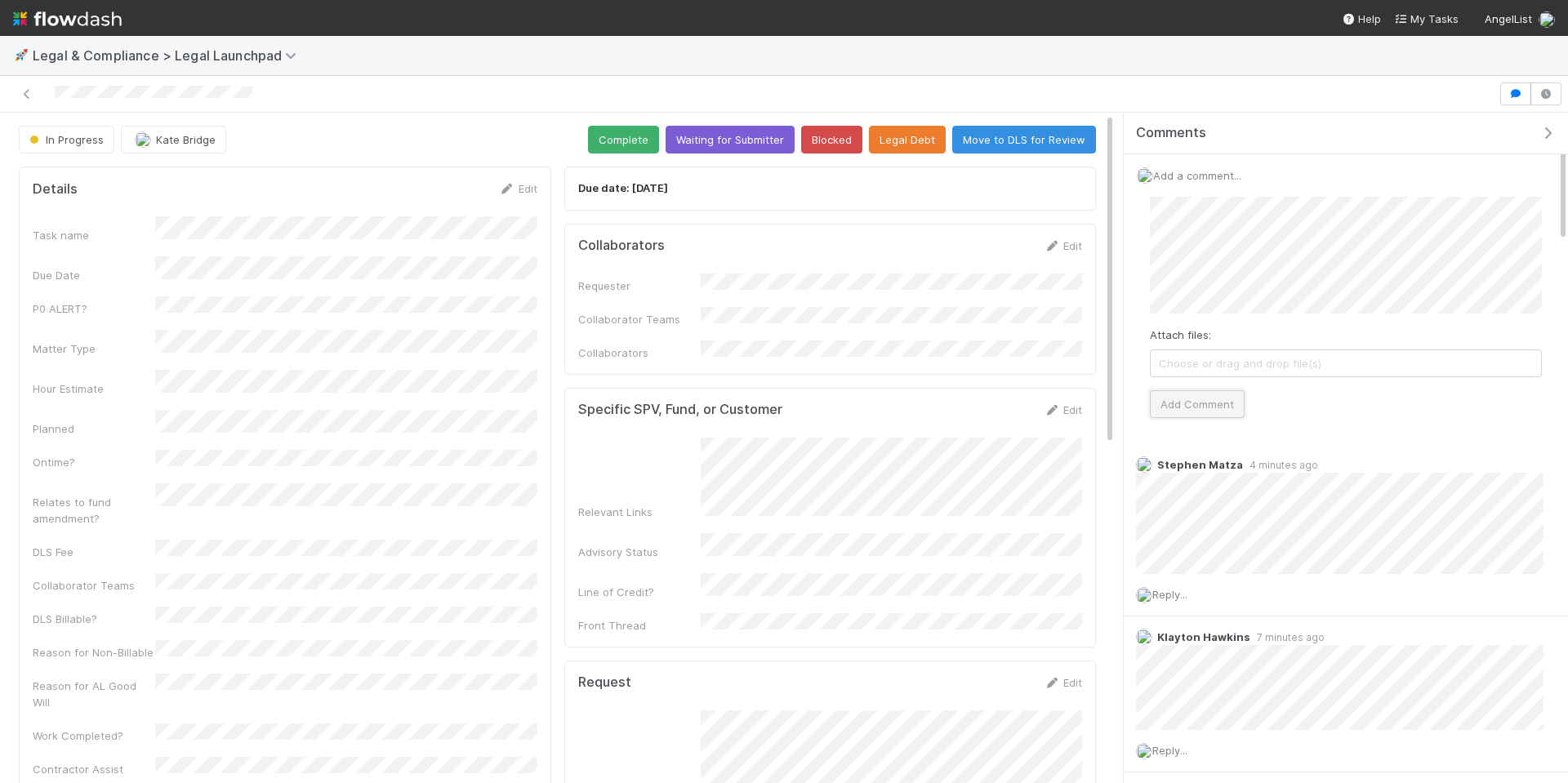 click on "Add Comment" at bounding box center (1197, 404) 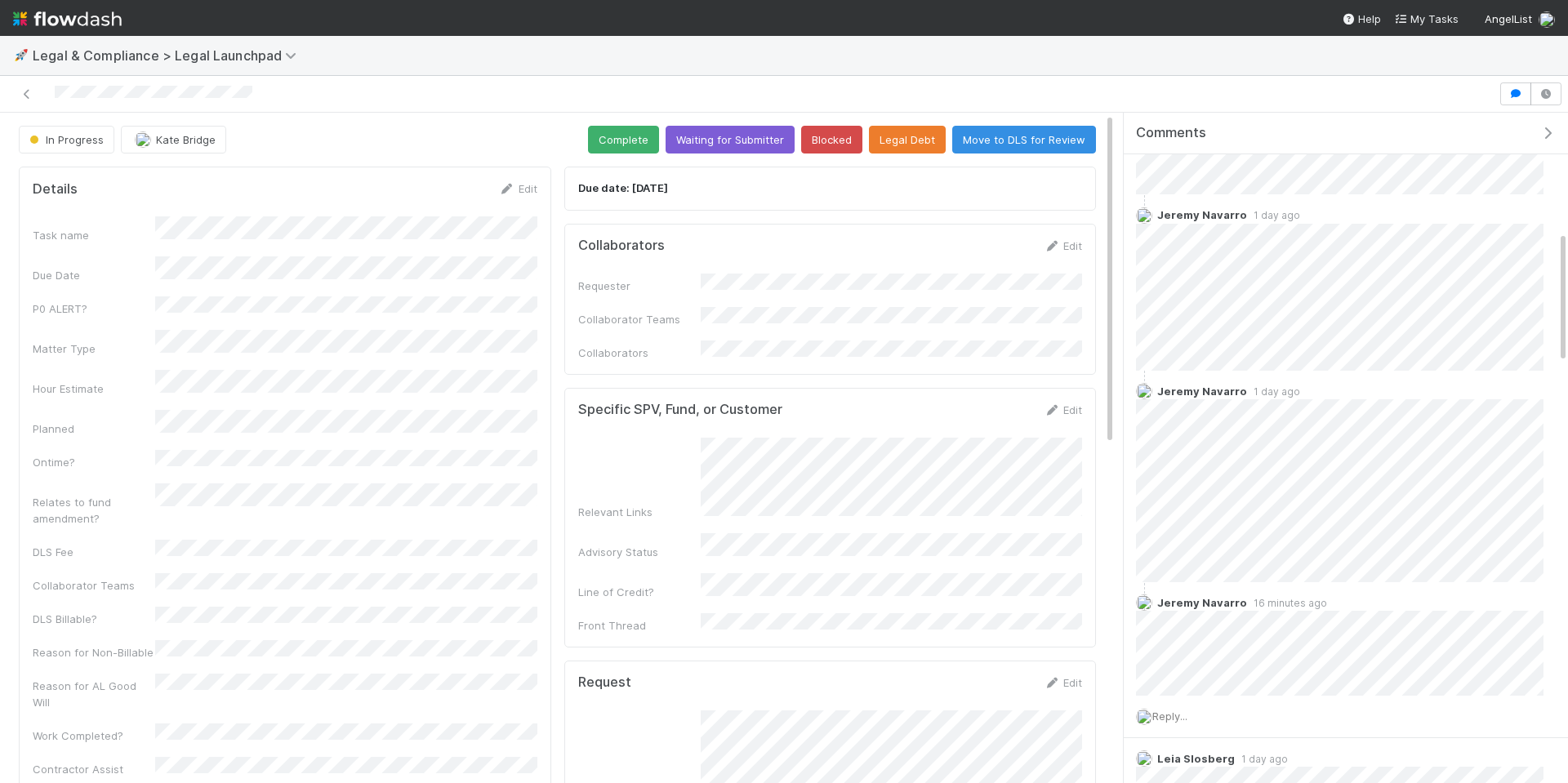 scroll, scrollTop: 0, scrollLeft: 0, axis: both 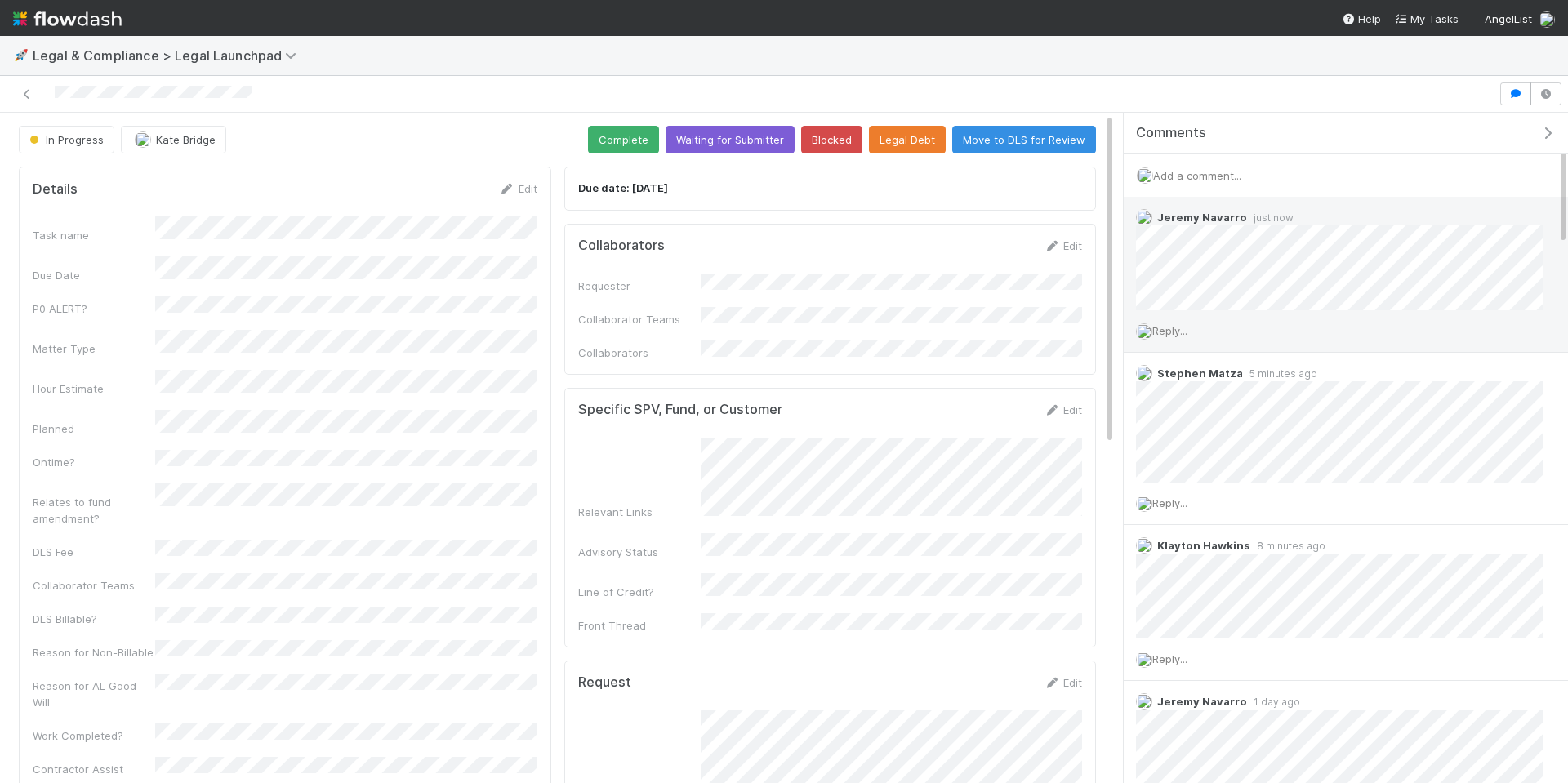click on "Reply..." at bounding box center [1169, 331] 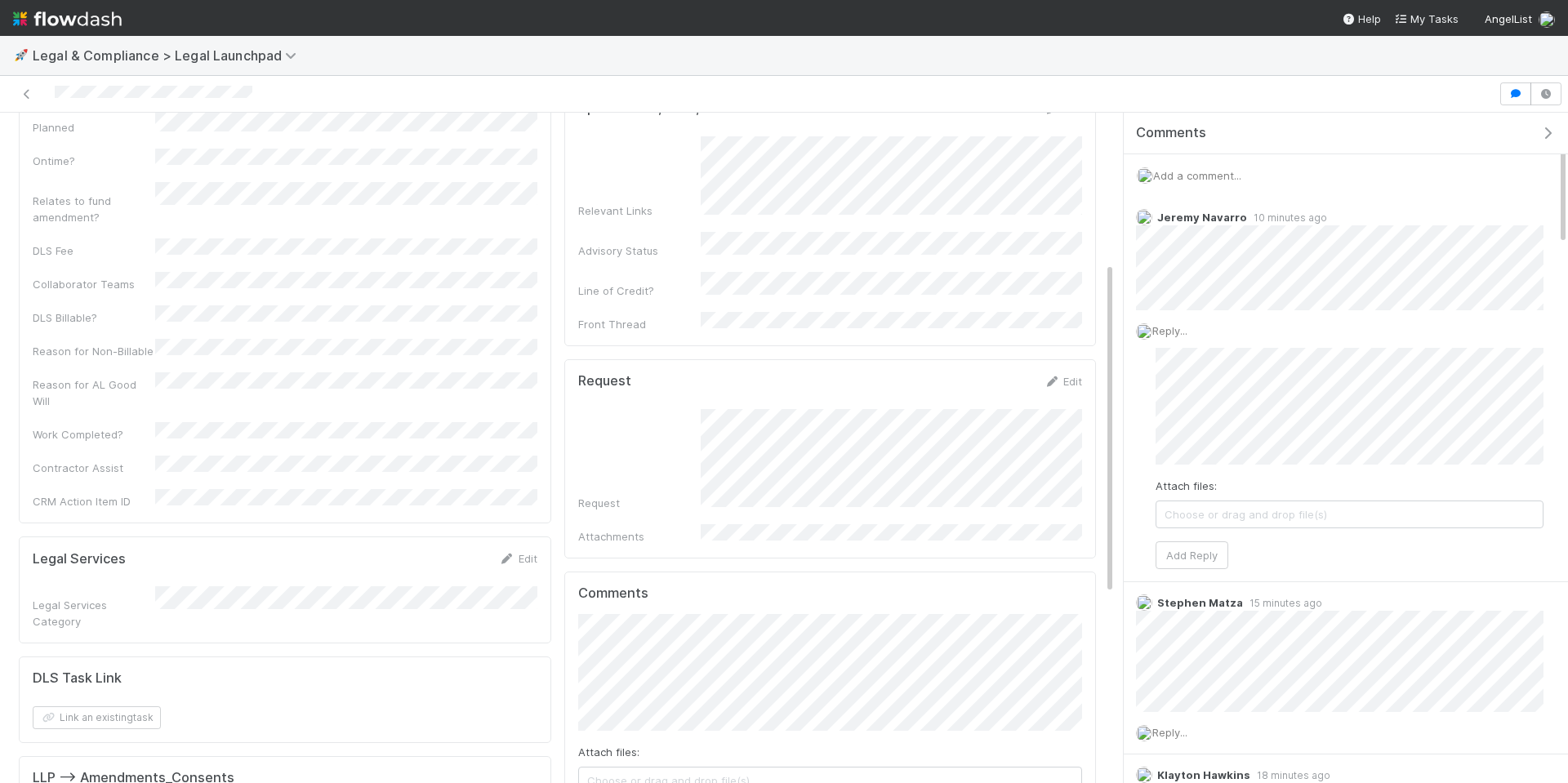 scroll, scrollTop: 302, scrollLeft: 0, axis: vertical 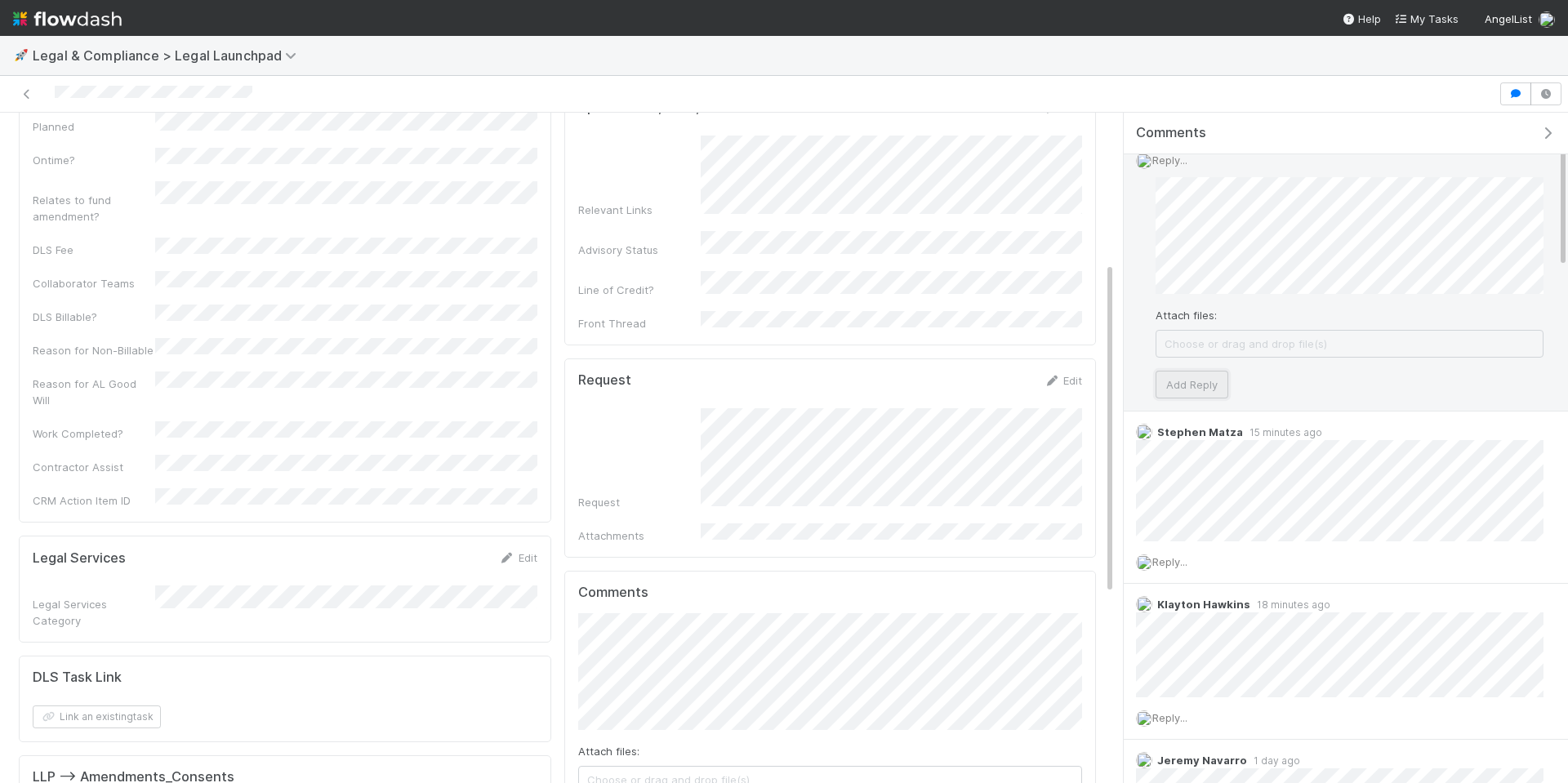 click on "Add Reply" at bounding box center [1192, 385] 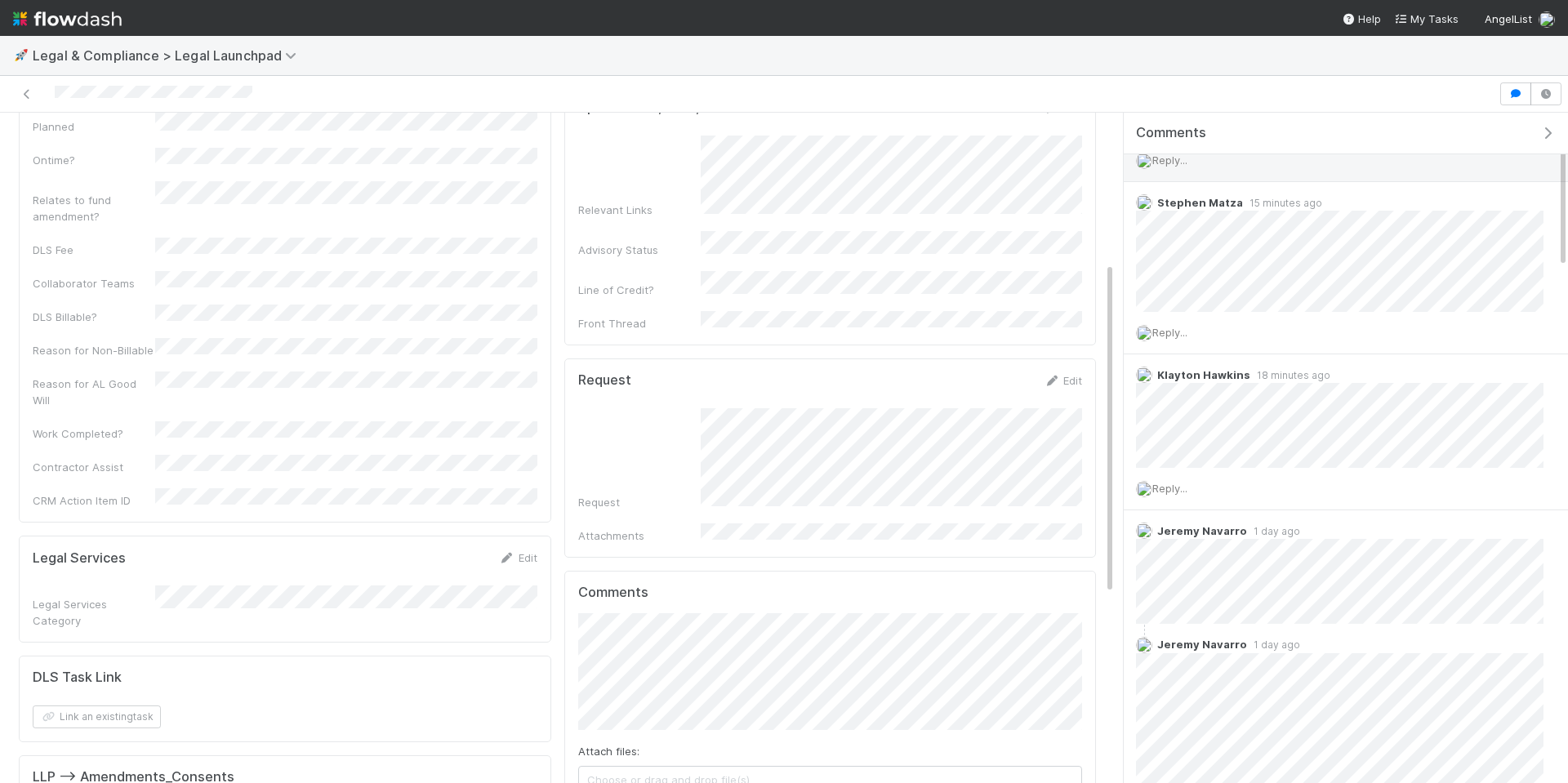scroll, scrollTop: 0, scrollLeft: 0, axis: both 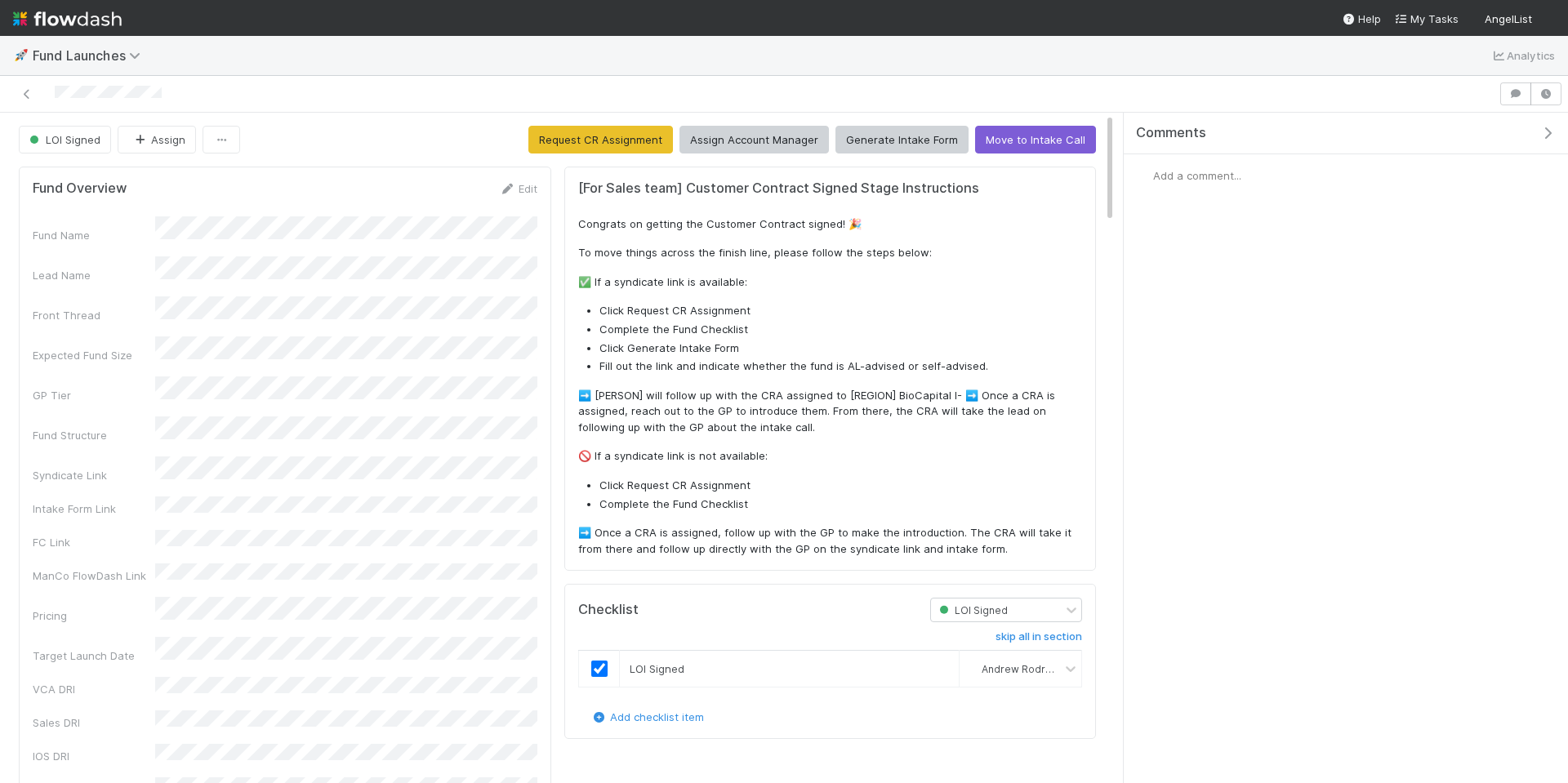 click on "[For Sales team] Customer Contract Signed Stage Instructions Congrats on getting the Customer Contract signed! 🎉
To move things across the finish line, please follow the steps below:
✅ If a syndicate link is available:
Click Request CR Assignment
Complete the Fund Checklist
Click Generate Intake Form
Fill out the link and indicate whether the fund is AL-advised or self-advised.
➡️ Samara will follow up with the CRA assigned to Midwest BioCapital I-
➡️ Once a CRA is assigned, reach out to the GP to introduce them. From there, the CRA will take the lead on following up with the GP about the intake call.
🚫 If a syndicate link is not available:
Click Request CR Assignment
Complete the Fund Checklist
➡️ Once a CRA is assigned, follow up with the GP to make the introduction. The CRA will take it from there and follow up directly with the GP on the syndicate link and intake form." at bounding box center (830, 368) 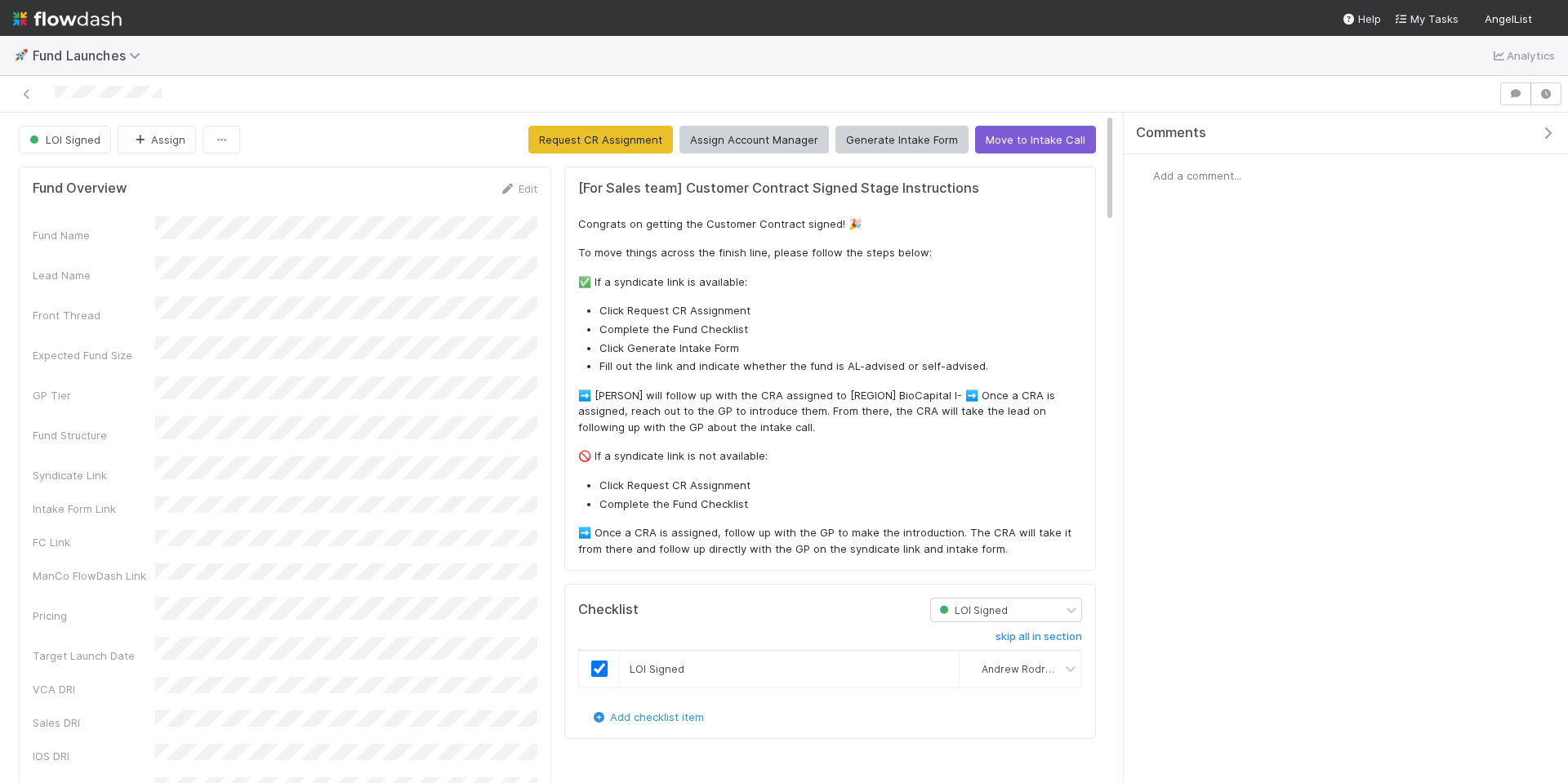 click on "[For Sales team] Customer Contract Signed Stage Instructions Congrats on getting the Customer Contract signed! 🎉
To move things across the finish line, please follow the steps below:
✅ If a syndicate link is available:
Click Request CR Assignment
Complete the Fund Checklist
Click Generate Intake Form
Fill out the link and indicate whether the fund is AL-advised or self-advised.
➡️ Samara will follow up with the CRA assigned to Midwest BioCapital I-
➡️ Once a CRA is assigned, reach out to the GP to introduce them. From there, the CRA will take the lead on following up with the GP about the intake call.
🚫 If a syndicate link is not available:
Click Request CR Assignment
Complete the Fund Checklist
➡️ Once a CRA is assigned, follow up with the GP to make the introduction. The CRA will take it from there and follow up directly with the GP on the syndicate link and intake form.  Checklist    LOI Signed   skip all in section LOI Signed Andrew Rodriguez" at bounding box center [830, 2035] 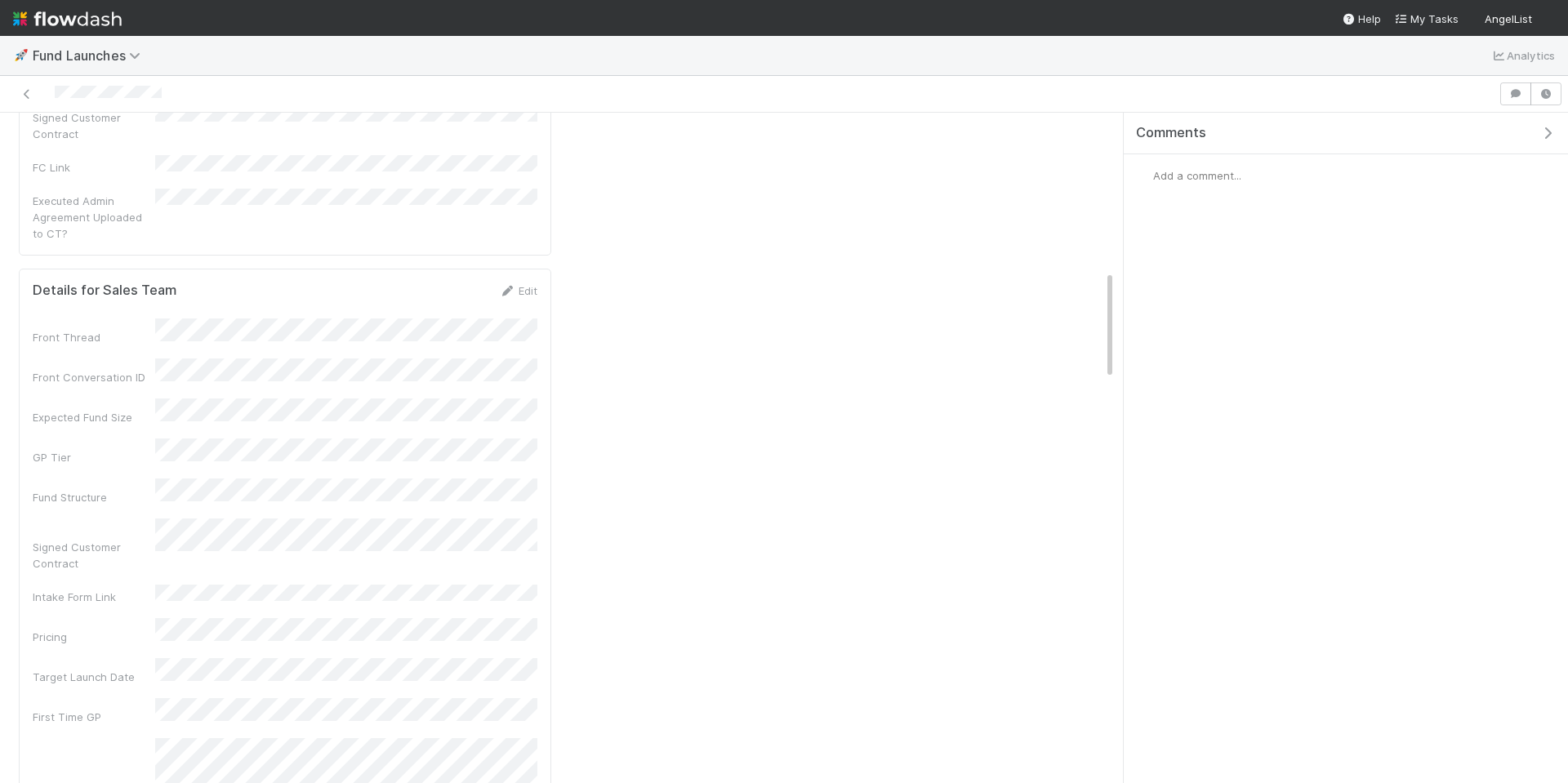 scroll, scrollTop: 974, scrollLeft: 0, axis: vertical 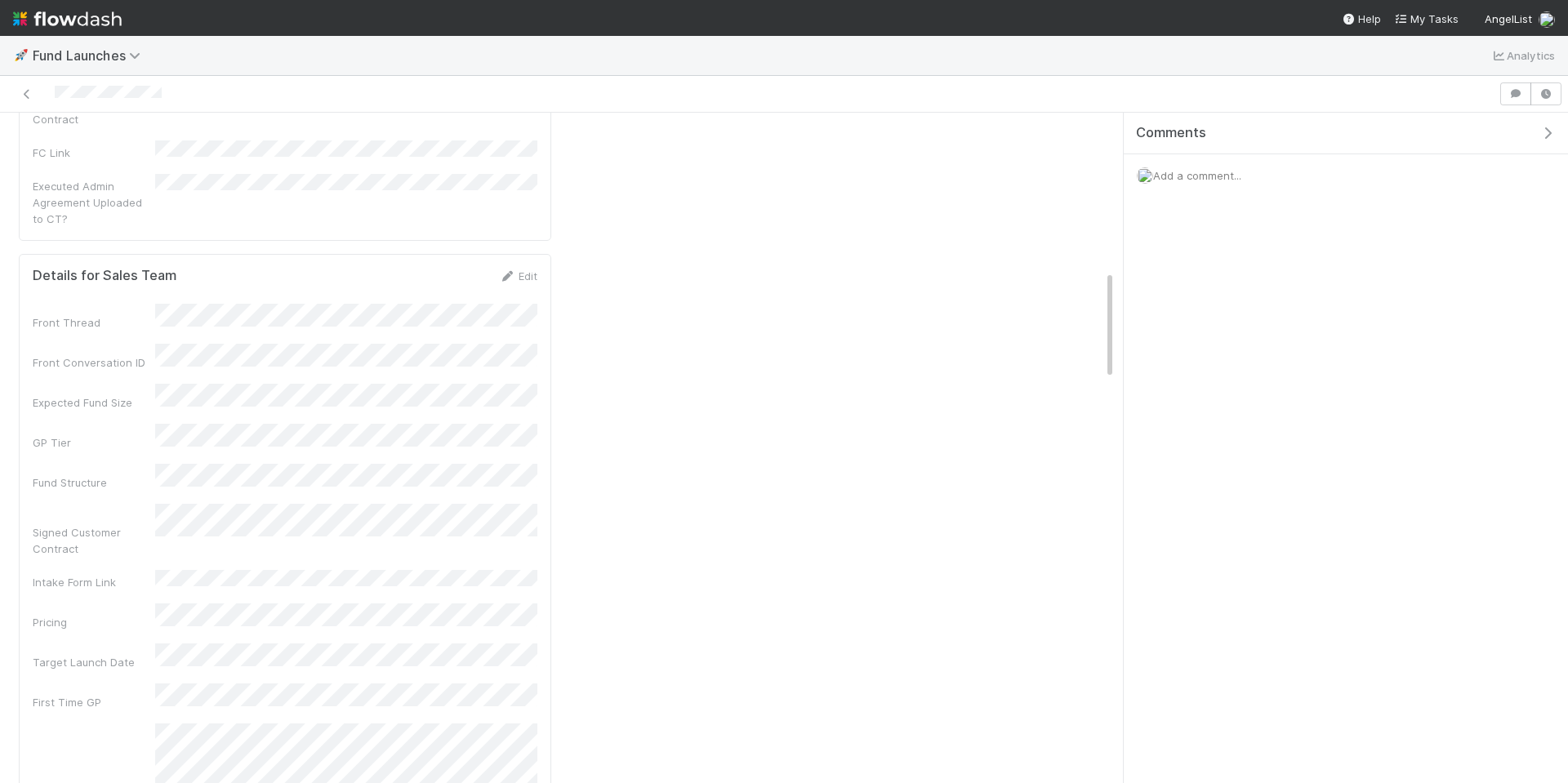 click on "[For Sales team] Customer Contract Signed Stage Instructions Congrats on getting the Customer Contract signed! 🎉
To move things across the finish line, please follow the steps below:
✅ If a syndicate link is available:
Click Request CR Assignment
Complete the Fund Checklist
Click Generate Intake Form
Fill out the link and indicate whether the fund is AL-advised or self-advised.
➡️ Samara will follow up with the CRA assigned to Midwest BioCapital I-
➡️ Once a CRA is assigned, reach out to the GP to introduce them. From there, the CRA will take the lead on following up with the GP about the intake call.
🚫 If a syndicate link is not available:
Click Request CR Assignment
Complete the Fund Checklist
➡️ Once a CRA is assigned, follow up with the GP to make the introduction. The CRA will take it from there and follow up directly with the GP on the syndicate link and intake form.  Checklist    LOI Signed   skip all in section LOI Signed Andrew Rodriguez" at bounding box center [830, 1061] 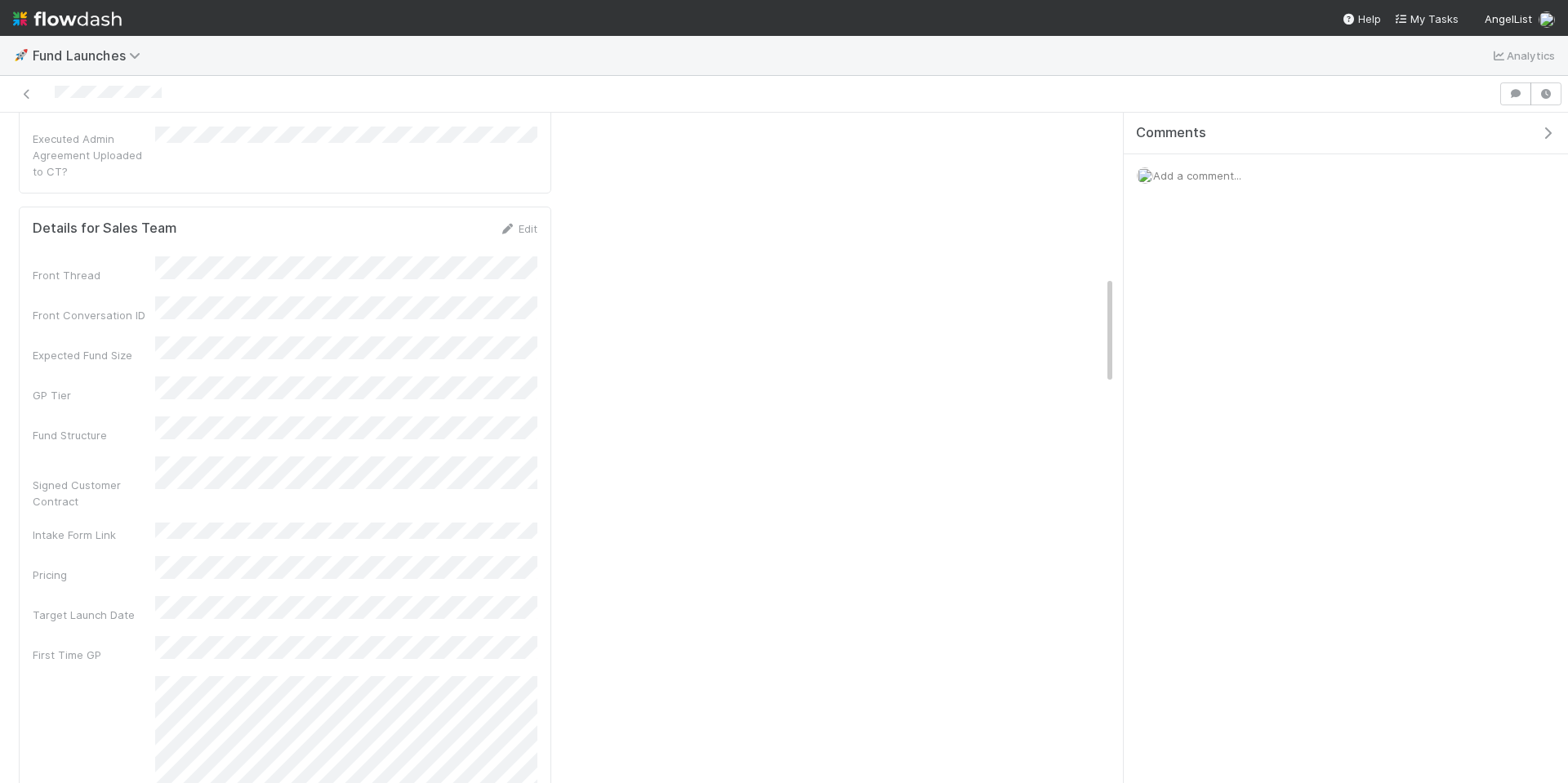 scroll, scrollTop: 1028, scrollLeft: 0, axis: vertical 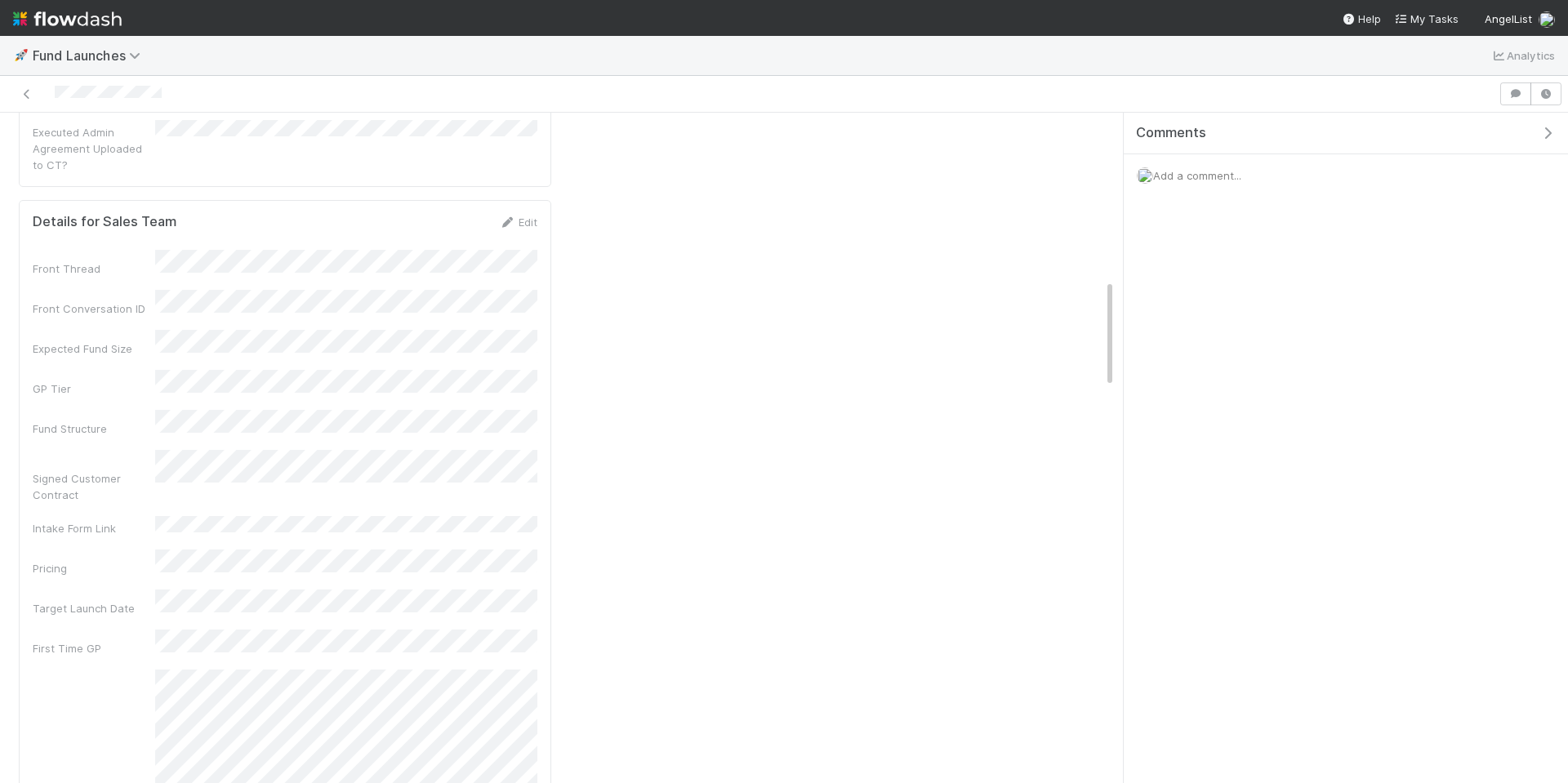 click on "[For Sales team] Customer Contract Signed Stage Instructions Congrats on getting the Customer Contract signed! 🎉
To move things across the finish line, please follow the steps below:
✅ If a syndicate link is available:
Click Request CR Assignment
Complete the Fund Checklist
Click Generate Intake Form
Fill out the link and indicate whether the fund is AL-advised or self-advised.
➡️ Samara will follow up with the CRA assigned to Midwest BioCapital I-
➡️ Once a CRA is assigned, reach out to the GP to introduce them. From there, the CRA will take the lead on following up with the GP about the intake call.
🚫 If a syndicate link is not available:
Click Request CR Assignment
Complete the Fund Checklist
➡️ Once a CRA is assigned, follow up with the GP to make the introduction. The CRA will take it from there and follow up directly with the GP on the syndicate link and intake form.  Checklist    LOI Signed   skip all in section LOI Signed Andrew Rodriguez" at bounding box center (830, 1008) 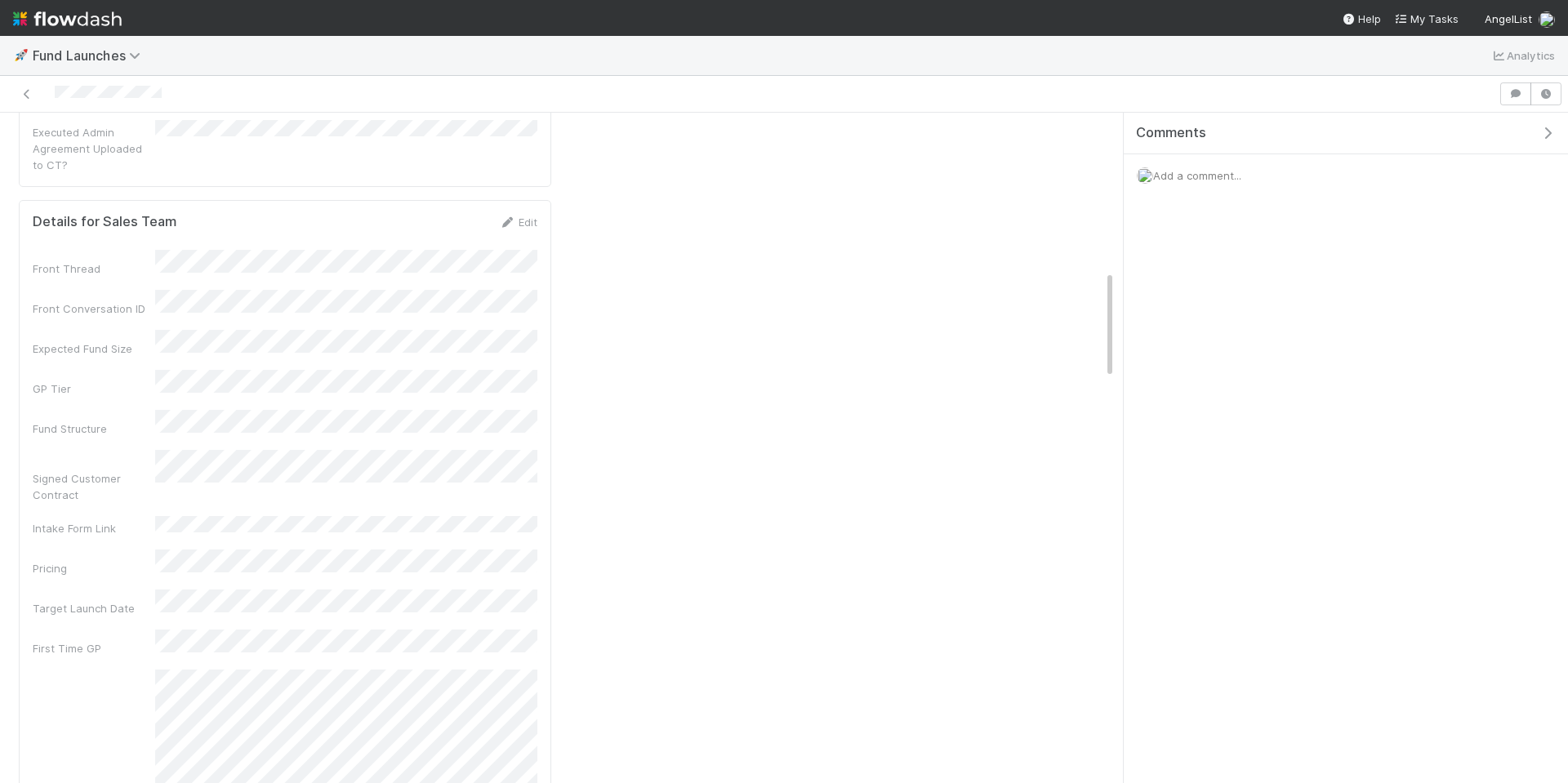 scroll, scrollTop: 0, scrollLeft: 0, axis: both 